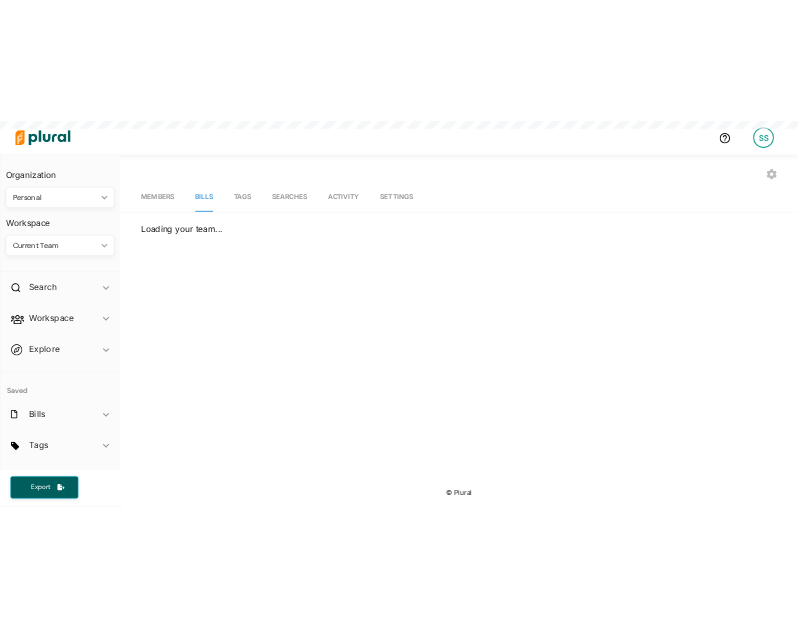 scroll, scrollTop: 0, scrollLeft: 0, axis: both 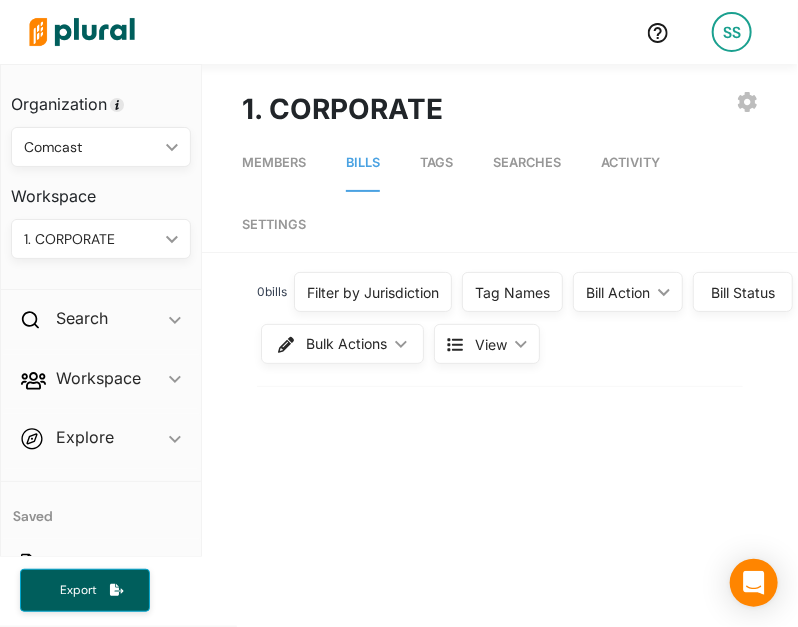 click on "0  bill s Filter by Jurisdiction Filter by Jurisdiction close Alabama Alaska Arizona Arkansas California Colorado Connecticut Delaware District of Columbia Florida Georgia Hawaii Idaho Illinois Indiana Iowa Kansas Kentucky Louisiana Maine Maryland Massachusetts Michigan Minnesota Mississippi Missouri Montana Nebraska Nevada New Hampshire New Jersey New Mexico New York North Carolina North Dakota Ohio Oklahoma Oregon Pennsylvania Puerto Rico Rhode Island South Carolina South Dakota Tennessee Texas Utah Vermont Virginia Washington West Virginia Wisconsin Wyoming Save Clear All Tag Names Tag Names close Any of Selected ic_keyboard_arrow_down Any of Selected All of Selected None of Selected #S. Incentives/No Impact #Federal Political Resistance #Social Issues/Anti-DEI/LGBTQ #ZNewSocialBill/DEI/ForeignOwnership #ZNewFederalBill #Product Compliance #News/MISC #ZNew SocialBill12825 #ZNewHorseBill12825 #ZNewUDXBill12825 #Pre-Merger Notification Act #MPA Flagged #Federal Political Support #Broadcasters Flagged #Dead 1" at bounding box center (500, 872) 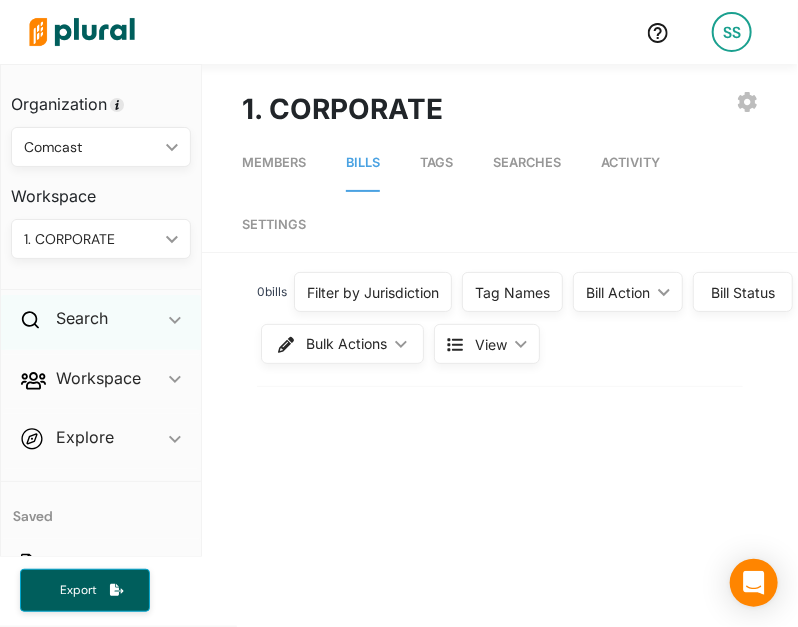 click on "Search ic_keyboard_arrow_down" at bounding box center [101, 322] 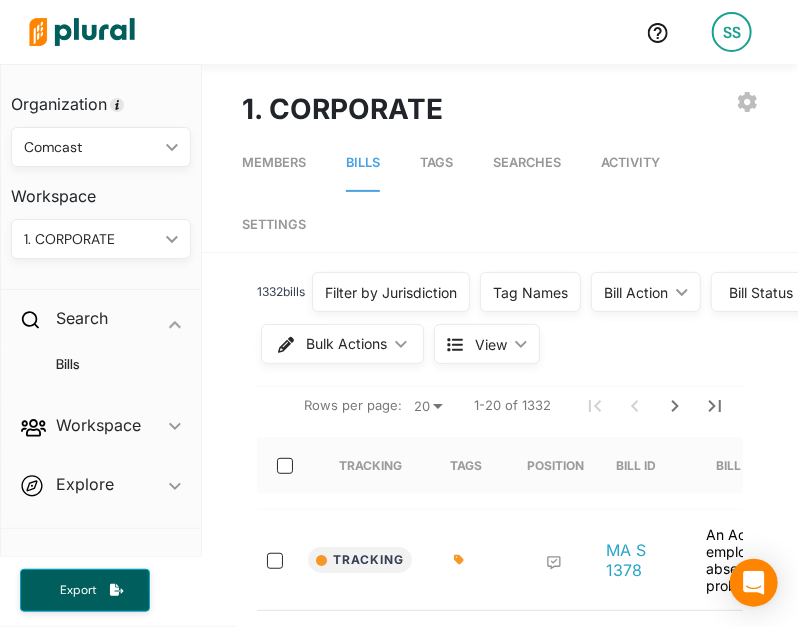 click on "Bills" at bounding box center [101, 373] 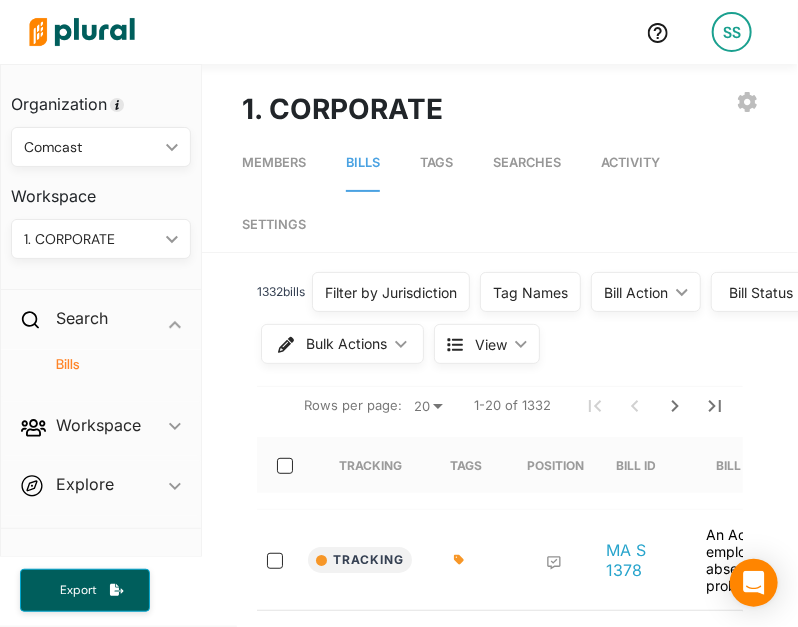 click on "Bills" at bounding box center (106, 364) 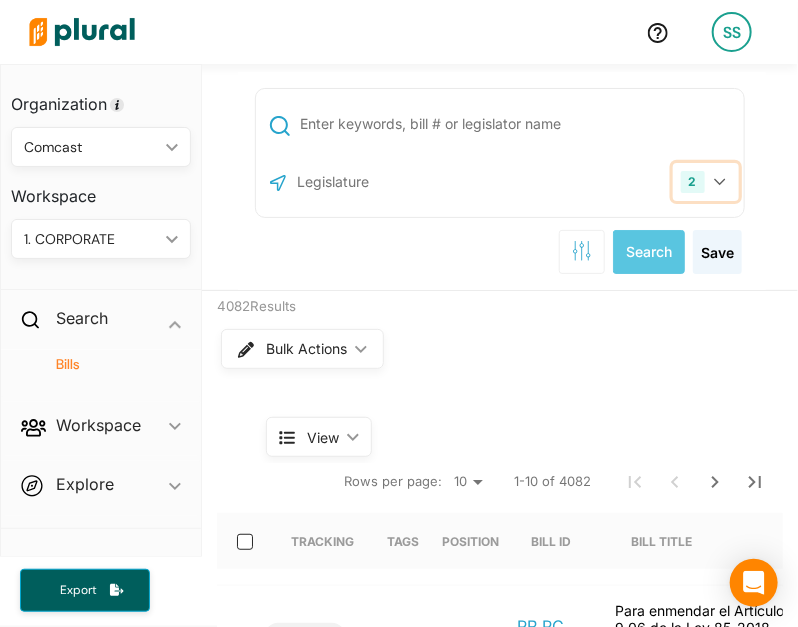 click on "2" at bounding box center [706, 182] 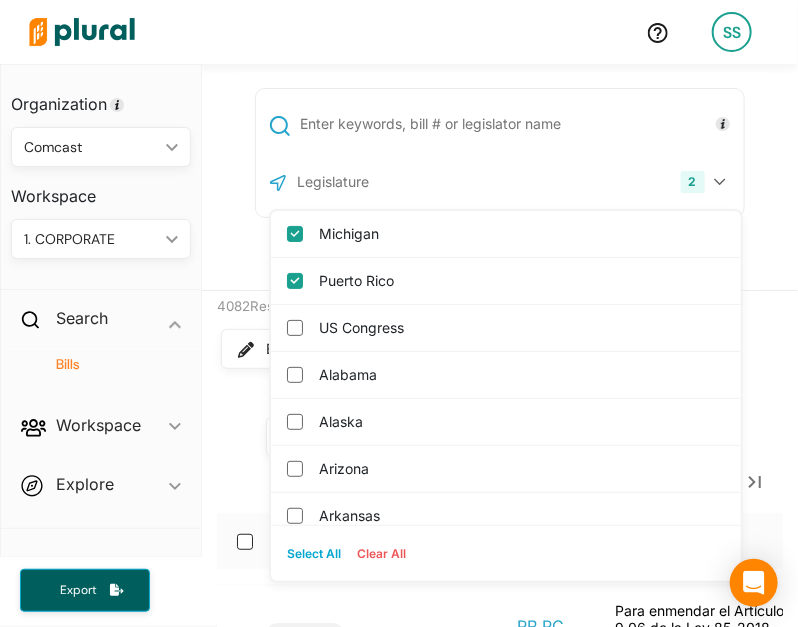 click on "Clear All" at bounding box center (381, 554) 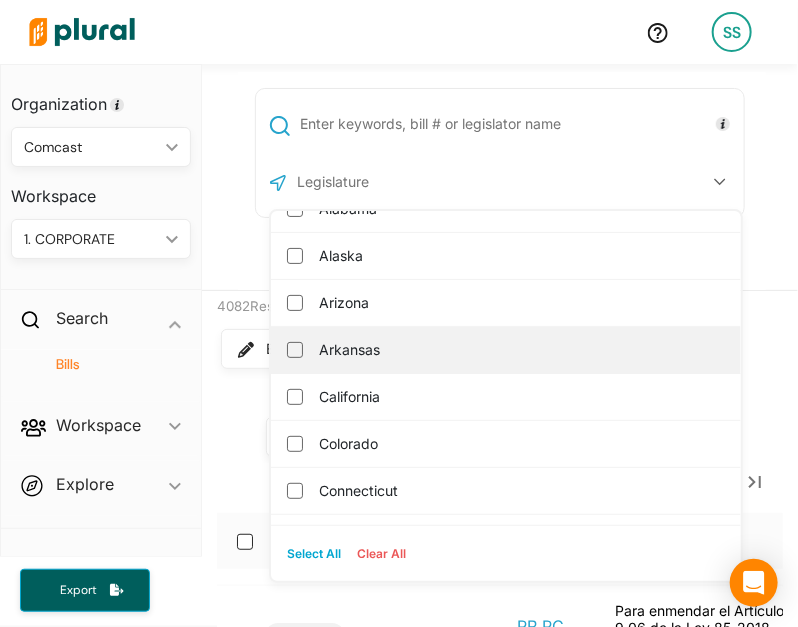 scroll, scrollTop: 71, scrollLeft: 0, axis: vertical 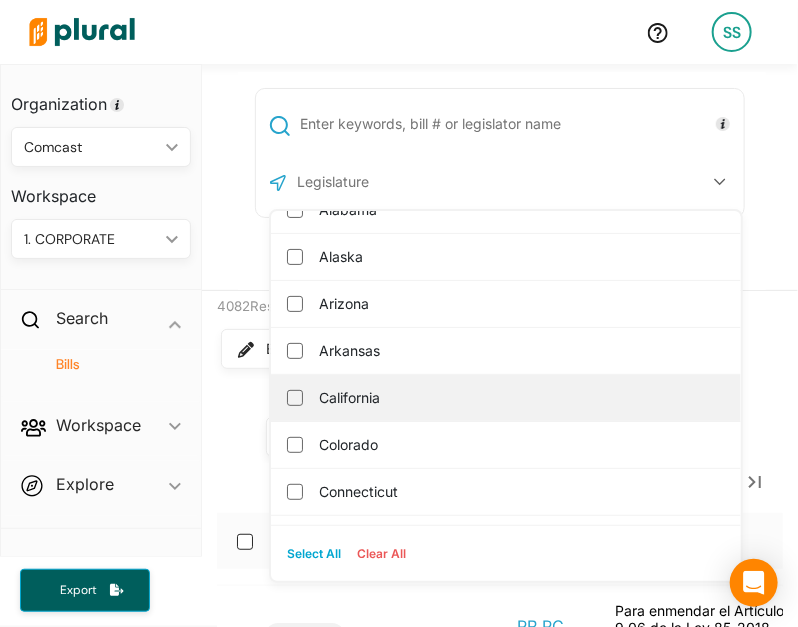 click on "California" at bounding box center [520, 398] 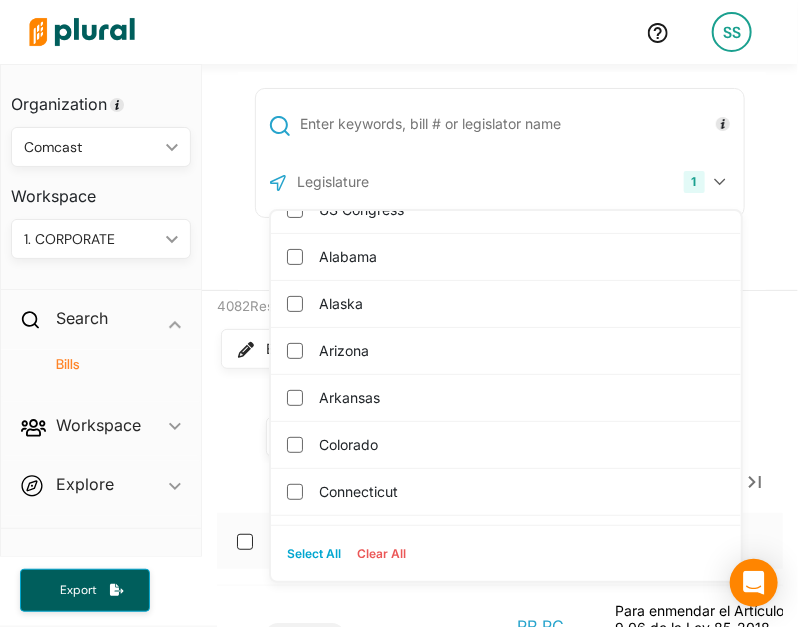 scroll, scrollTop: 0, scrollLeft: 0, axis: both 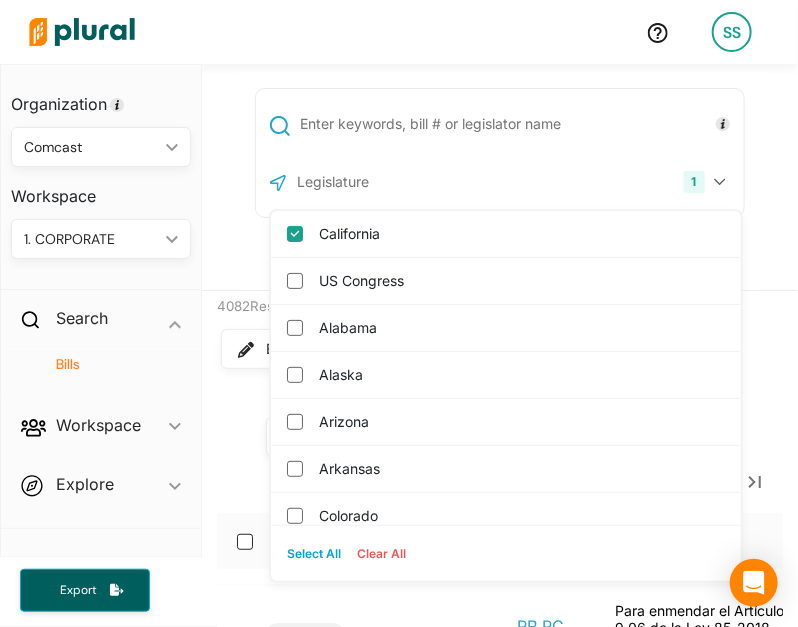 click at bounding box center [518, 124] 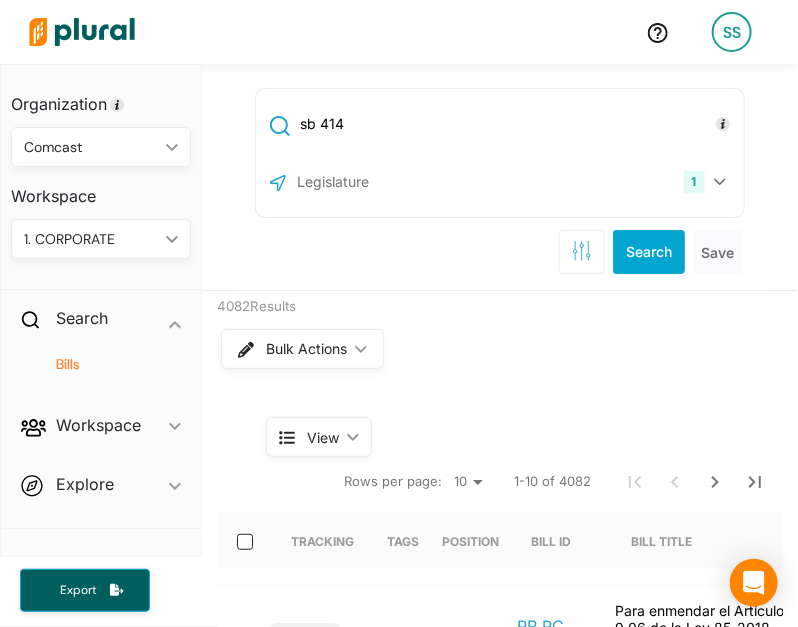 type on "sb 414" 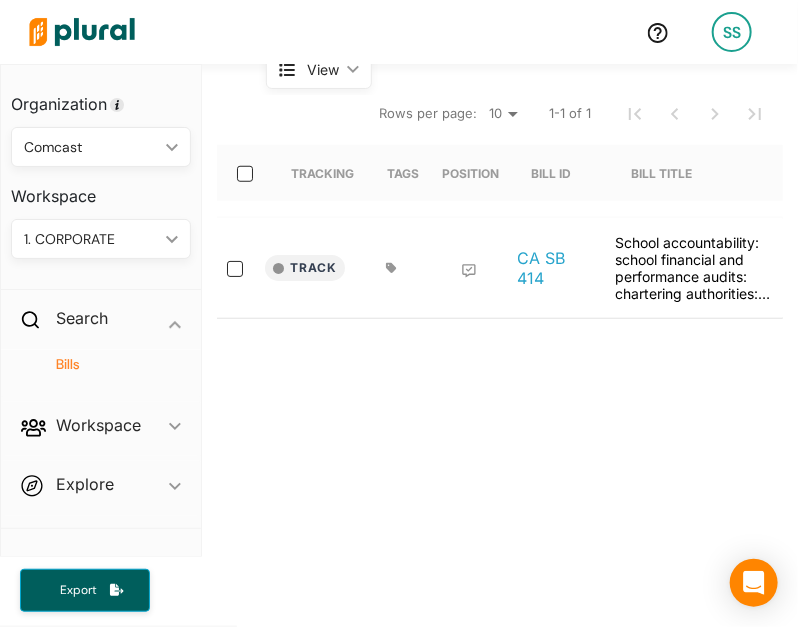 scroll, scrollTop: 363, scrollLeft: 0, axis: vertical 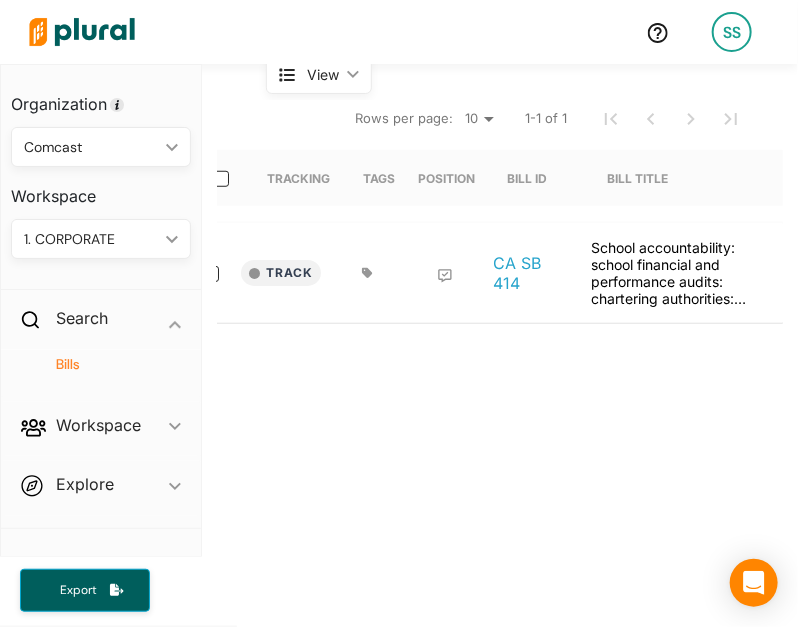 click 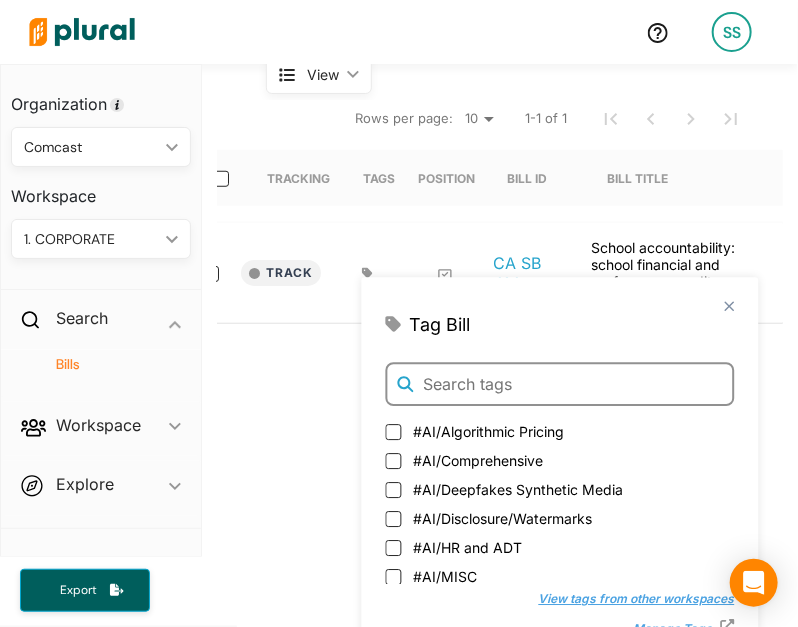 click at bounding box center [560, 384] 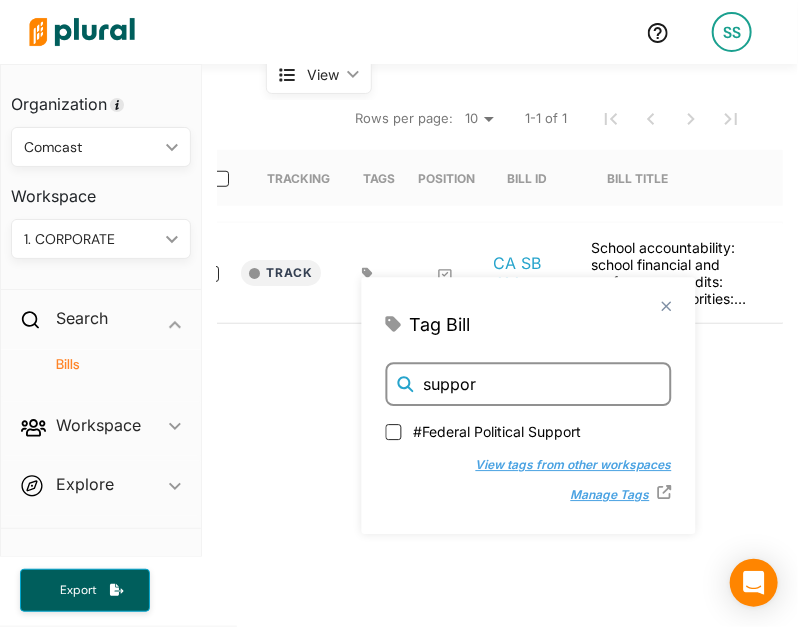 type on "suppor" 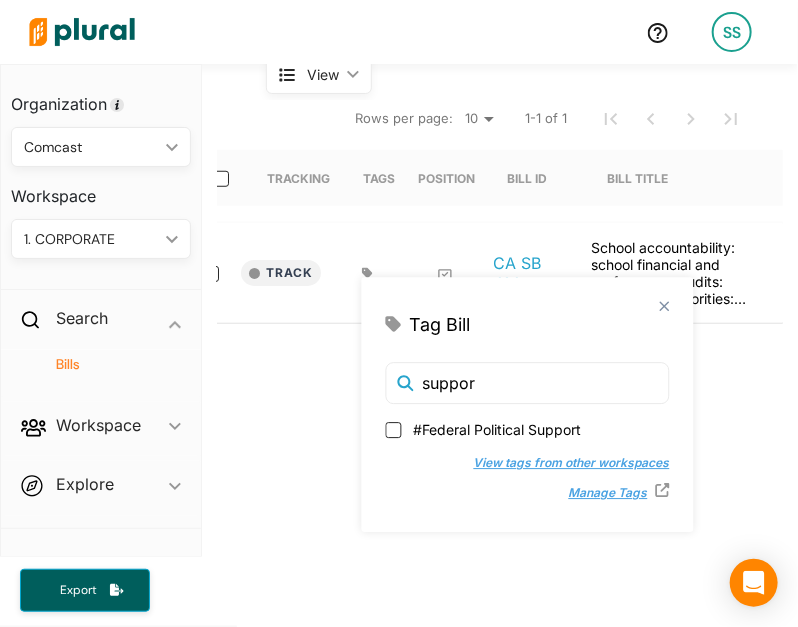 click on "suppor   #Federal Political Support View tags from other workspaces Manage Tags" at bounding box center (528, 435) 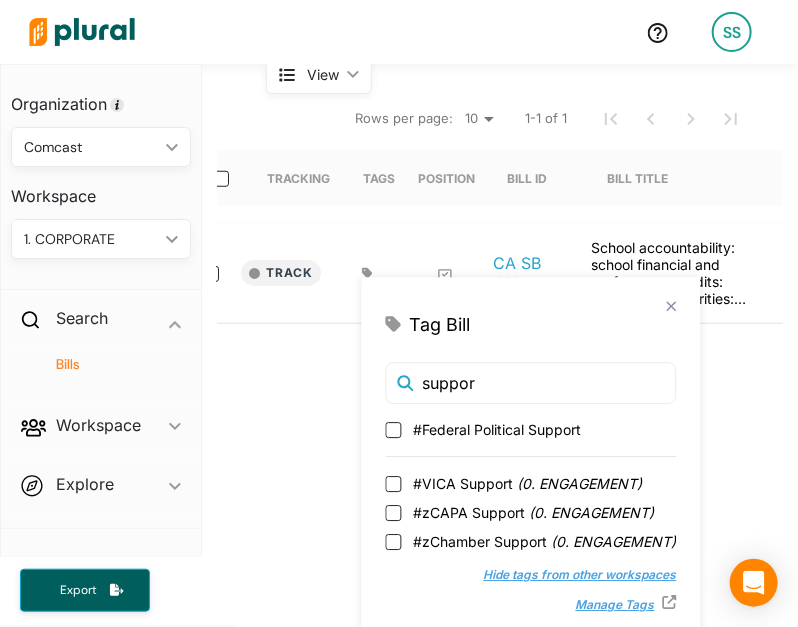 click on "( 0. ENGAGEMENT )" at bounding box center [580, 483] 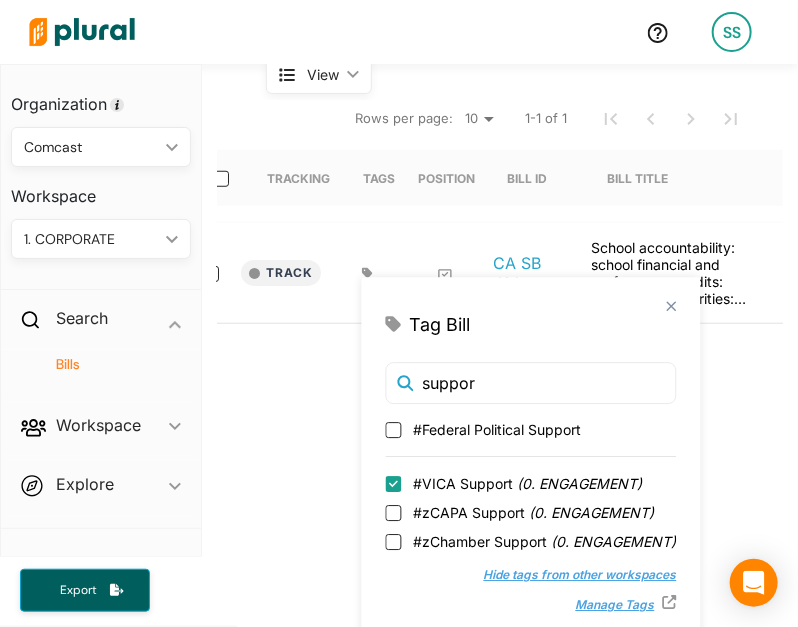 checkbox on "true" 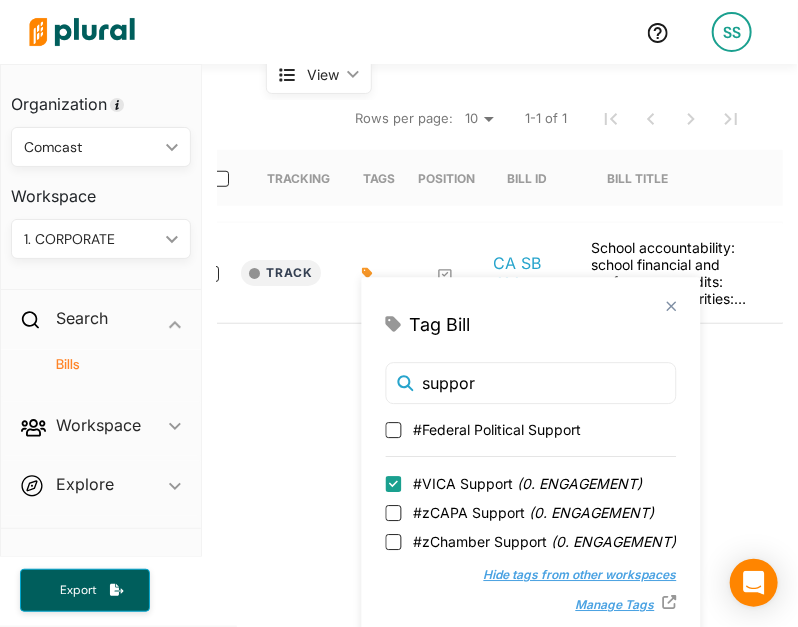 click 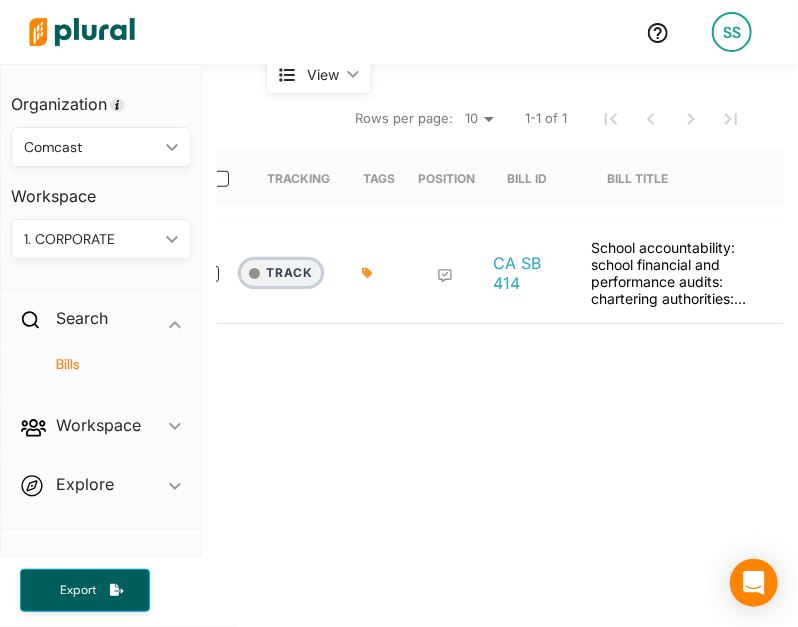 click on "Track" at bounding box center (281, 273) 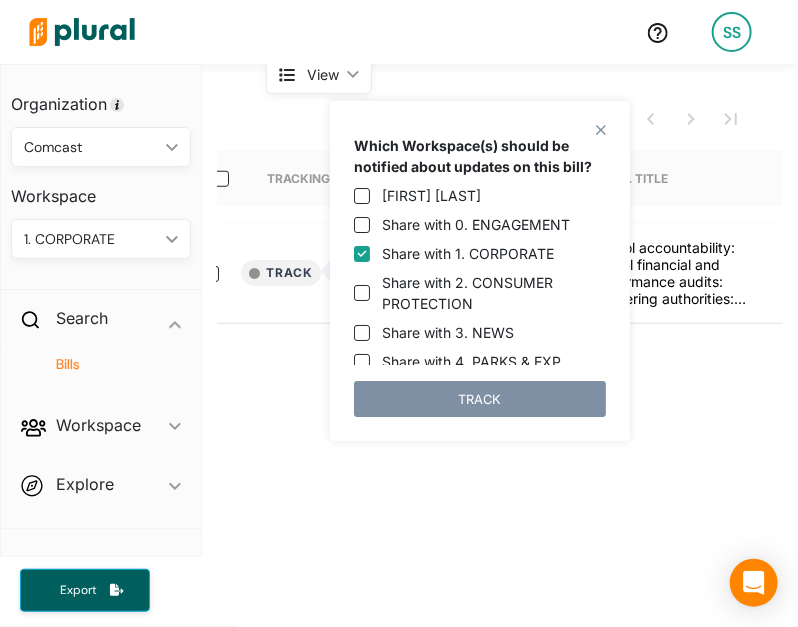click on "Share with 0. ENGAGEMENT" at bounding box center [476, 224] 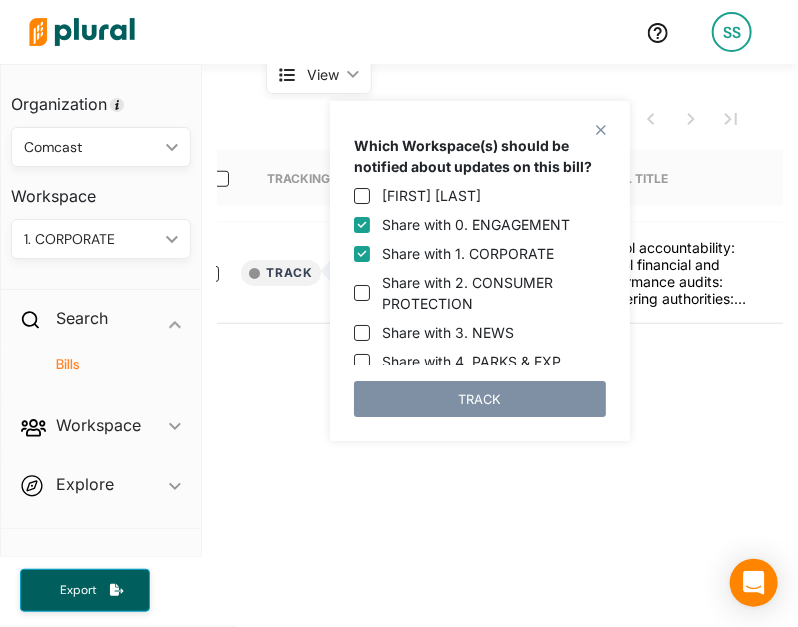 checkbox on "true" 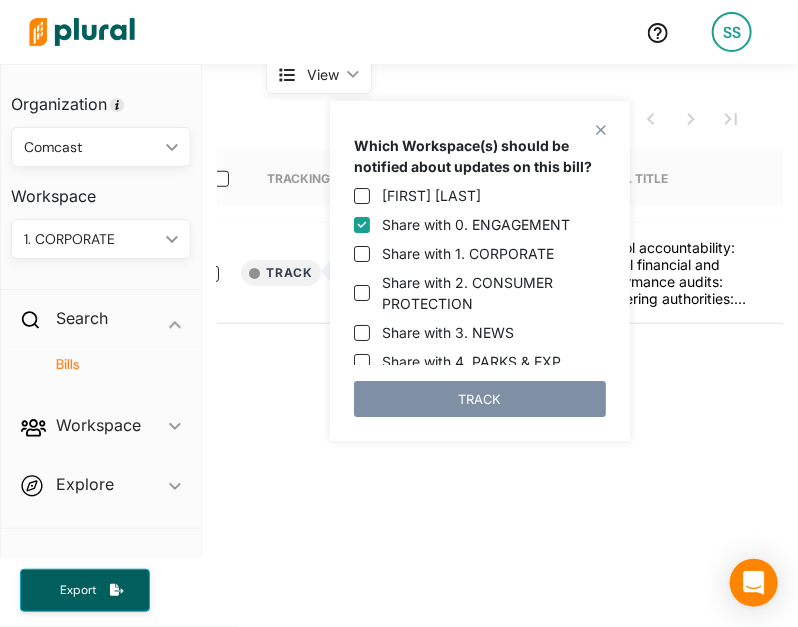 checkbox on "false" 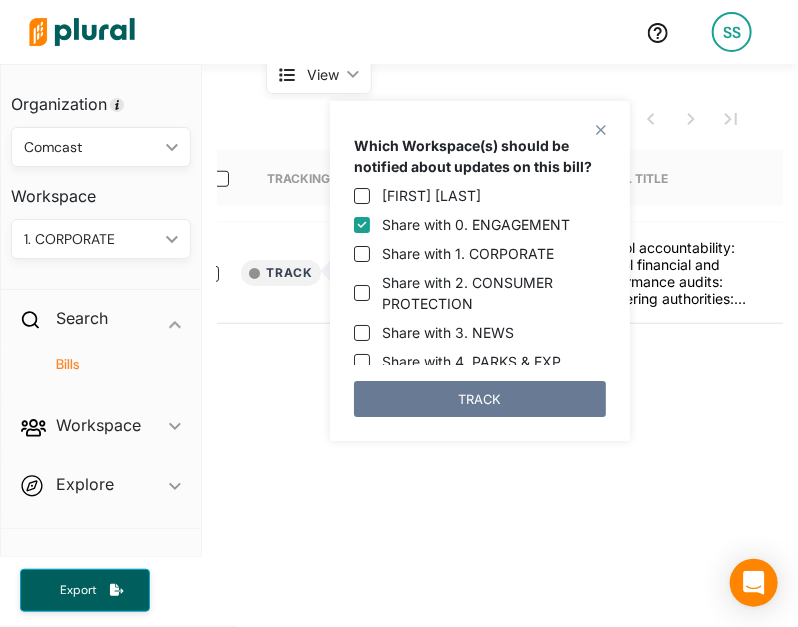 click on "TRACK" at bounding box center (480, 399) 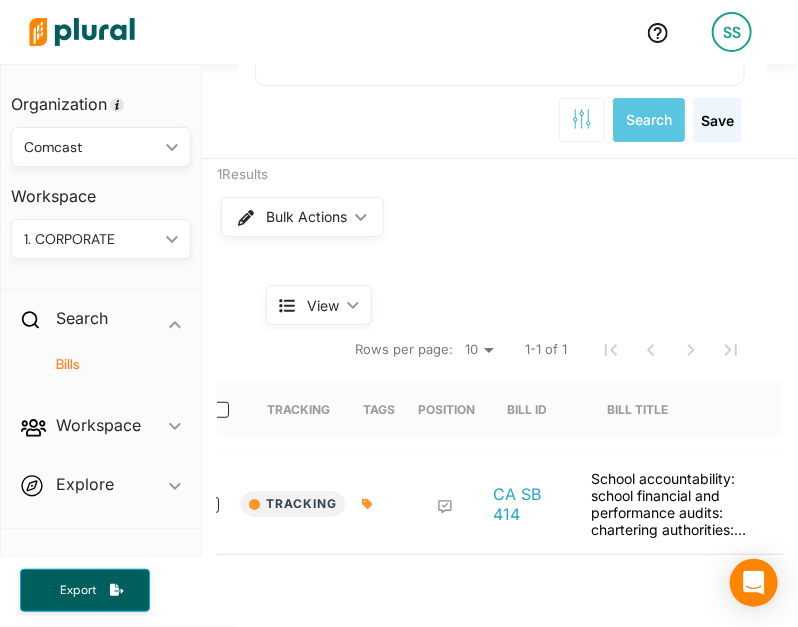 scroll, scrollTop: 128, scrollLeft: 0, axis: vertical 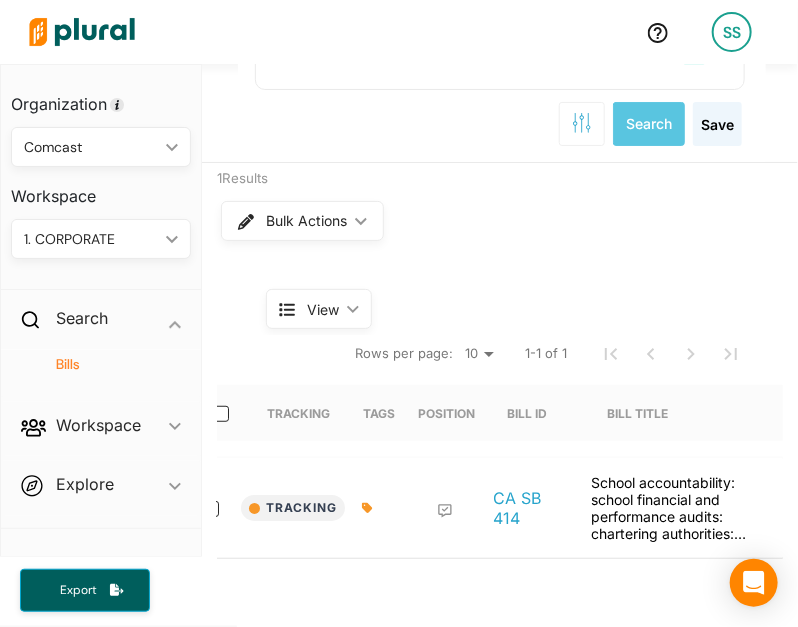 click on "sb 414 1 California US Congress Alabama Alaska Arizona Arkansas Colorado Connecticut Delaware District of Columbia Florida Georgia Hawaii Idaho Illinois Indiana Iowa Kansas Kentucky Louisiana Maine Maryland Massachusetts Michigan Minnesota Mississippi Missouri Montana Nebraska Nevada New Hampshire New Jersey New Mexico New York North Carolina North Dakota Ohio Oklahoma Oregon Pennsylvania Puerto Rico Rhode Island South Carolina South Dakota Tennessee Texas Utah Vermont Virginia Washington West Virginia Wisconsin Wyoming Select All Clear All   Search Save" at bounding box center [502, 53] 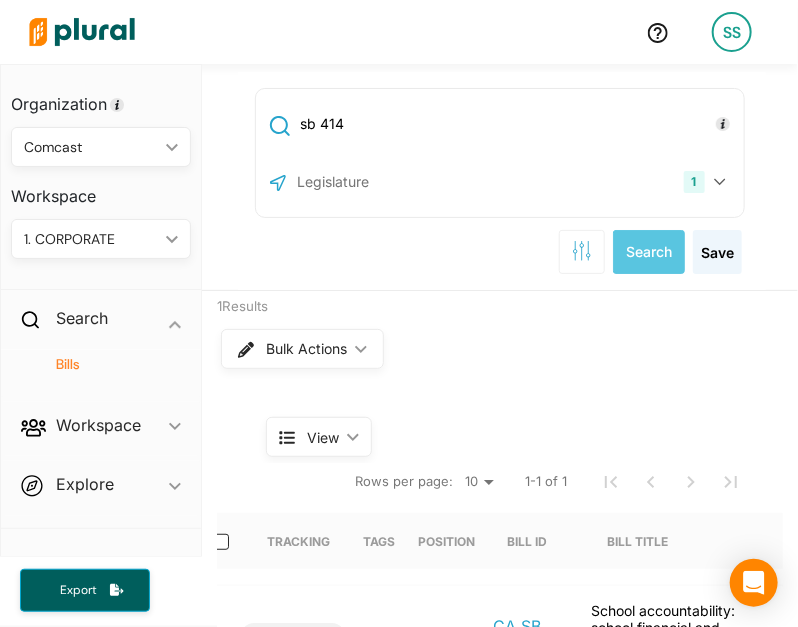 scroll, scrollTop: 2, scrollLeft: 0, axis: vertical 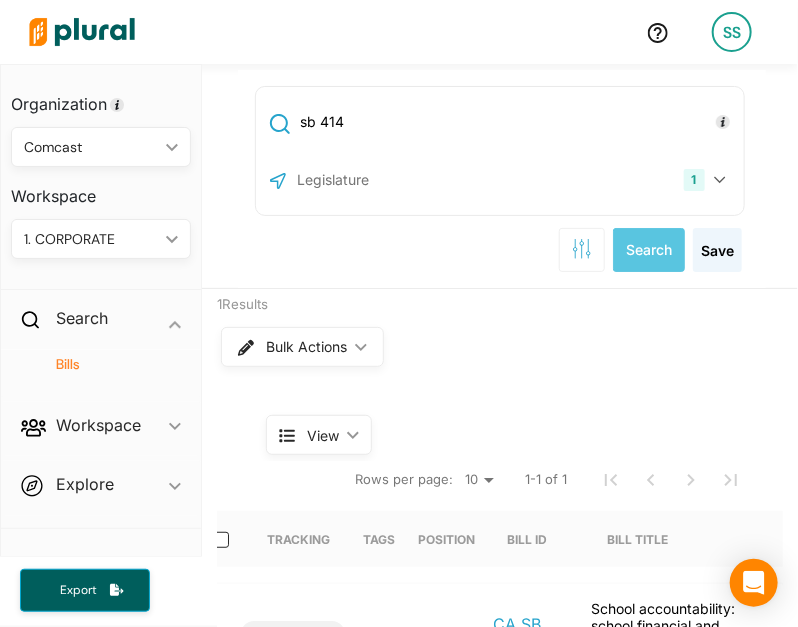click on "sb 414" at bounding box center [518, 122] 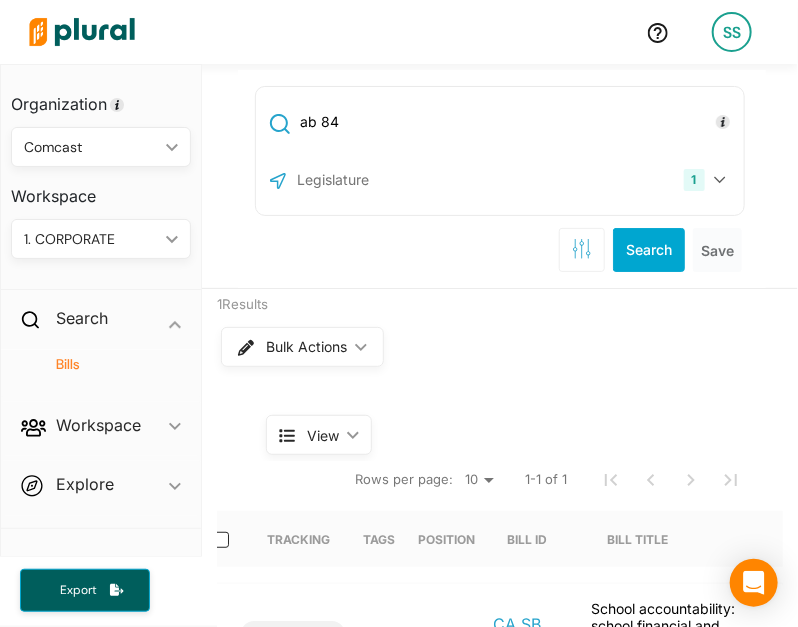 type on "ab 84" 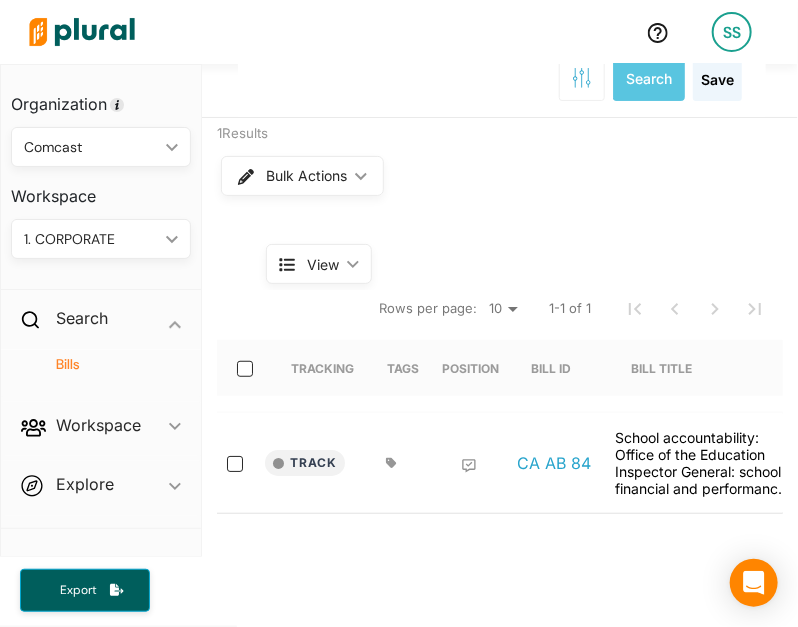 scroll, scrollTop: 174, scrollLeft: 0, axis: vertical 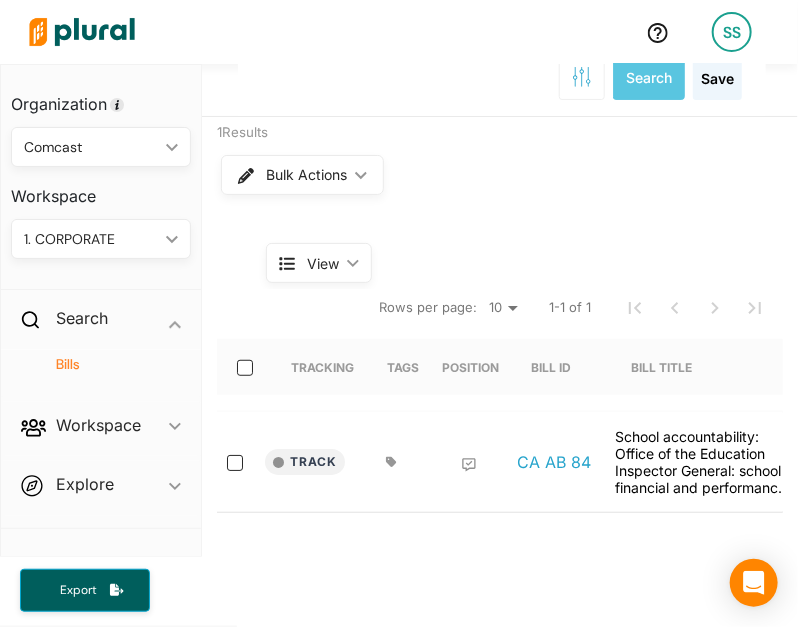 click 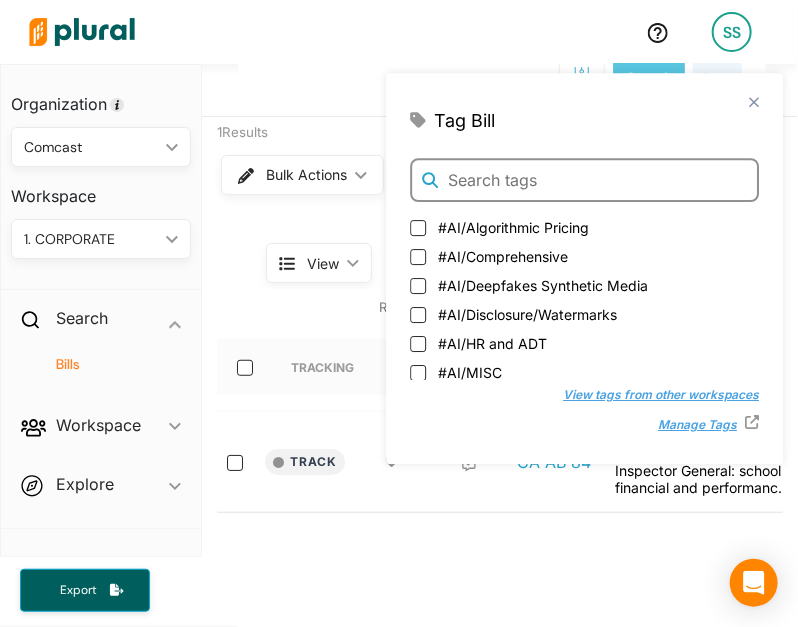 click at bounding box center [584, 180] 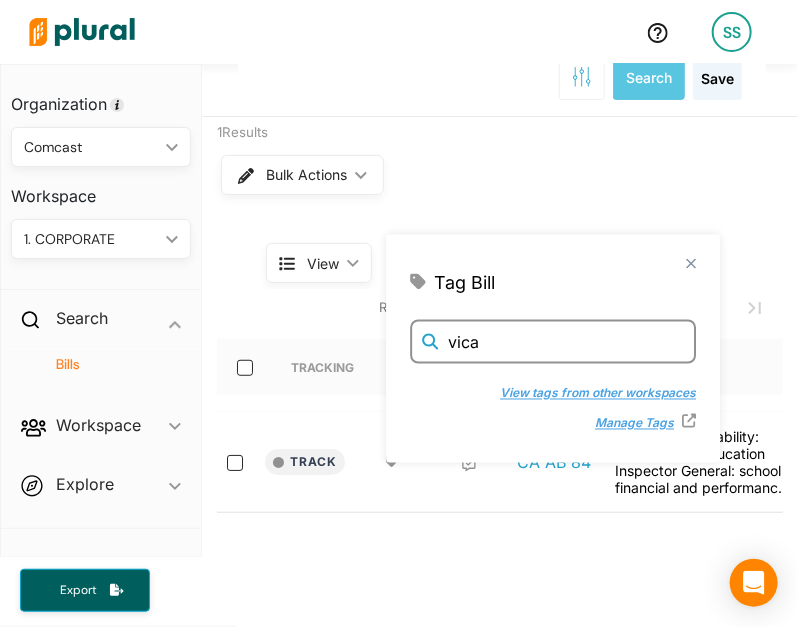 type on "vica" 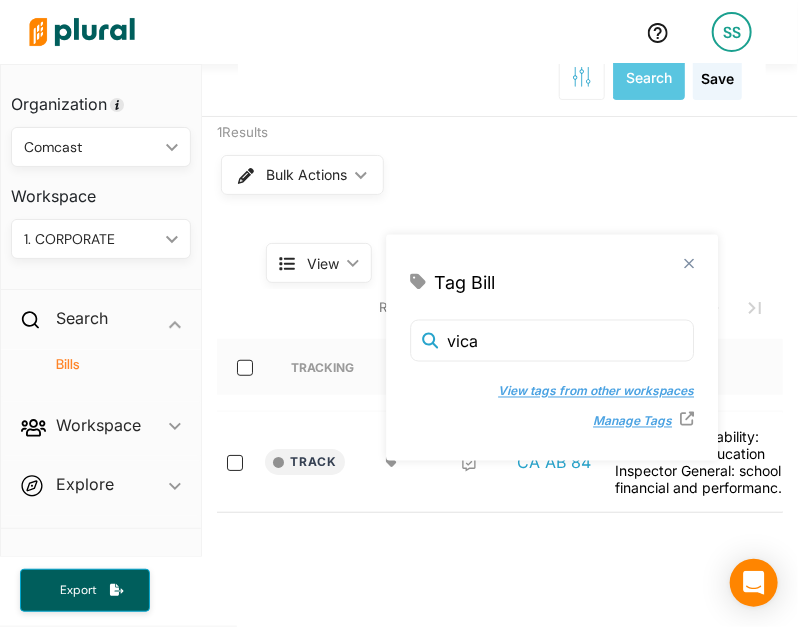 click on "View tags from other workspaces" at bounding box center [586, 392] 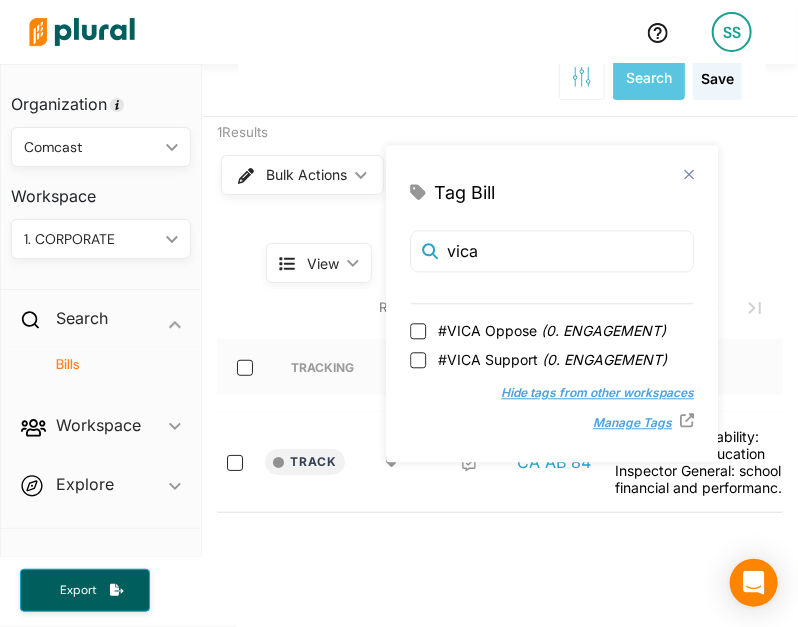 click on "#VICA Support   ( 0. ENGAGEMENT )" at bounding box center (552, 359) 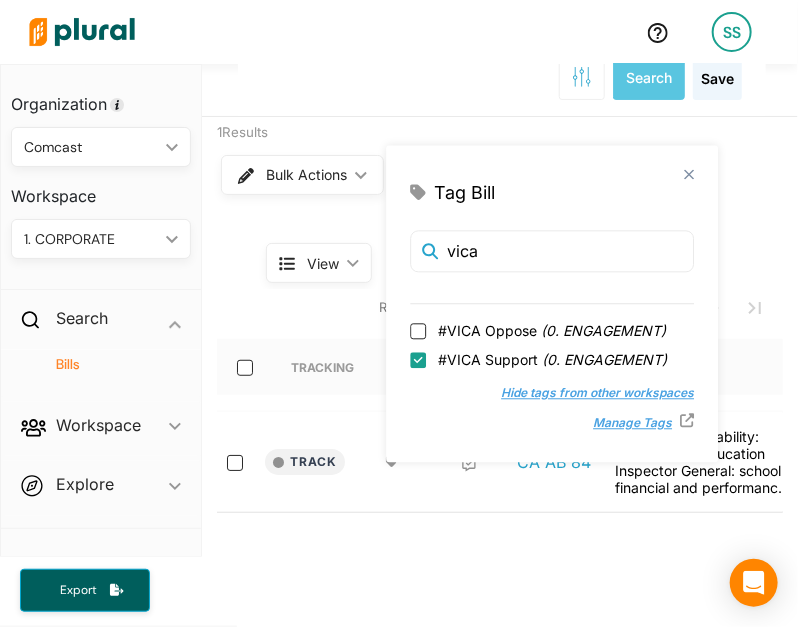 checkbox on "true" 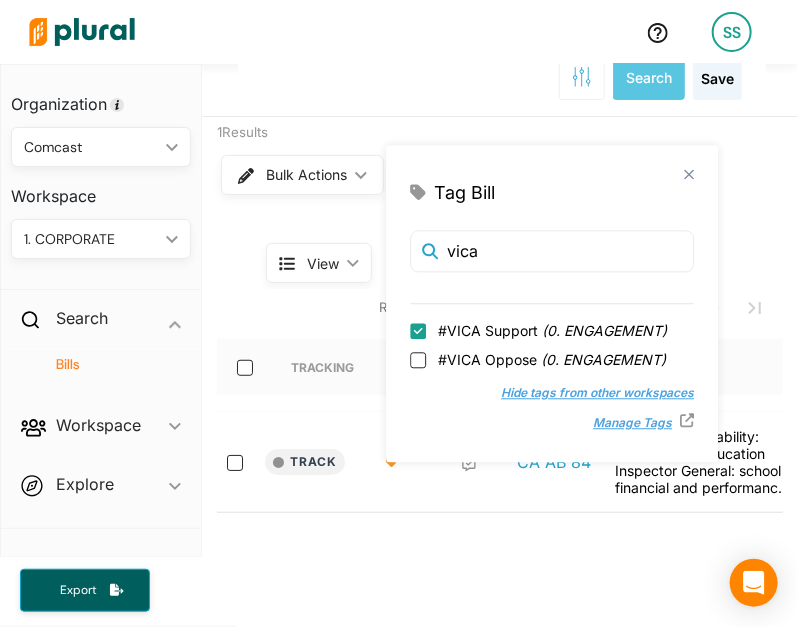 click on "#VICA Oppose   ( 0. ENGAGEMENT )" at bounding box center (552, 359) 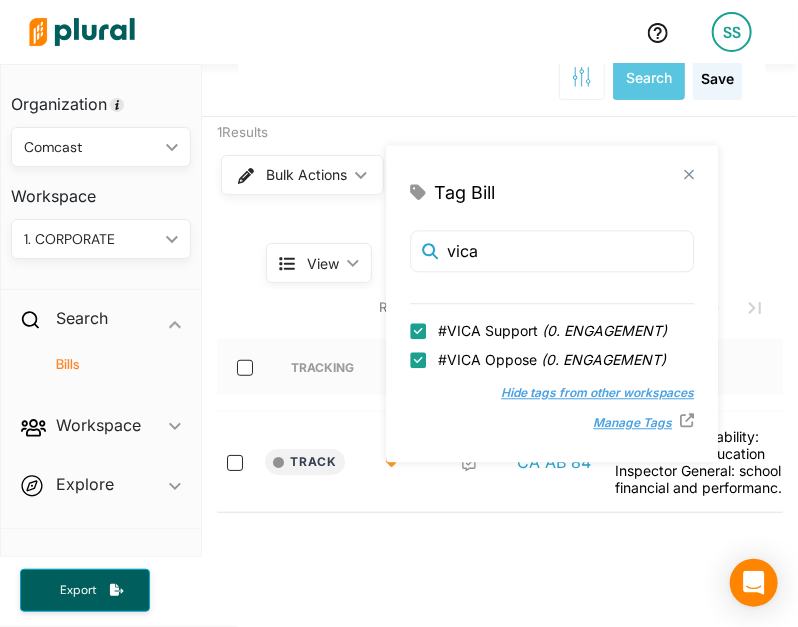 checkbox on "true" 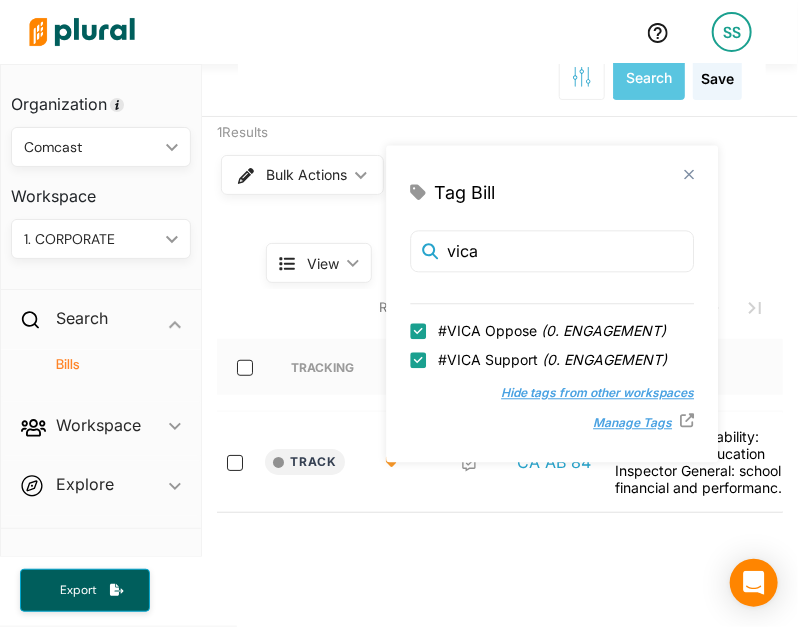click on "#VICA Support   ( 0. ENGAGEMENT )" at bounding box center [552, 359] 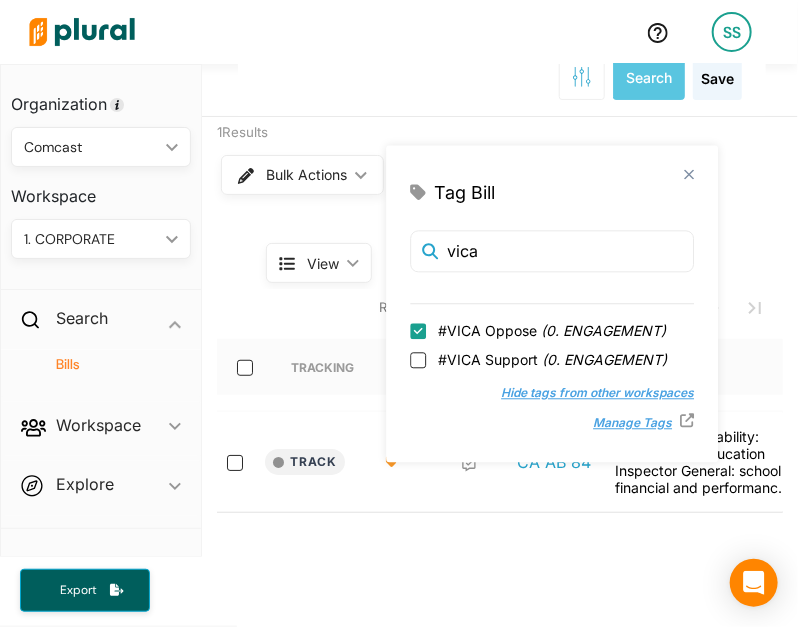 checkbox on "false" 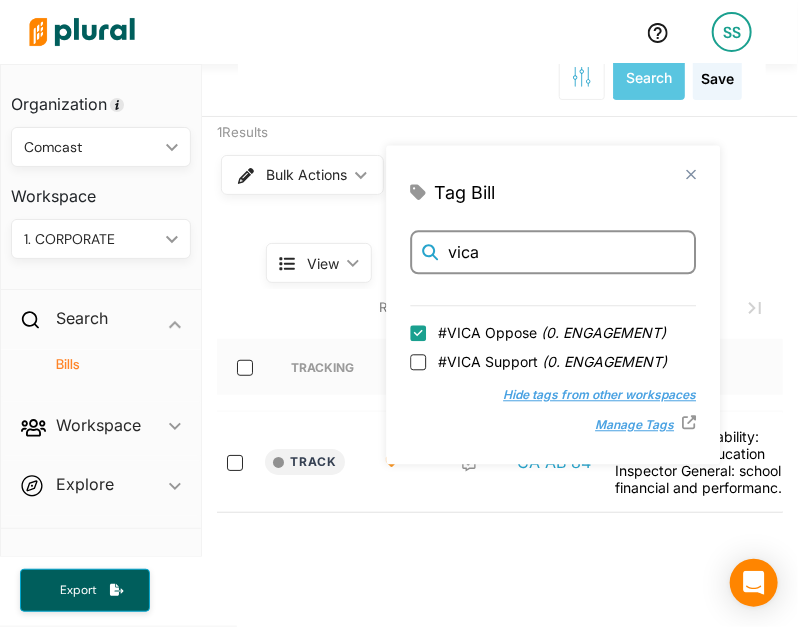 click on "vica" at bounding box center [553, 252] 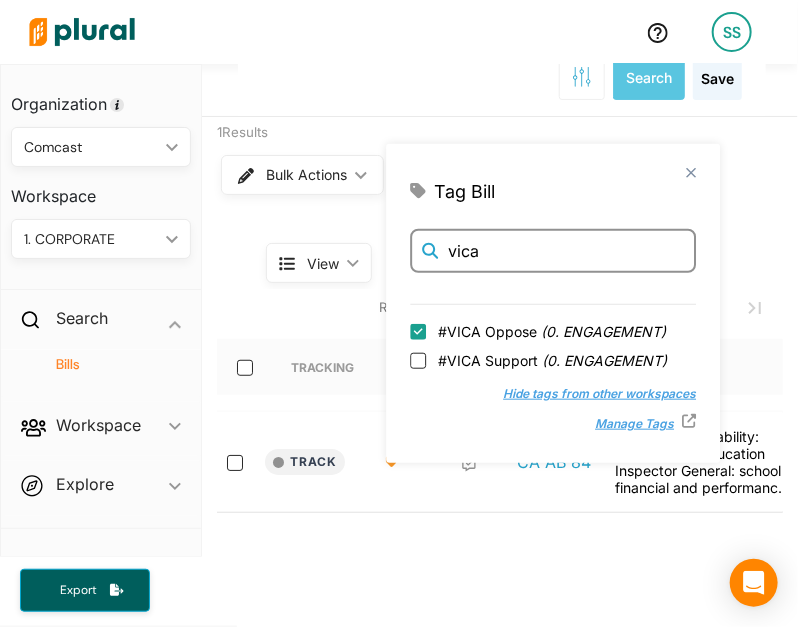 click on "vica" at bounding box center (553, 251) 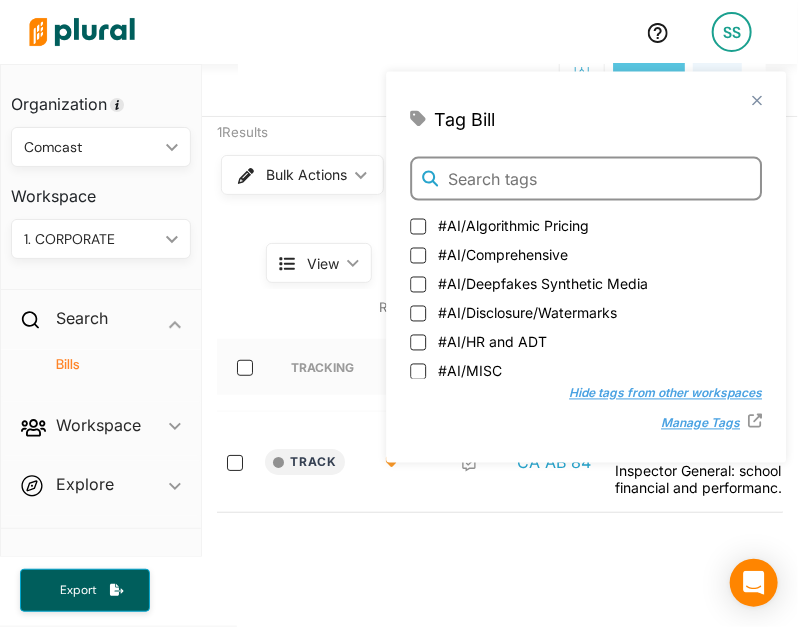 type 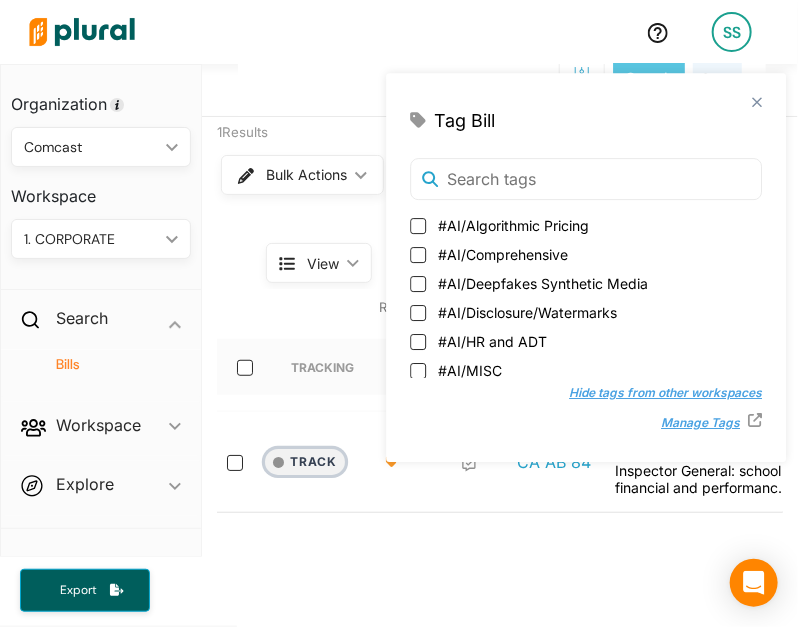 click on "Track" at bounding box center [305, 462] 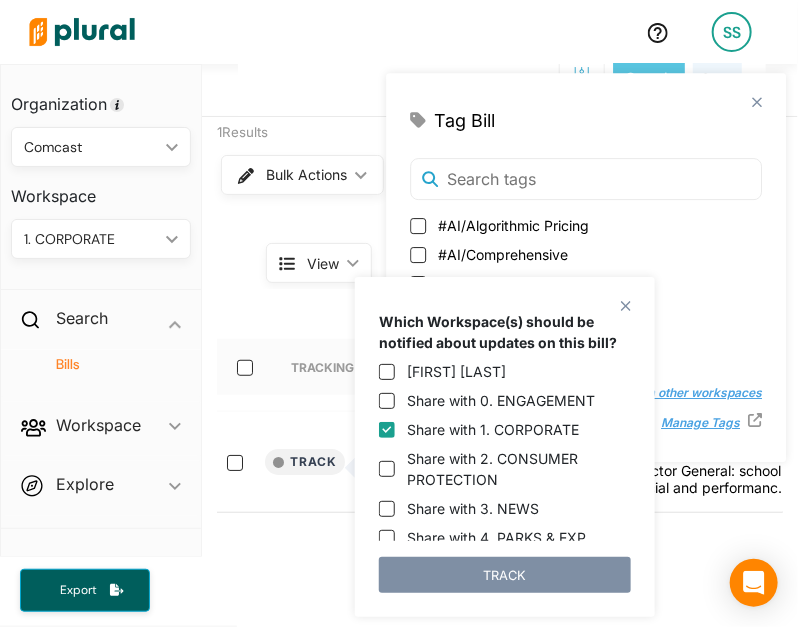 click on "Sophia Stewart Share with 0. ENGAGEMENT Share with 1. CORPORATE Share with 2. CONSUMER PROTECTION Share with 3. NEWS Share with 4. PARKS & EXP. Share with 5. PRODUCTION Share with 6. SPORTS" at bounding box center [505, 447] 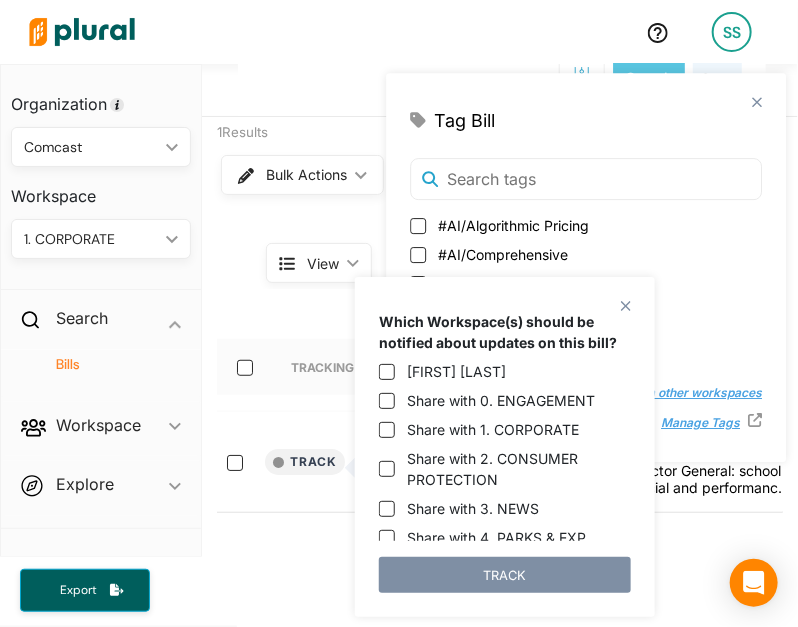 checkbox on "false" 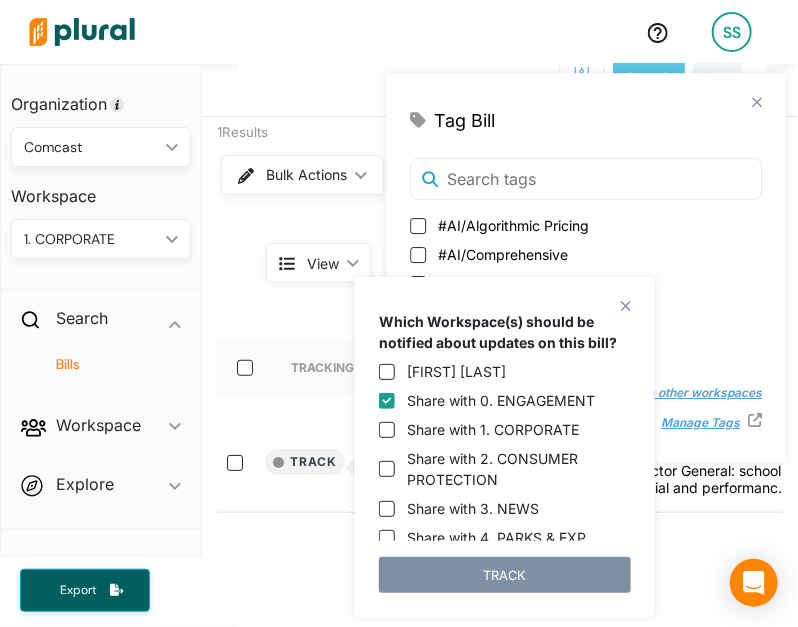 checkbox on "true" 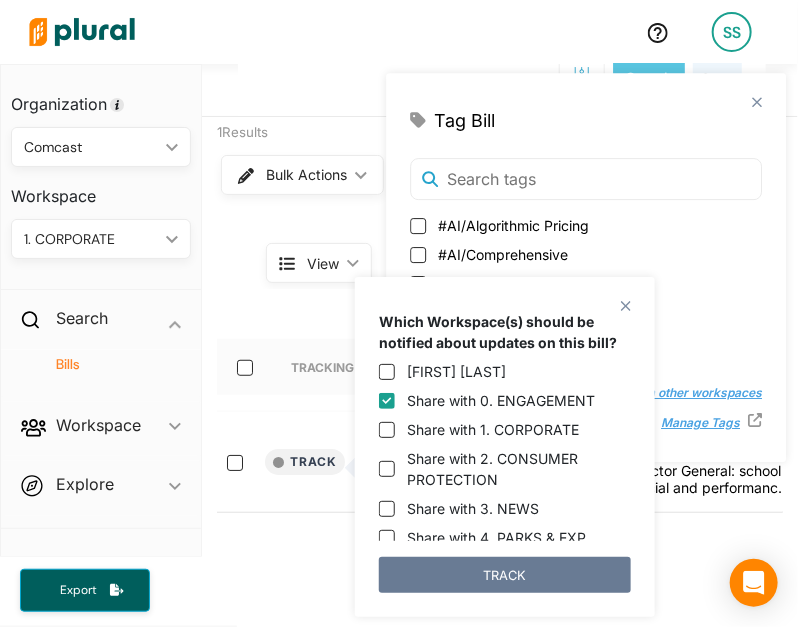click on "TRACK" at bounding box center [505, 575] 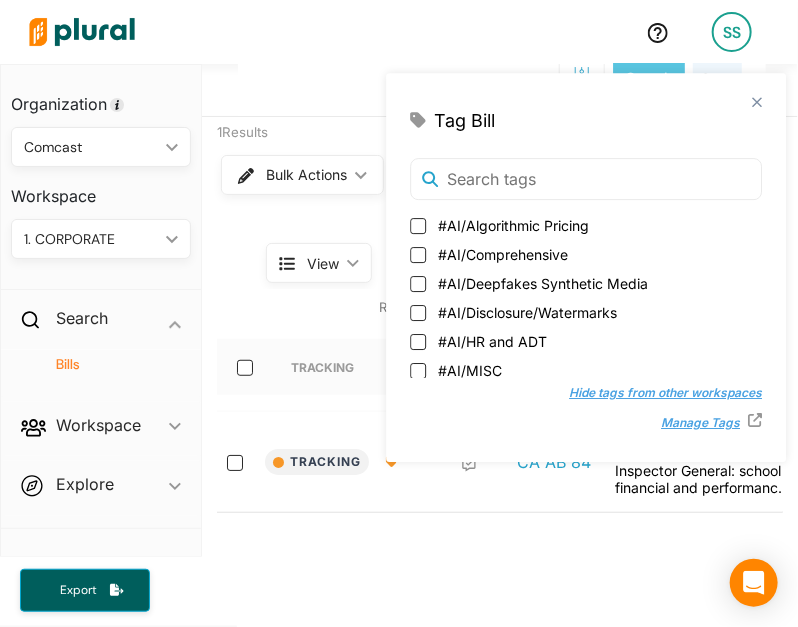 click on "Rows per page: 10 20 50 1-1 of 1" at bounding box center (500, 307) 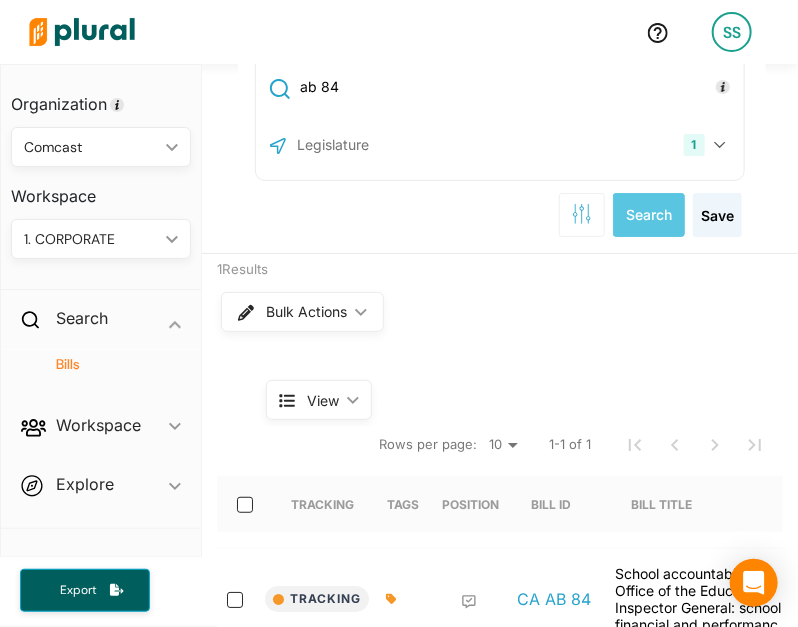 scroll, scrollTop: 0, scrollLeft: 0, axis: both 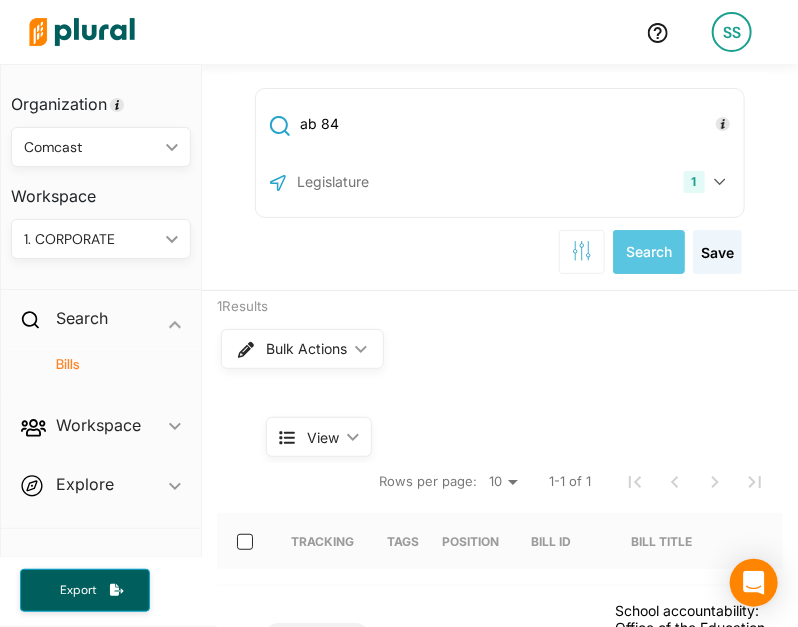 click on "ab 84" at bounding box center (518, 124) 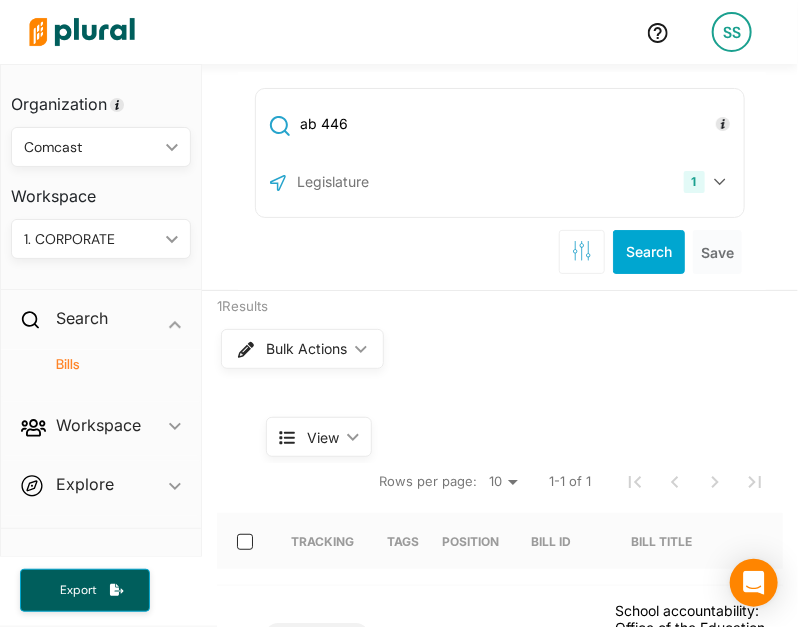 type on "ab 446" 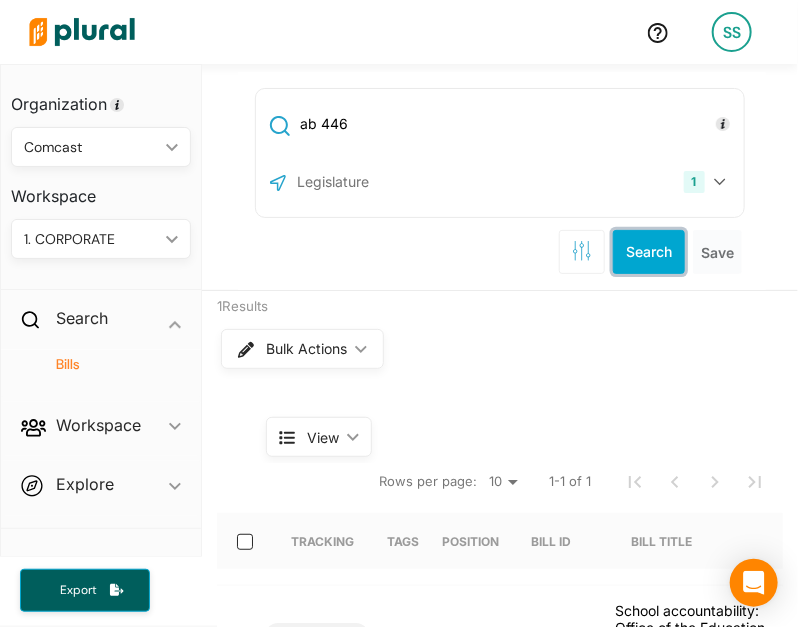 click on "Search" at bounding box center [649, 252] 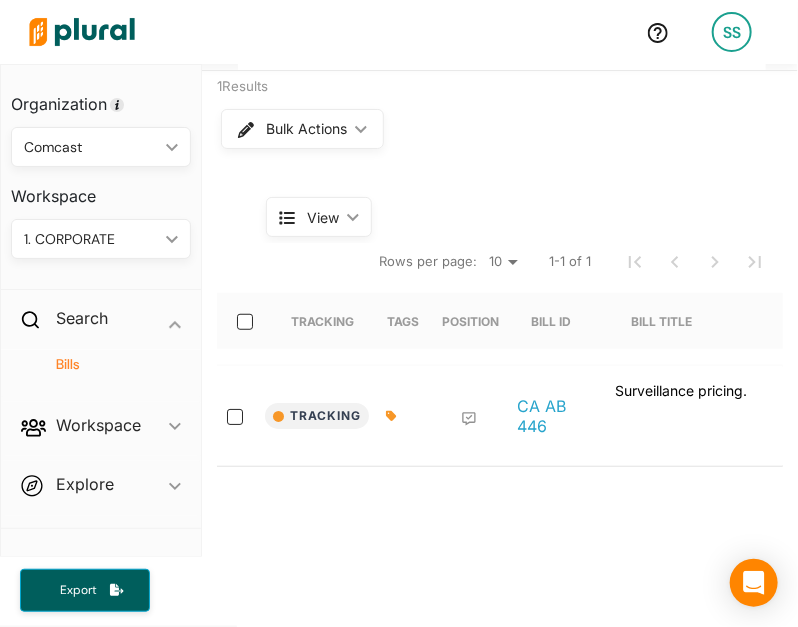 scroll, scrollTop: 216, scrollLeft: 0, axis: vertical 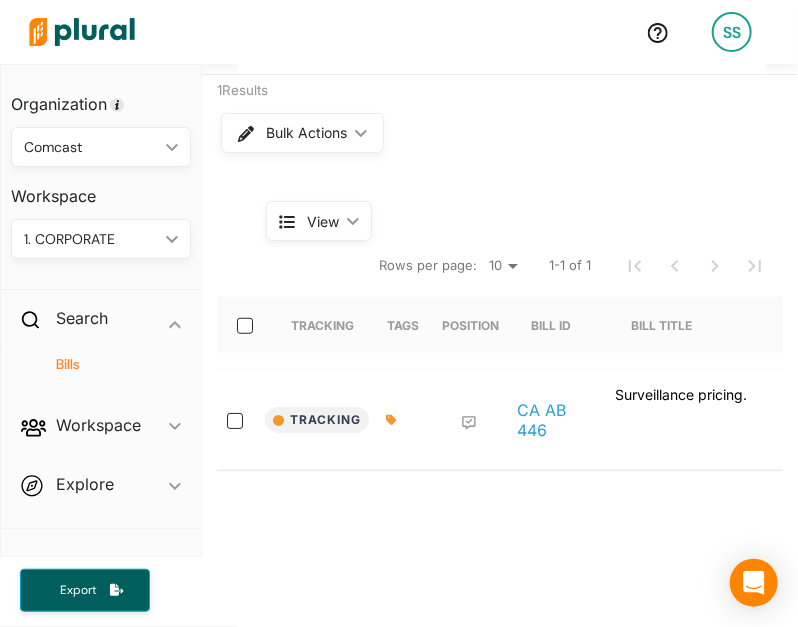 click at bounding box center [400, 420] 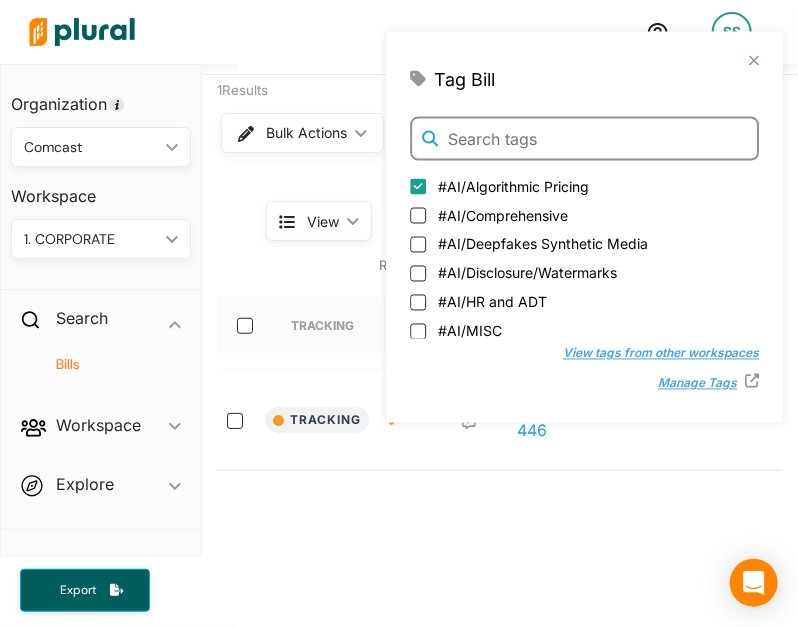 click at bounding box center [584, 139] 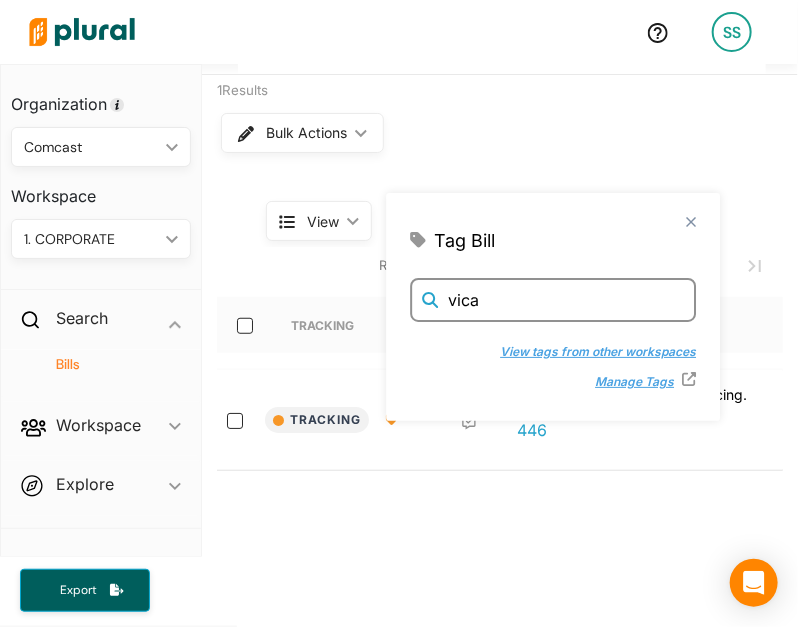 type on "vica" 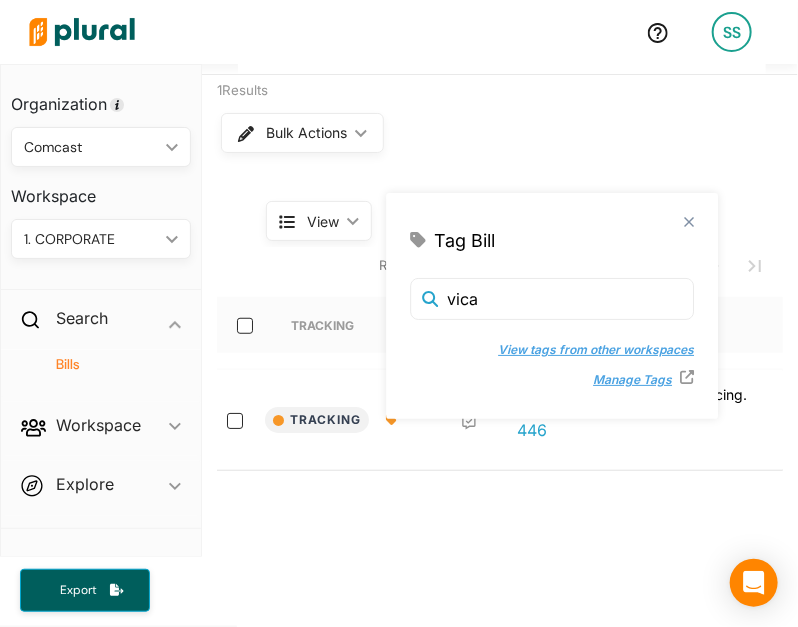 click on "View tags from other workspaces" at bounding box center (586, 350) 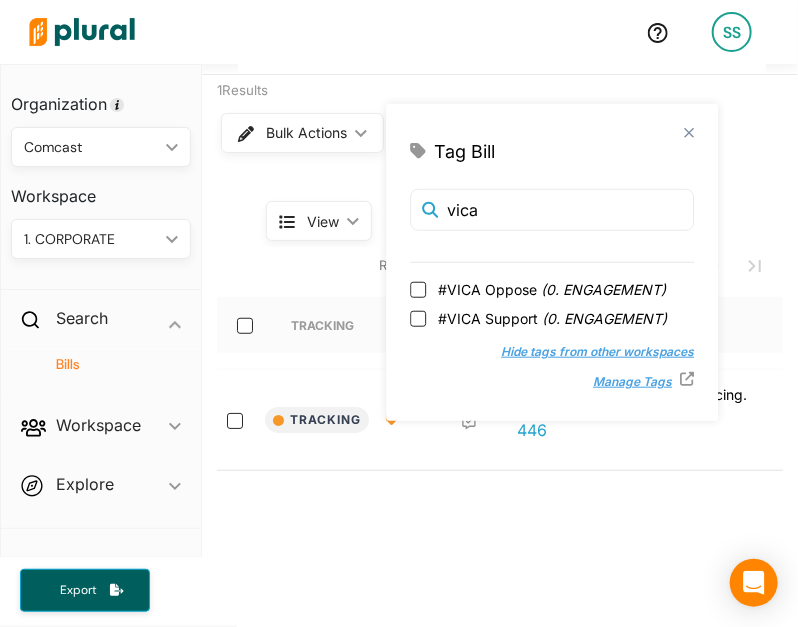 click on "( 0. ENGAGEMENT )" at bounding box center (603, 289) 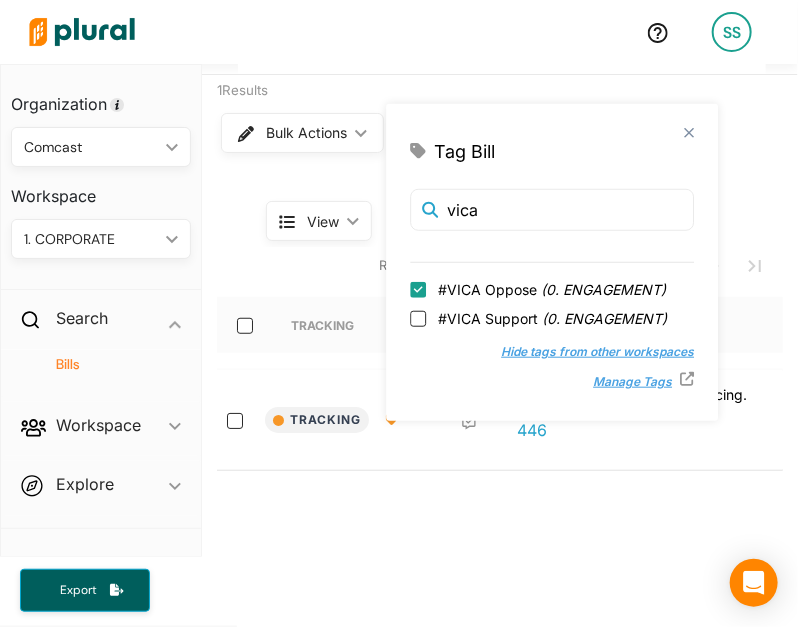 checkbox on "true" 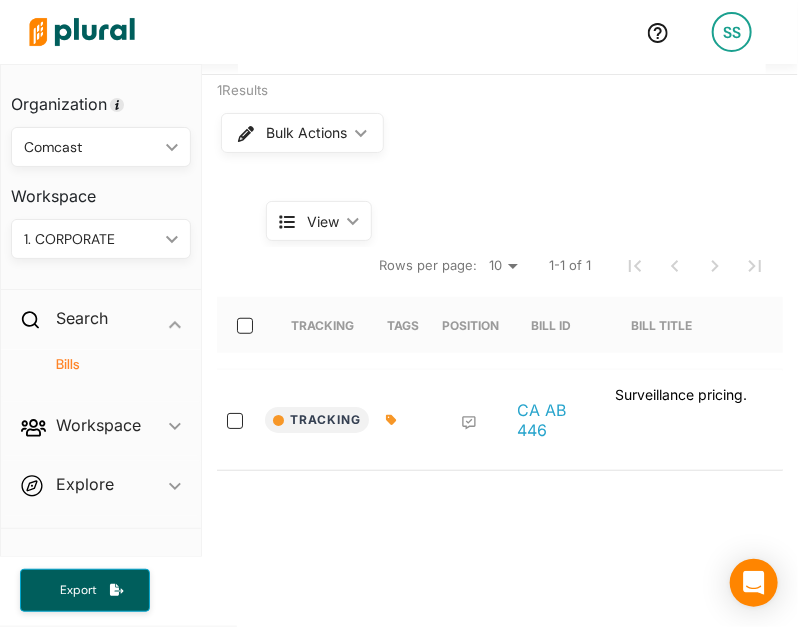 scroll, scrollTop: 0, scrollLeft: 0, axis: both 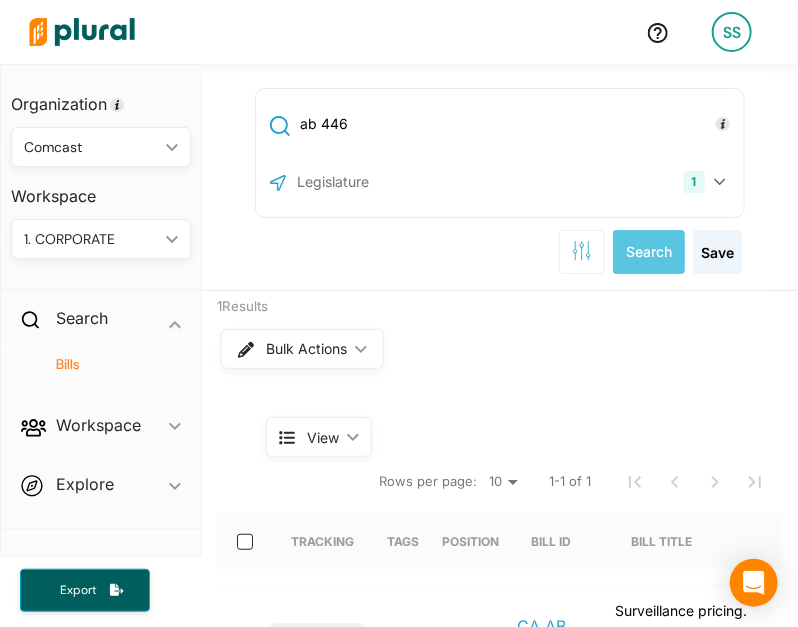 click on "ab 446" at bounding box center (518, 124) 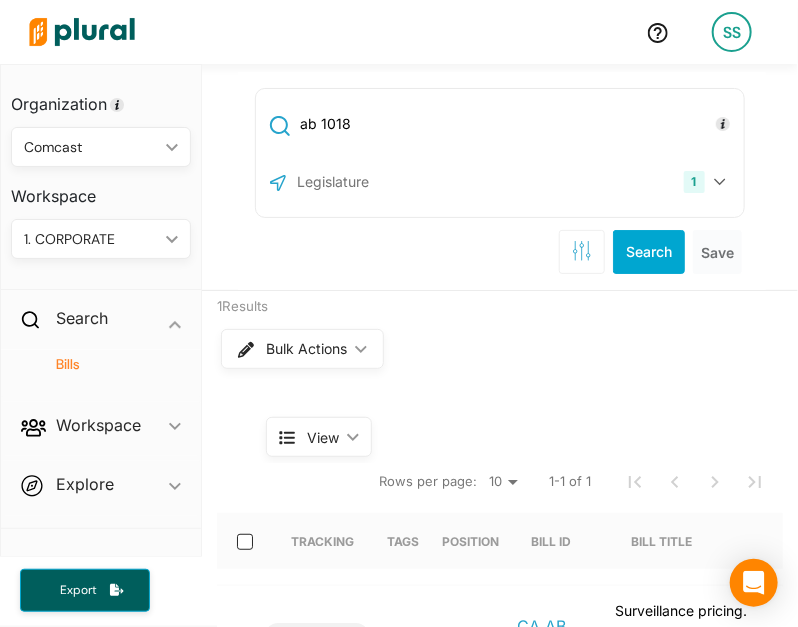 type on "ab 1018" 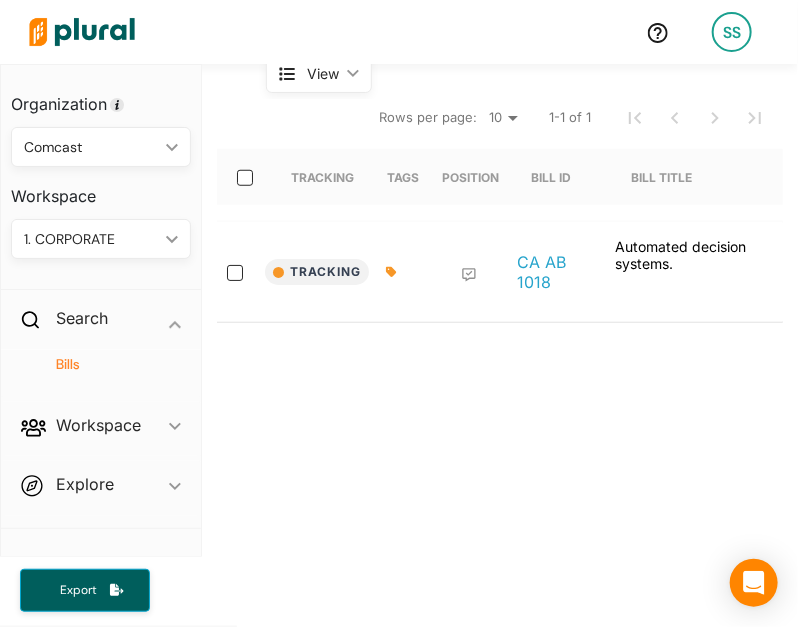scroll, scrollTop: 367, scrollLeft: 0, axis: vertical 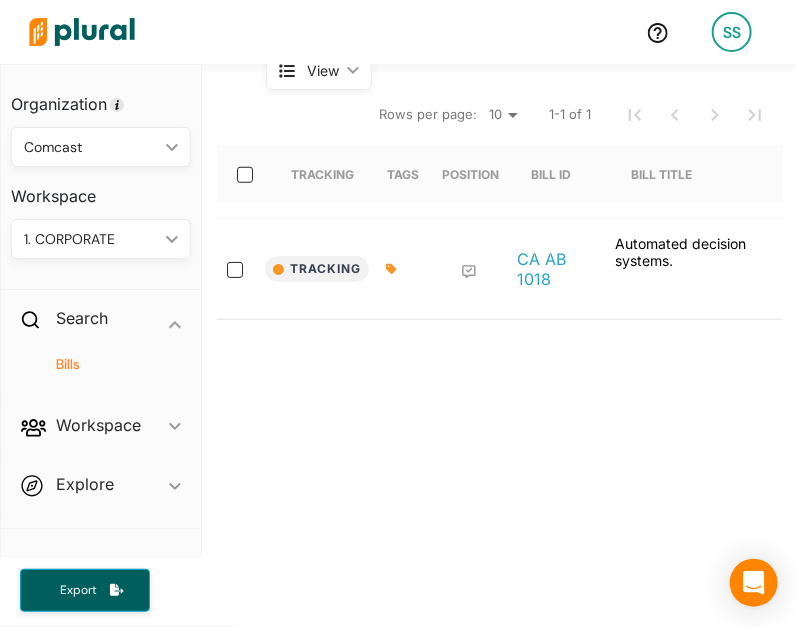 click 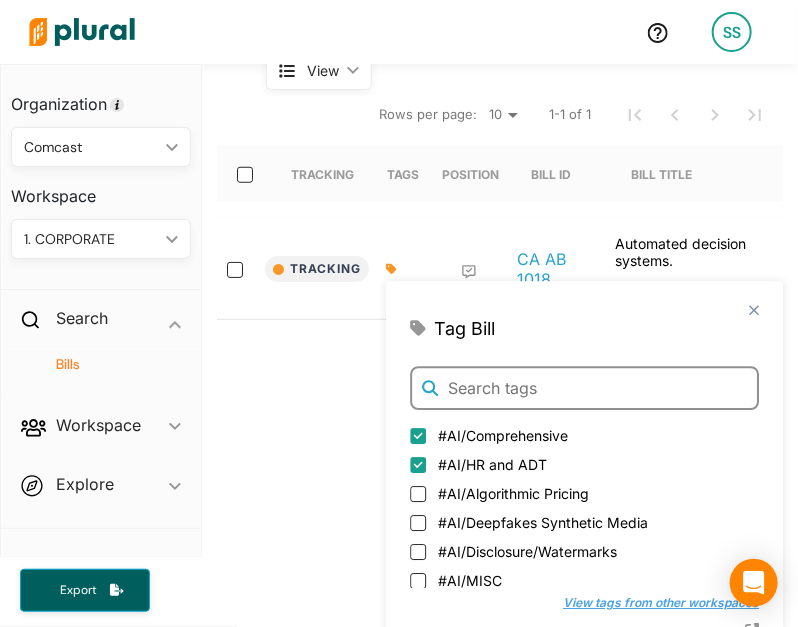 click at bounding box center [584, 388] 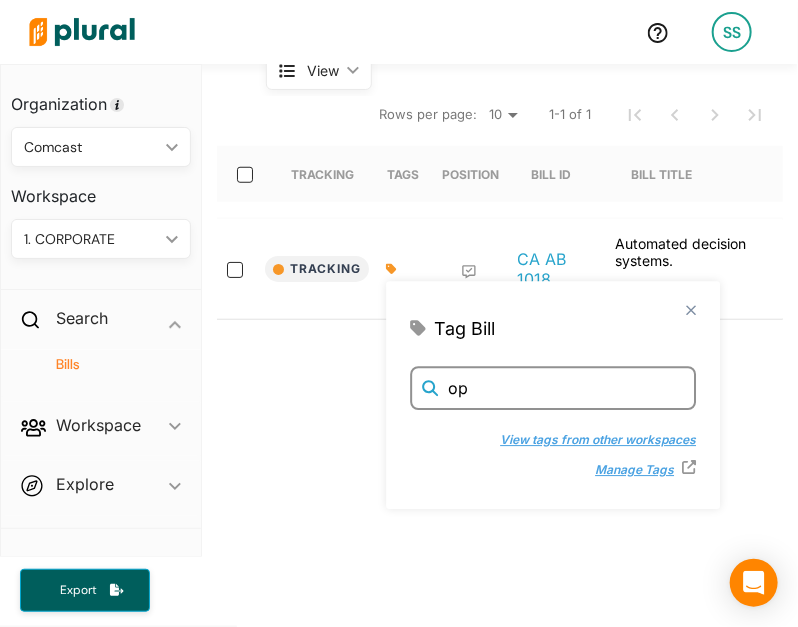 type on "op" 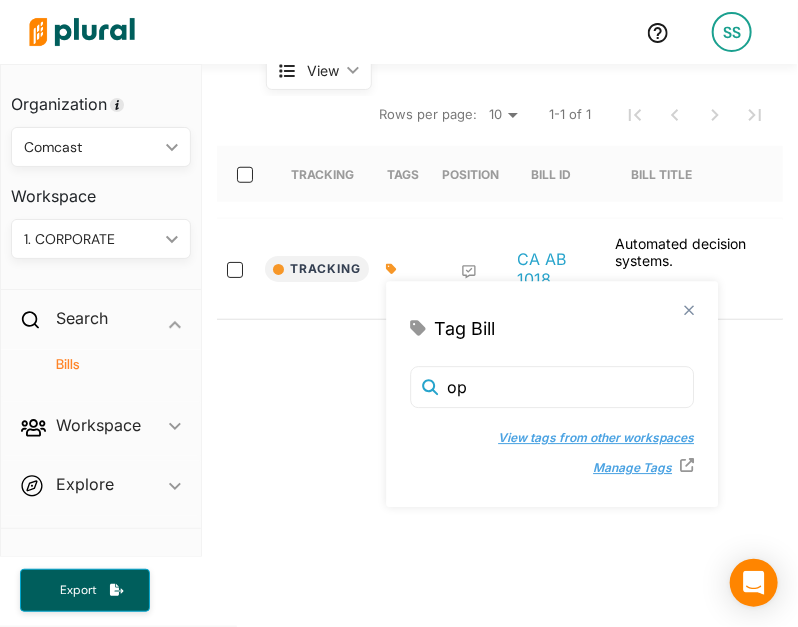 click on "View tags from other workspaces" at bounding box center (586, 438) 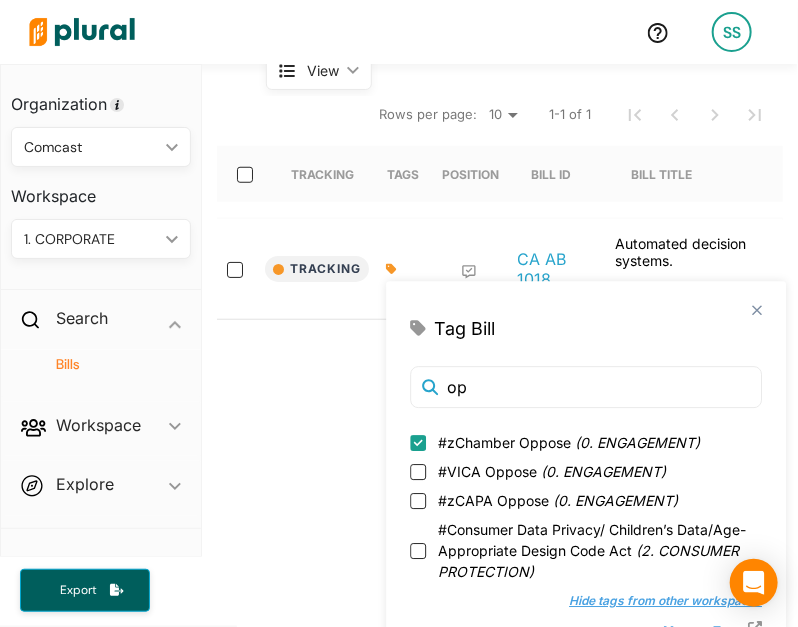 scroll, scrollTop: 24, scrollLeft: 0, axis: vertical 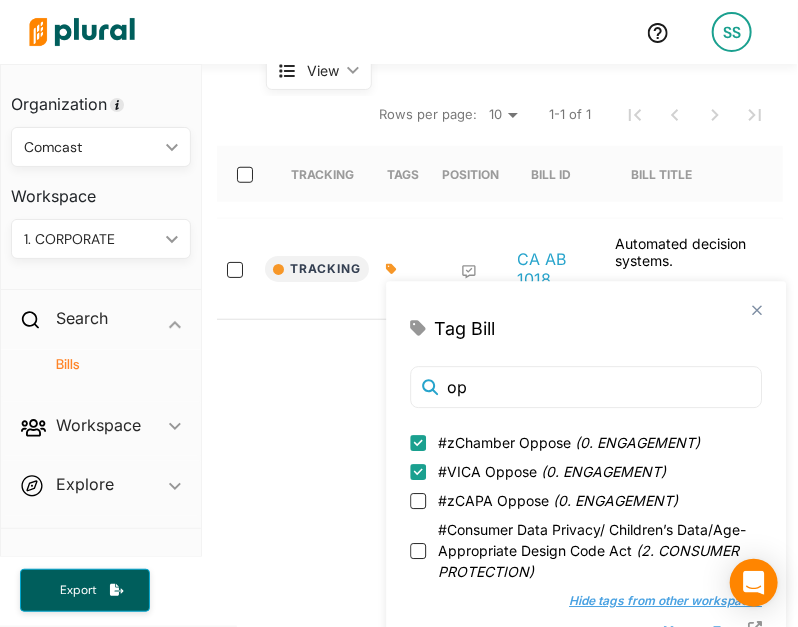 checkbox on "true" 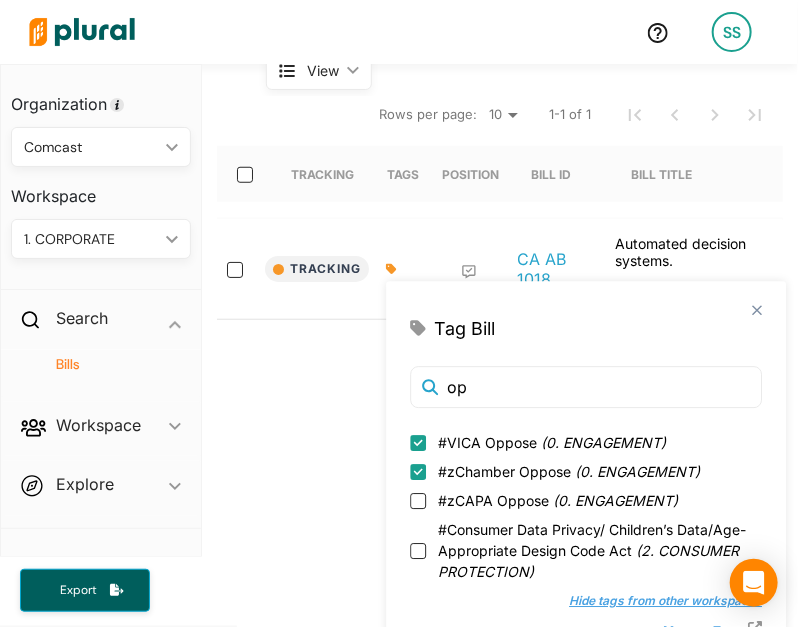scroll, scrollTop: 0, scrollLeft: 0, axis: both 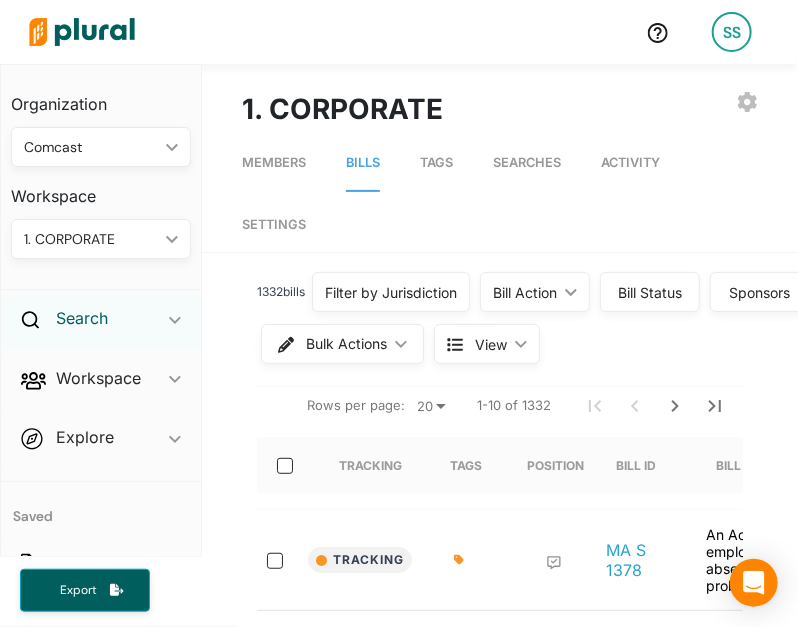 click on "Search" at bounding box center [82, 318] 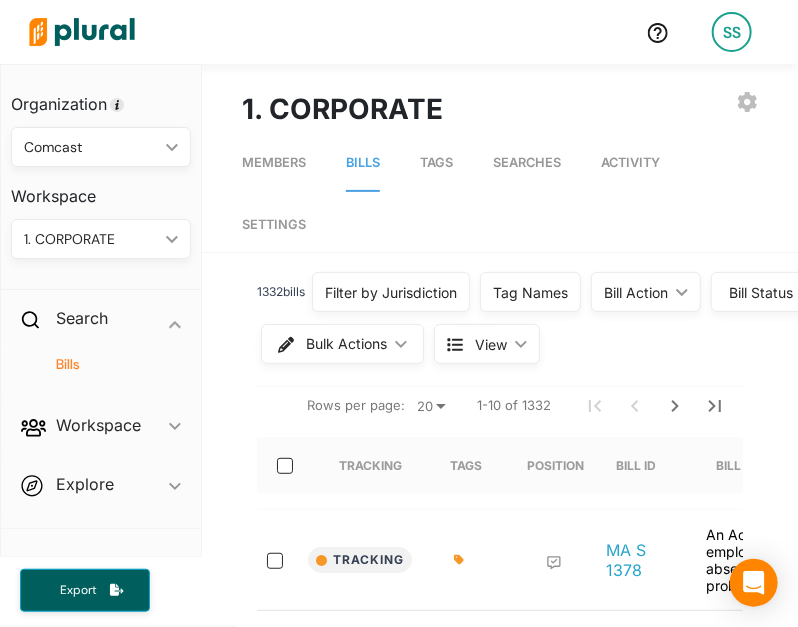 click on "Bills" at bounding box center (106, 364) 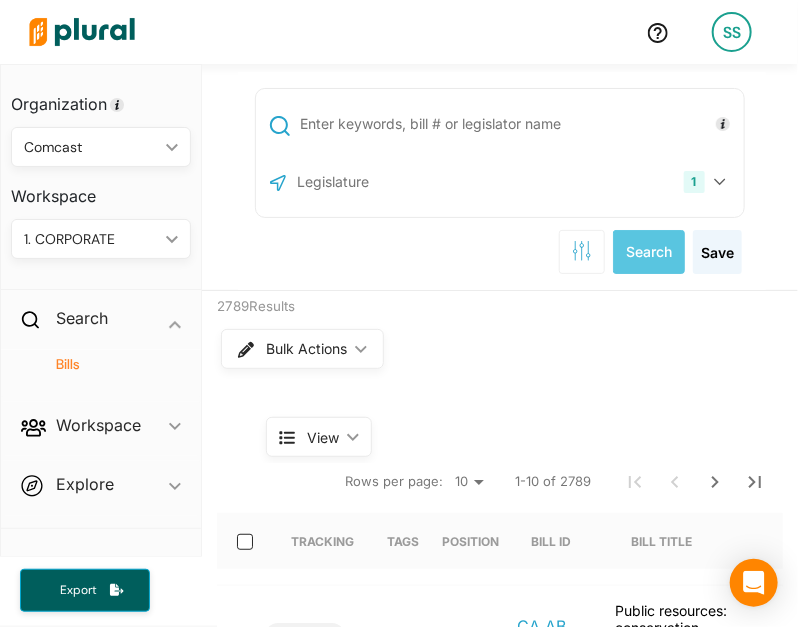 click at bounding box center [518, 124] 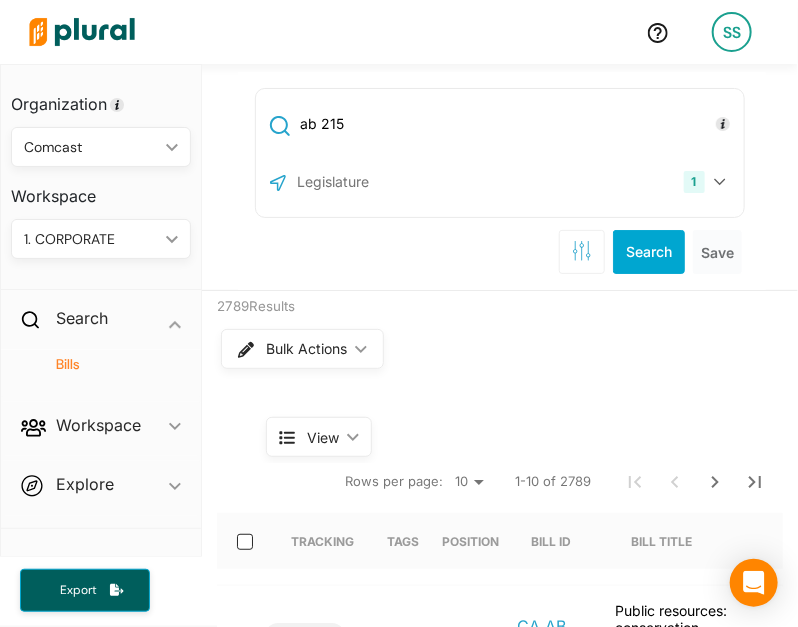 type on "ab 215" 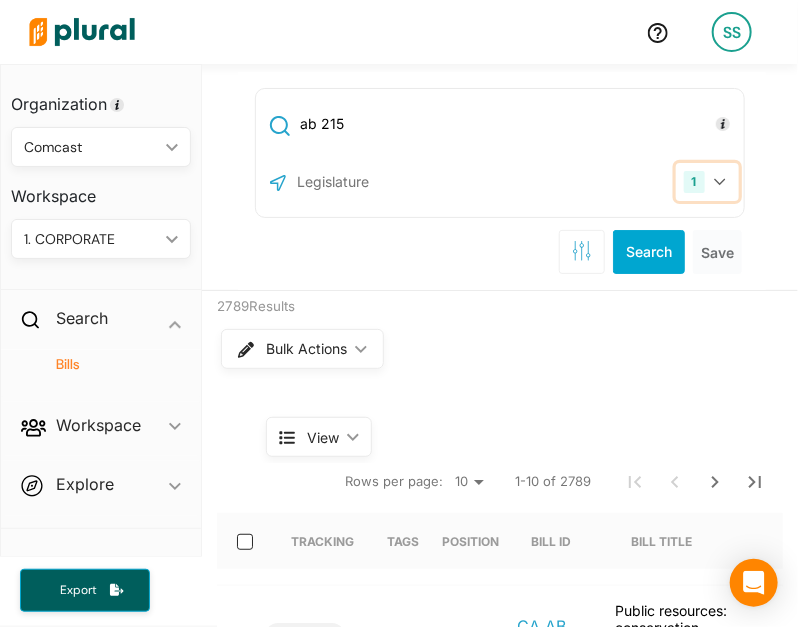 click on "1" at bounding box center (707, 182) 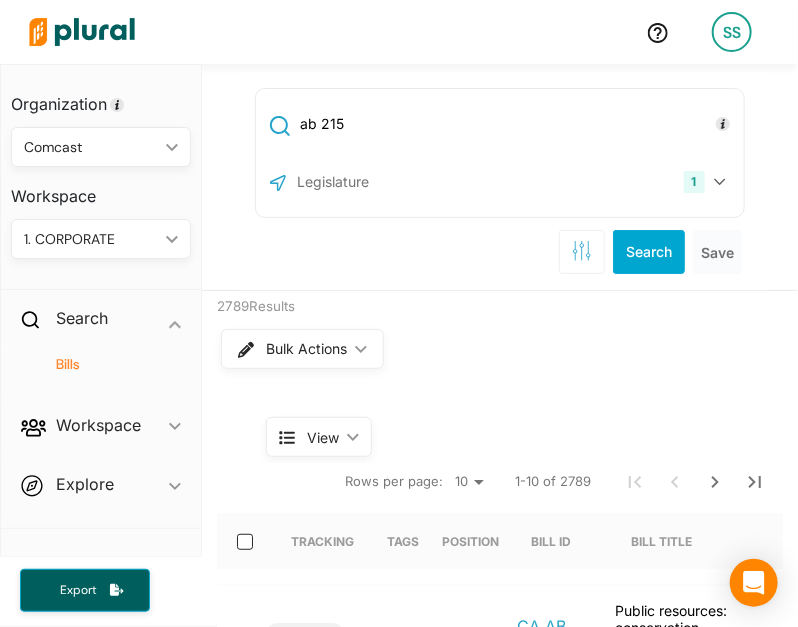 click at bounding box center [402, 182] 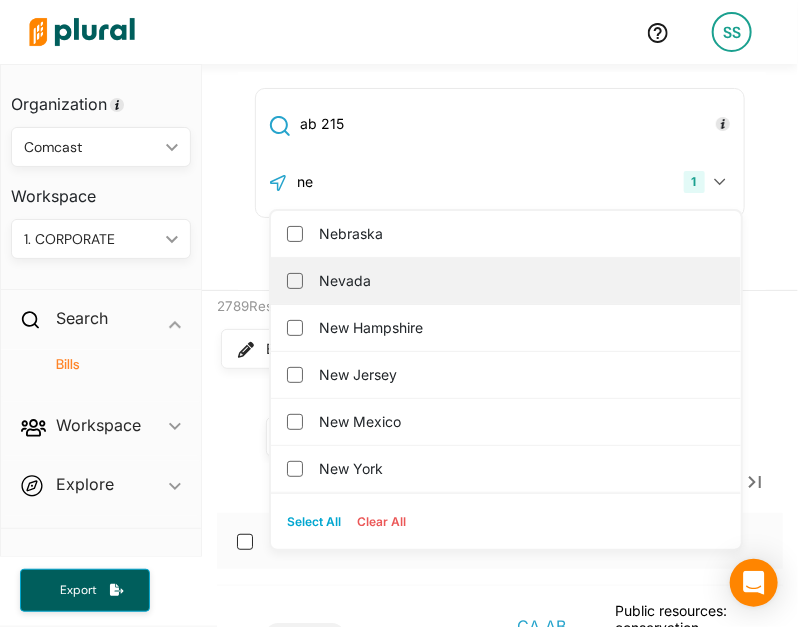 type on "ne" 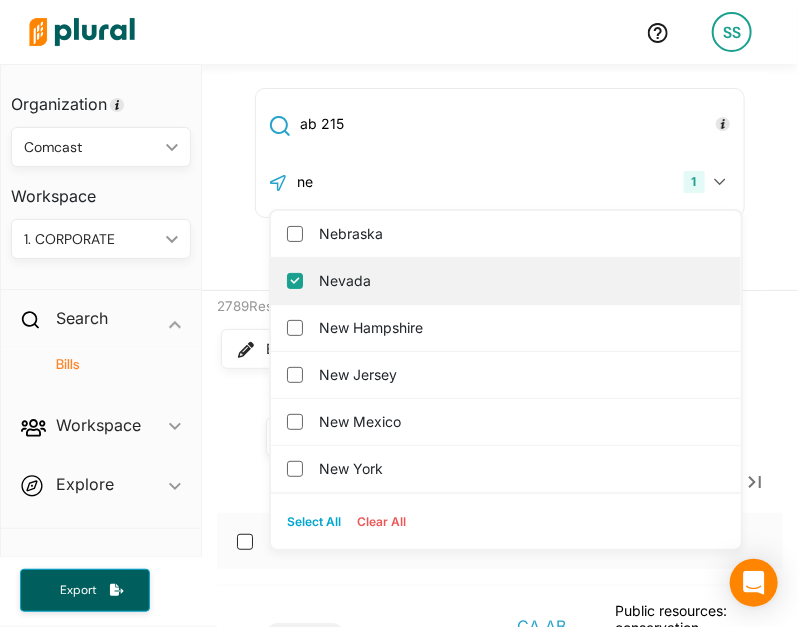 checkbox on "true" 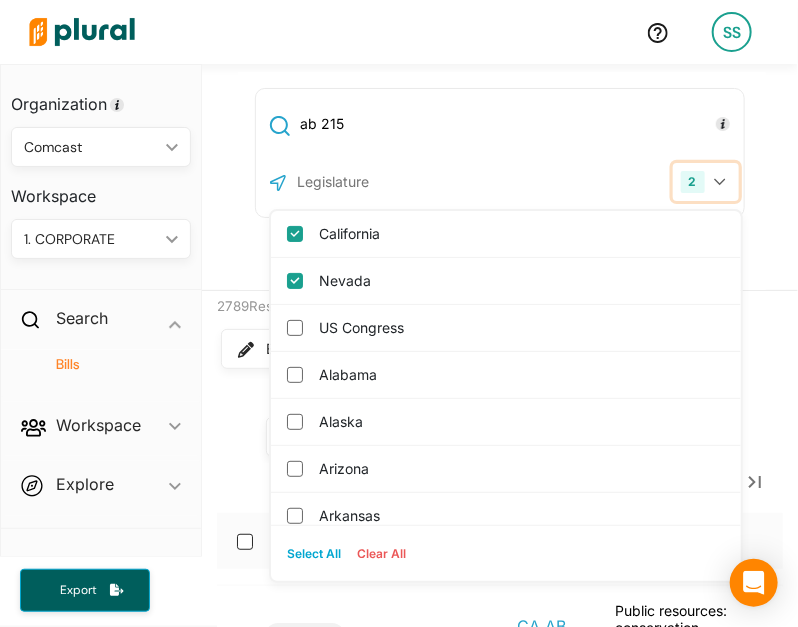 click on "2" at bounding box center (706, 182) 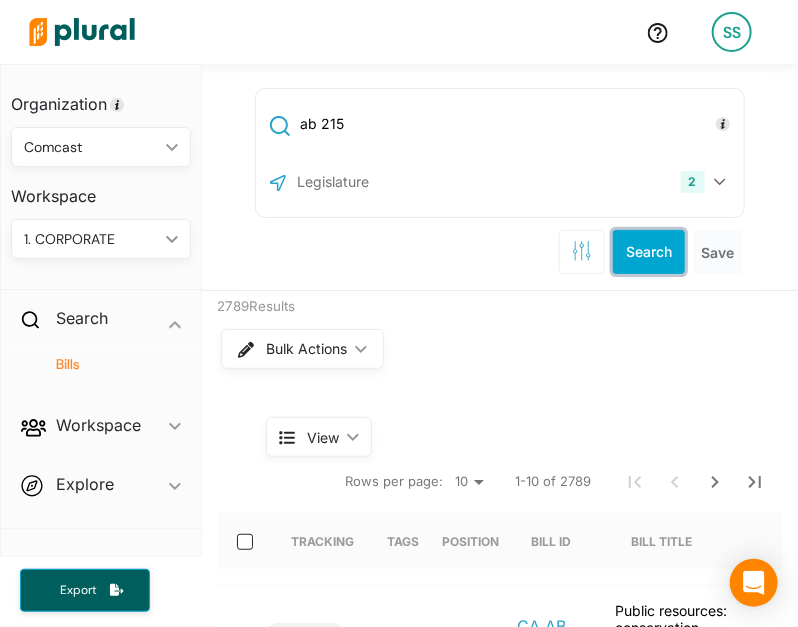 click on "Search" at bounding box center (649, 252) 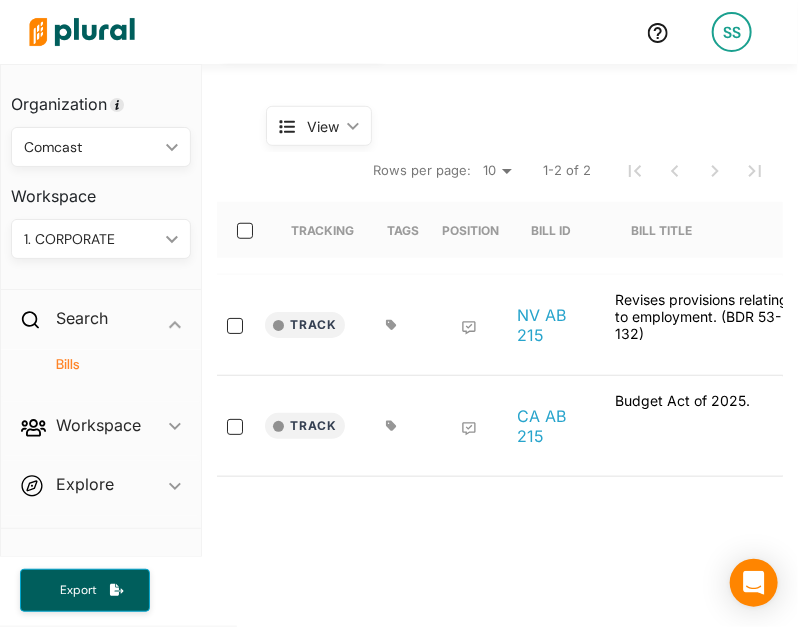 scroll, scrollTop: 324, scrollLeft: 0, axis: vertical 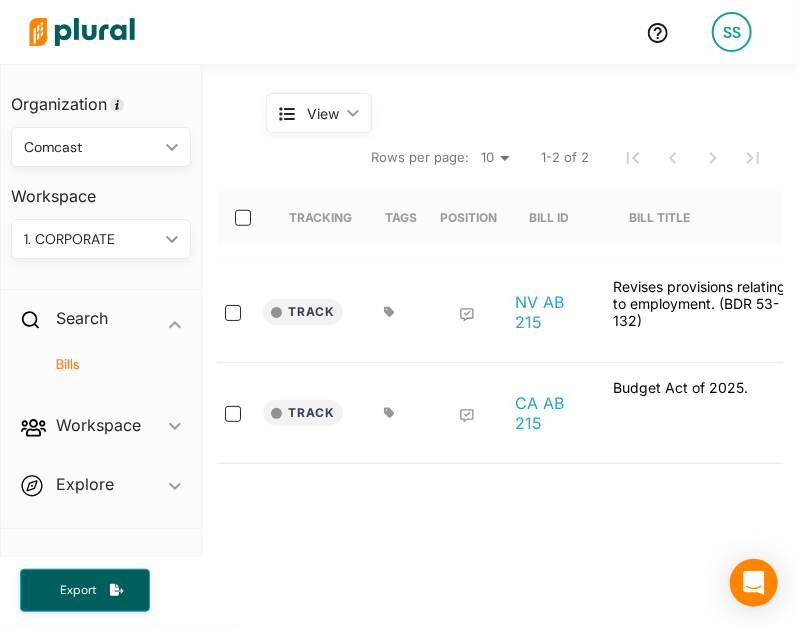 click at bounding box center [395, 312] 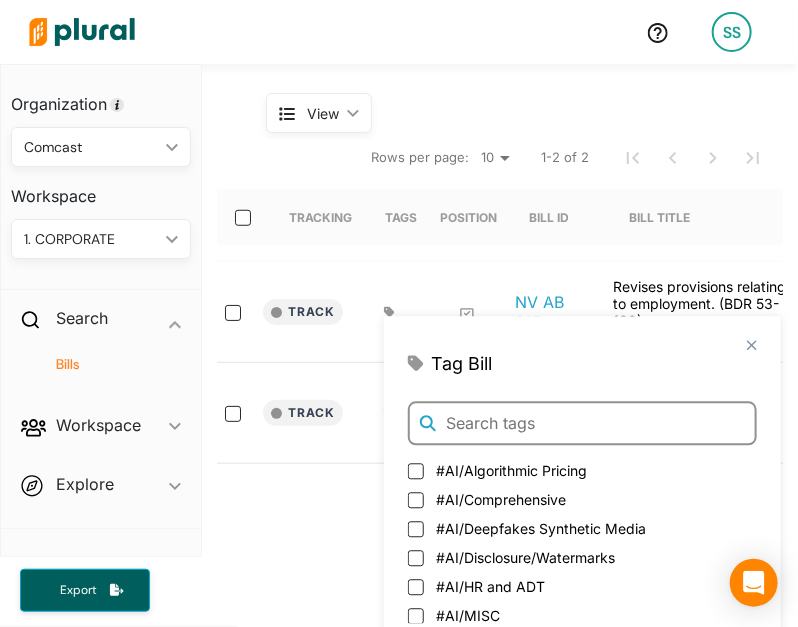 click at bounding box center (582, 424) 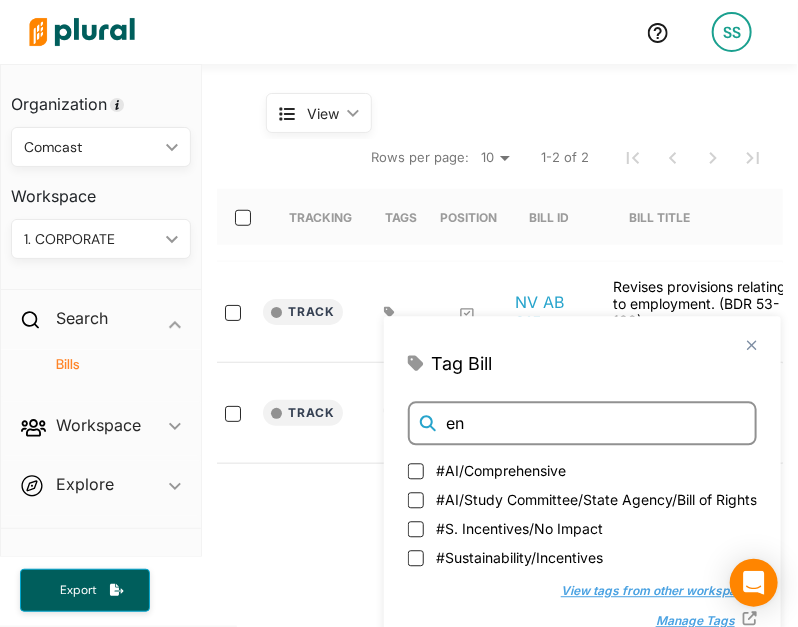 scroll, scrollTop: 400, scrollLeft: 0, axis: vertical 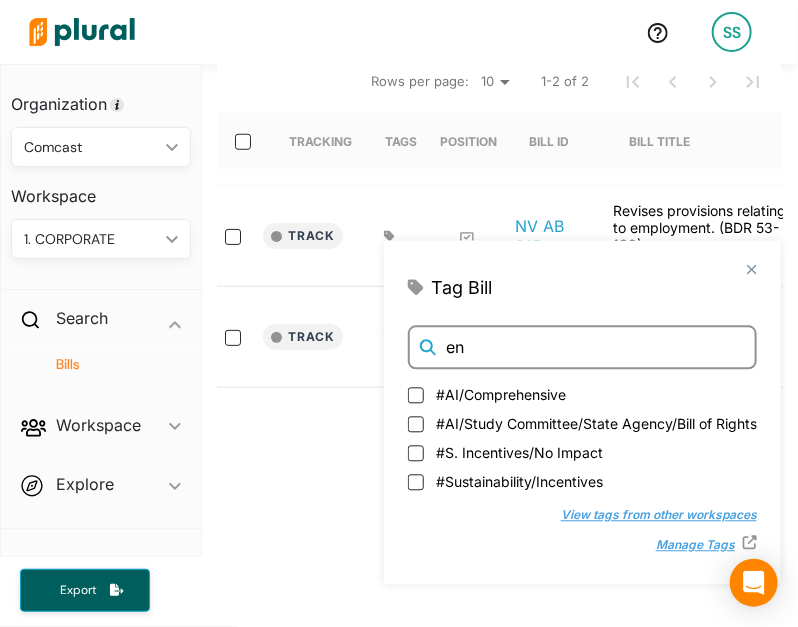 type on "en" 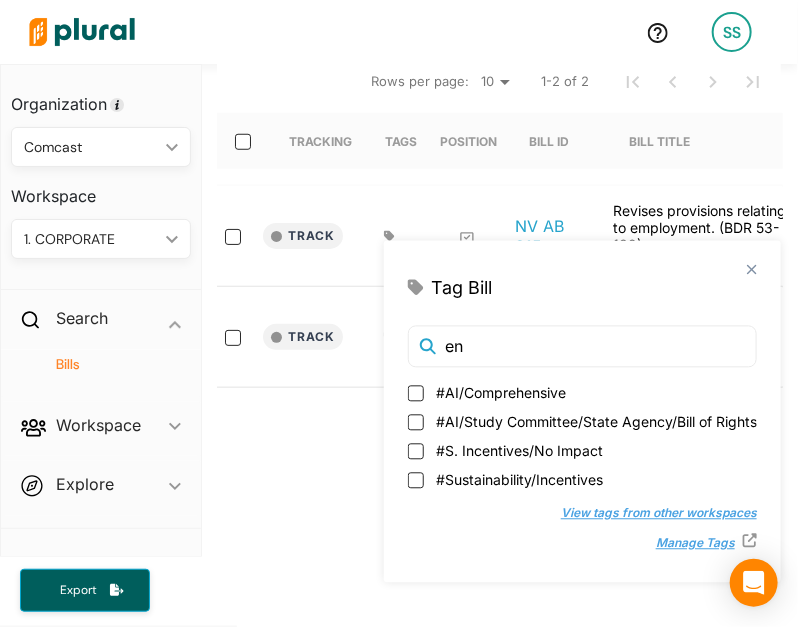 click on "View tags from other workspaces" at bounding box center (649, 514) 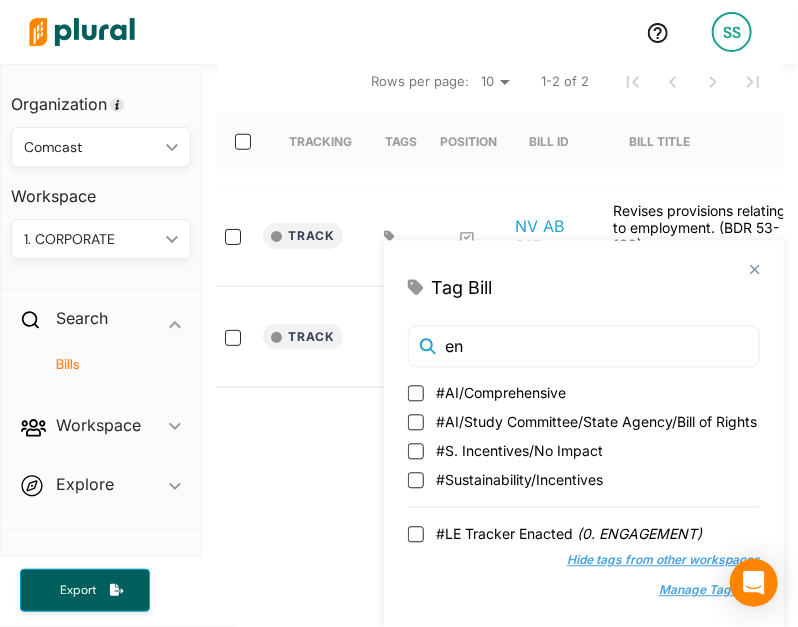 scroll, scrollTop: 56, scrollLeft: 0, axis: vertical 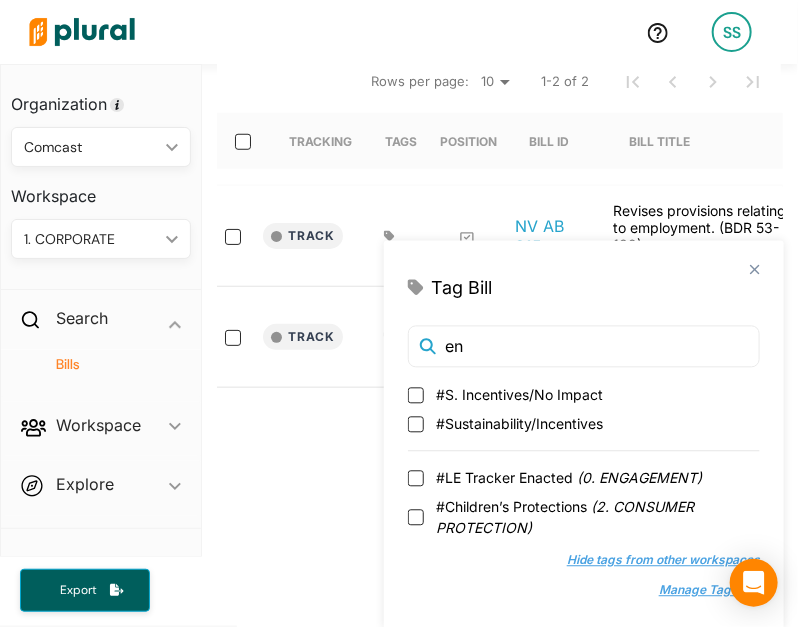click on "#LE Tracker Enacted   ( 0. ENGAGEMENT )" at bounding box center [569, 478] 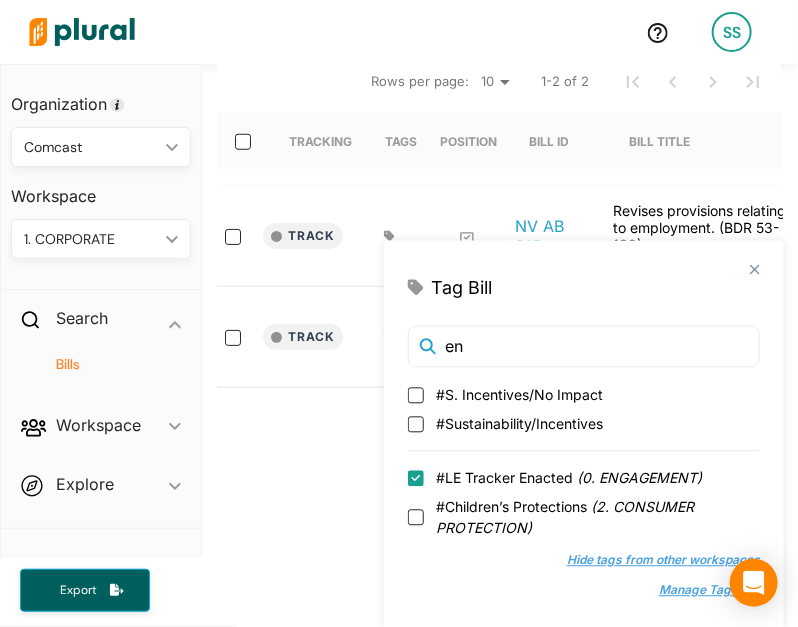 checkbox on "true" 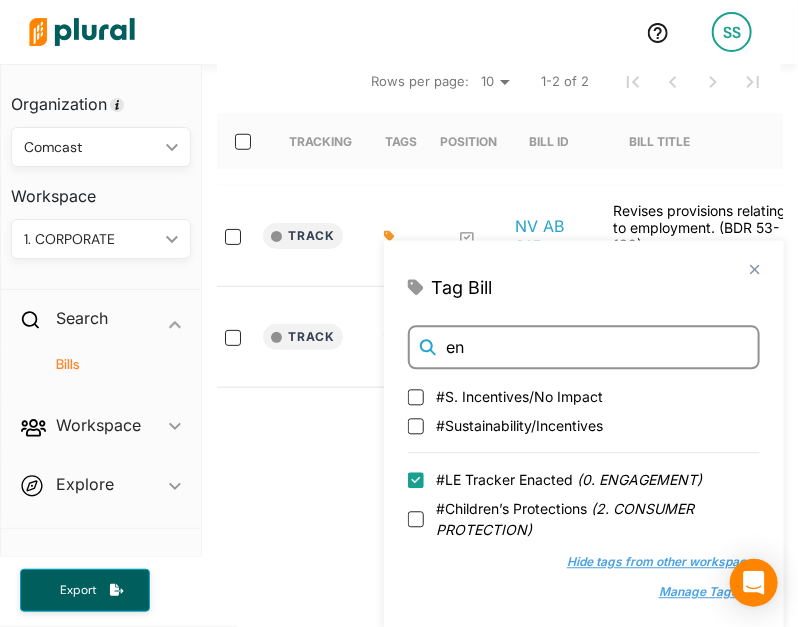 click on "en" at bounding box center (584, 348) 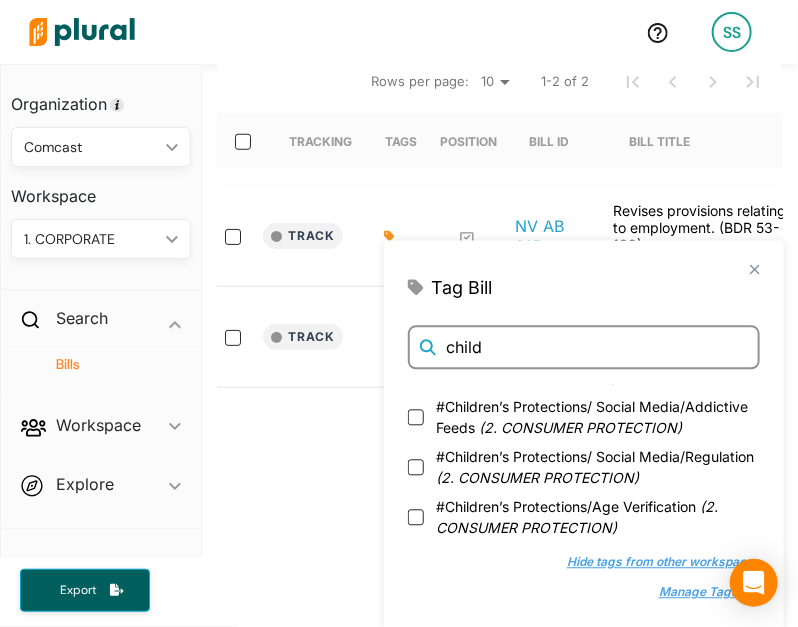 scroll, scrollTop: 0, scrollLeft: 0, axis: both 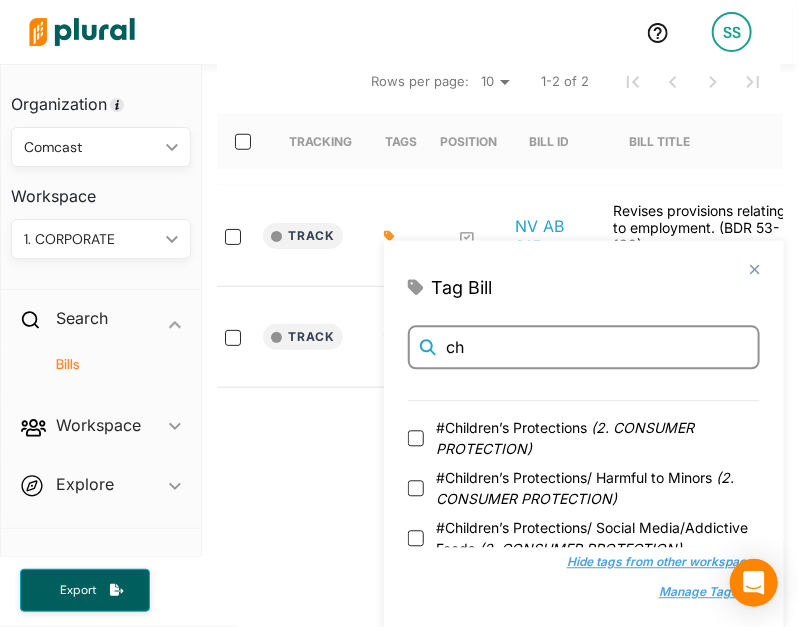 type on "c" 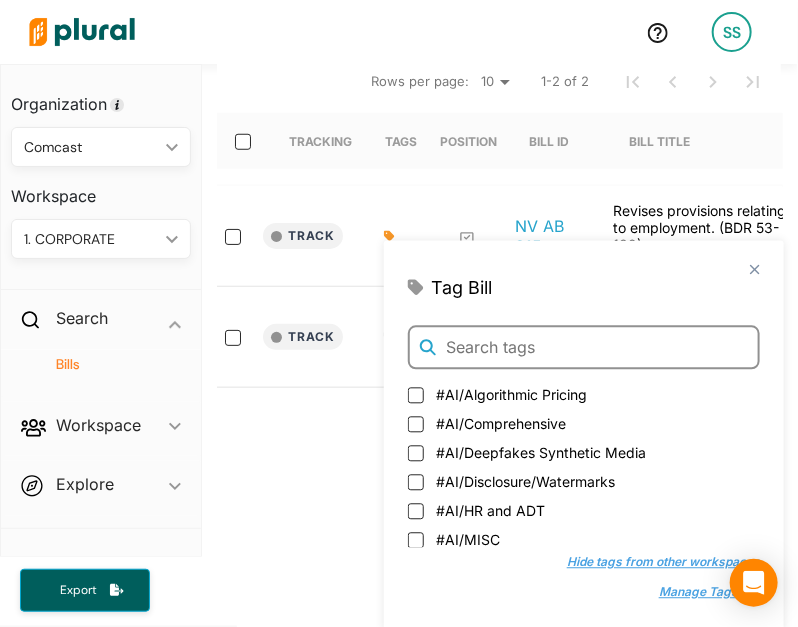 type on "c" 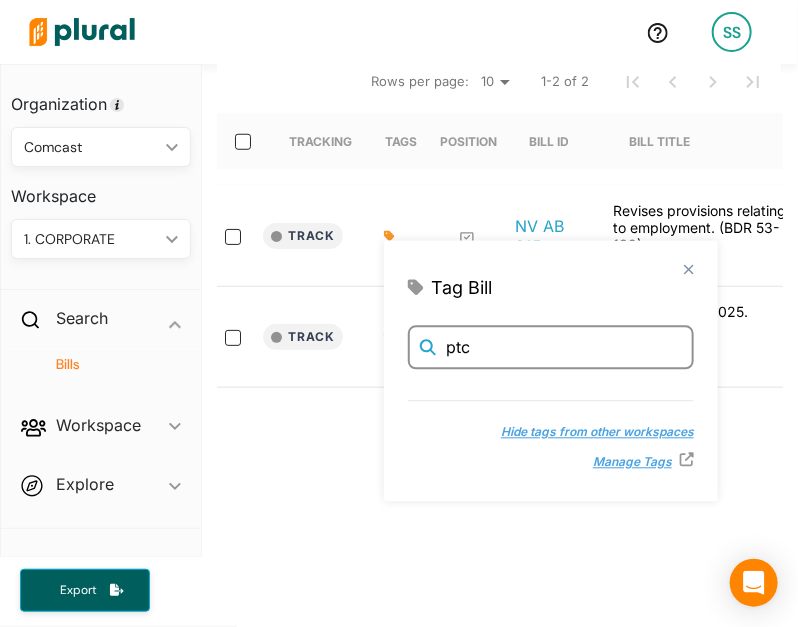 type on "ptc" 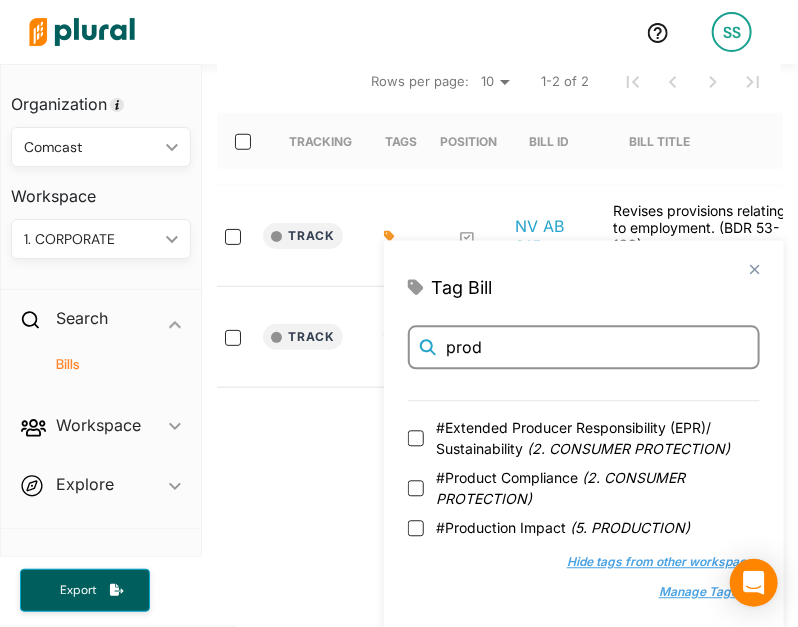 scroll, scrollTop: 2, scrollLeft: 0, axis: vertical 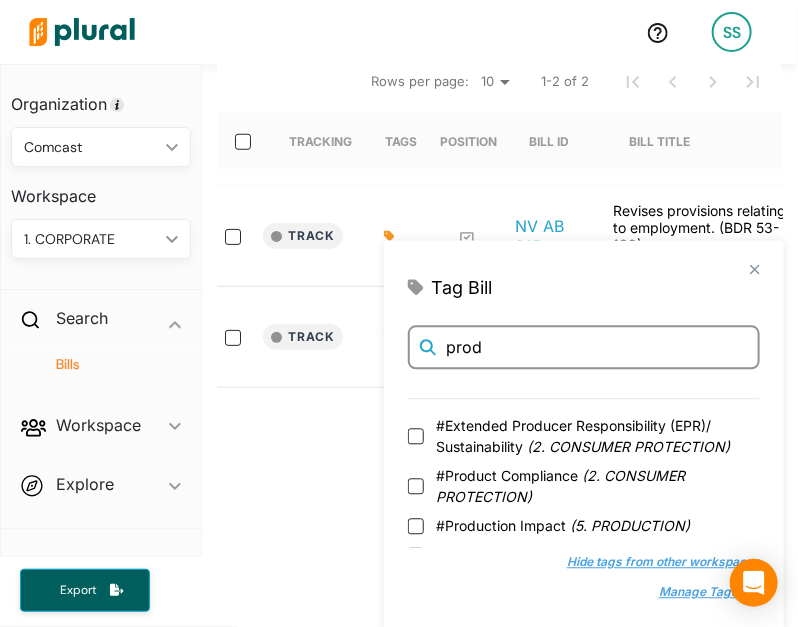 click on "prod" at bounding box center [584, 348] 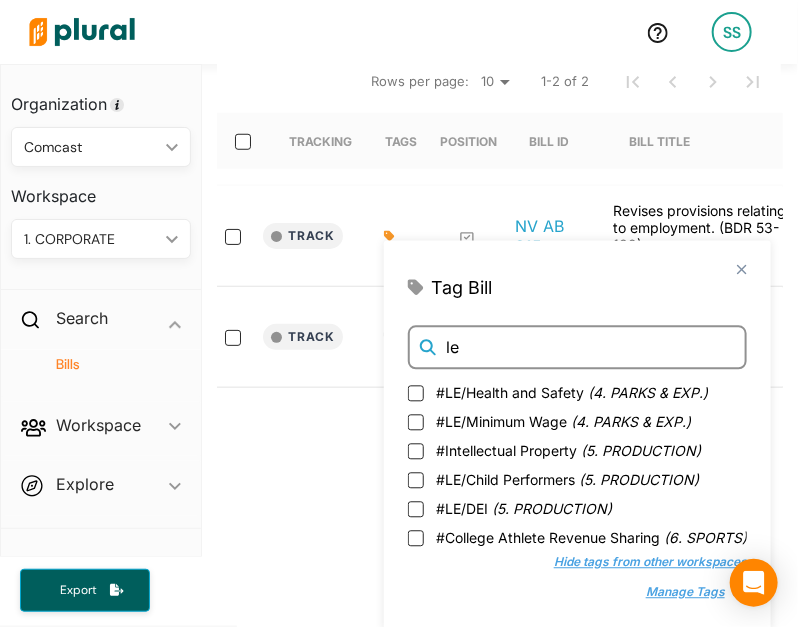 scroll, scrollTop: 333, scrollLeft: 0, axis: vertical 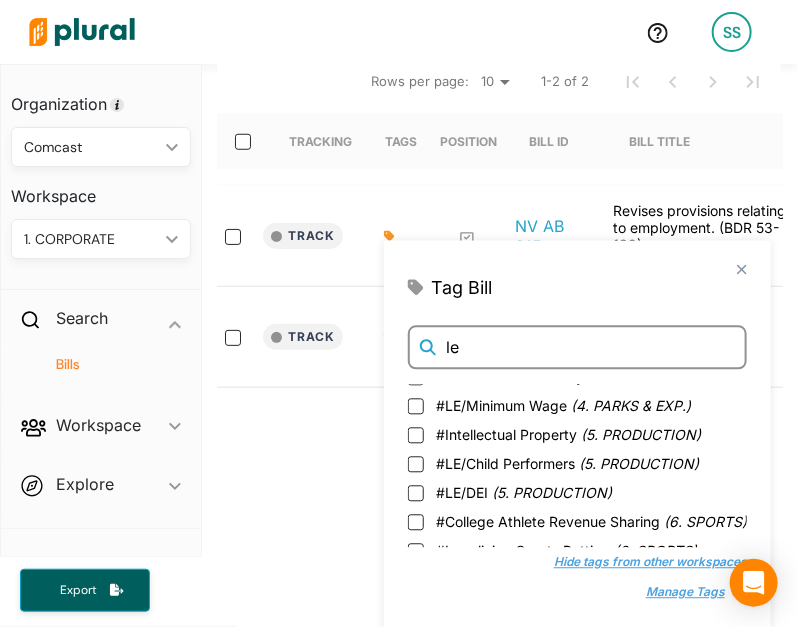type on "le" 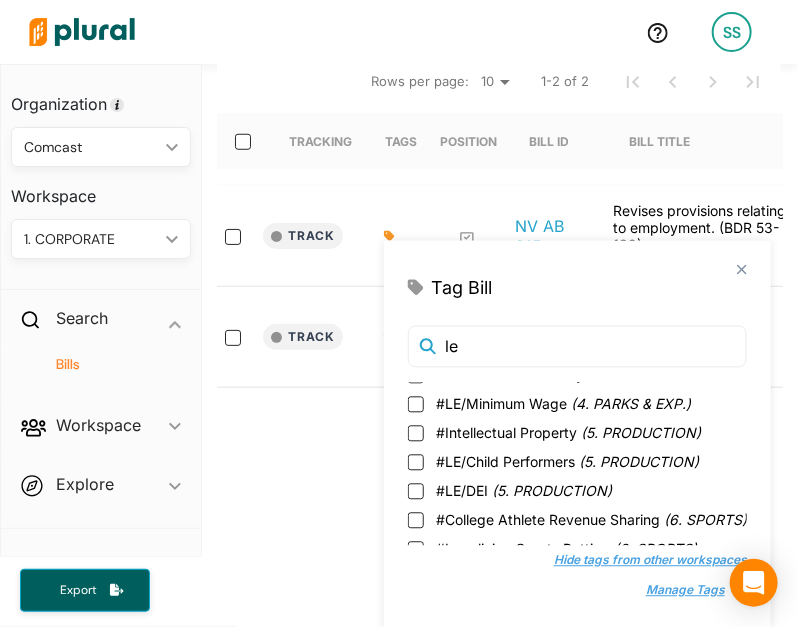 click on "( 5. PRODUCTION )" at bounding box center (639, 462) 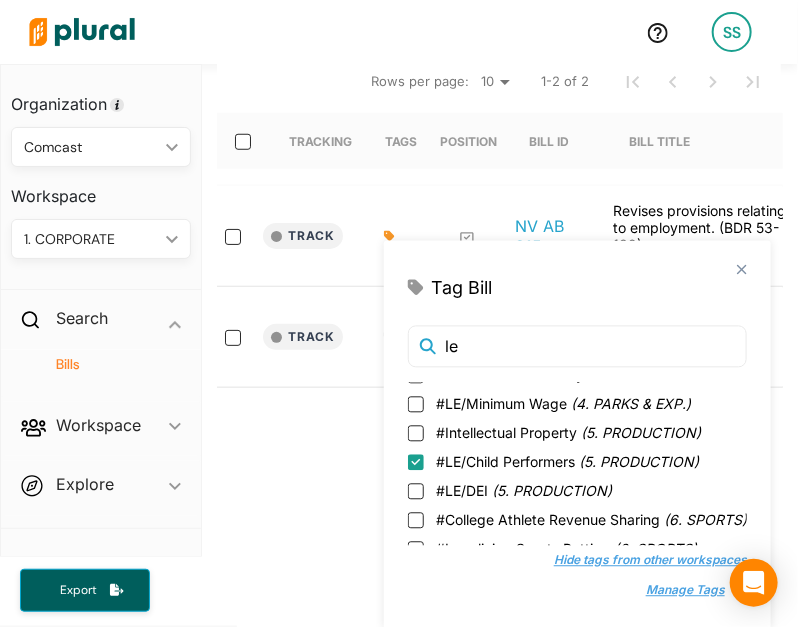 checkbox on "true" 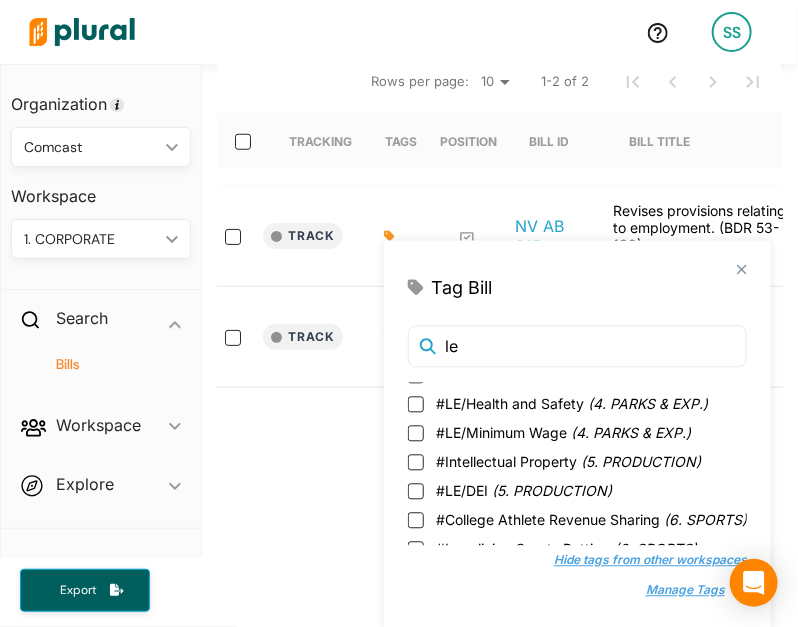 scroll, scrollTop: 188, scrollLeft: 0, axis: vertical 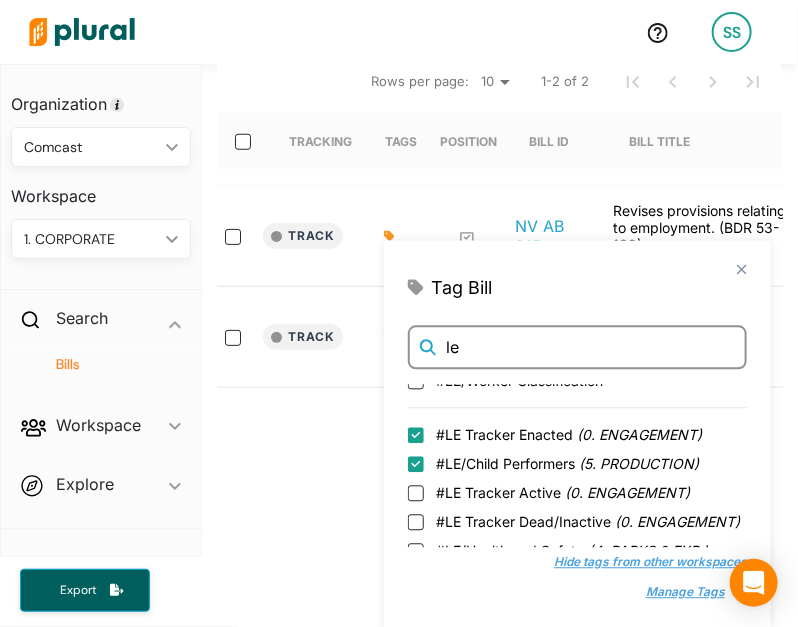 click on "le" at bounding box center [577, 348] 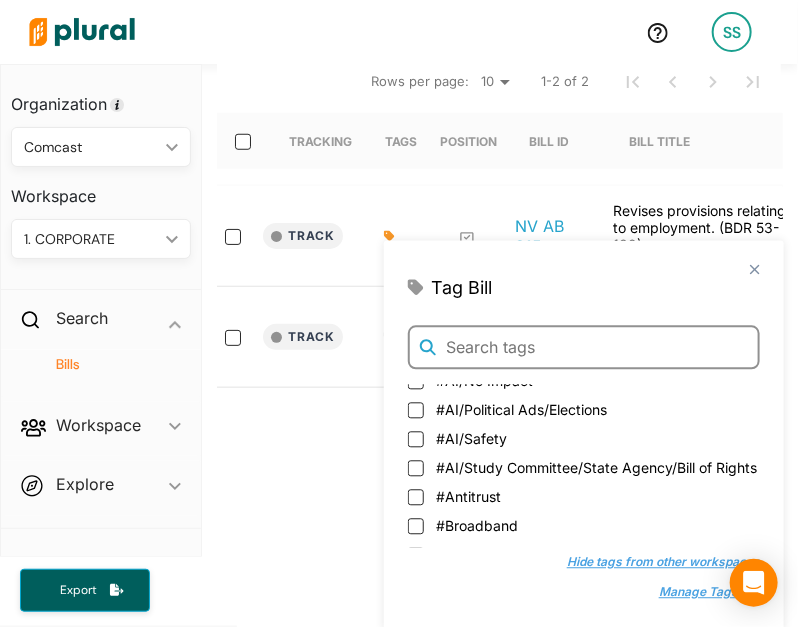 scroll, scrollTop: 818, scrollLeft: 0, axis: vertical 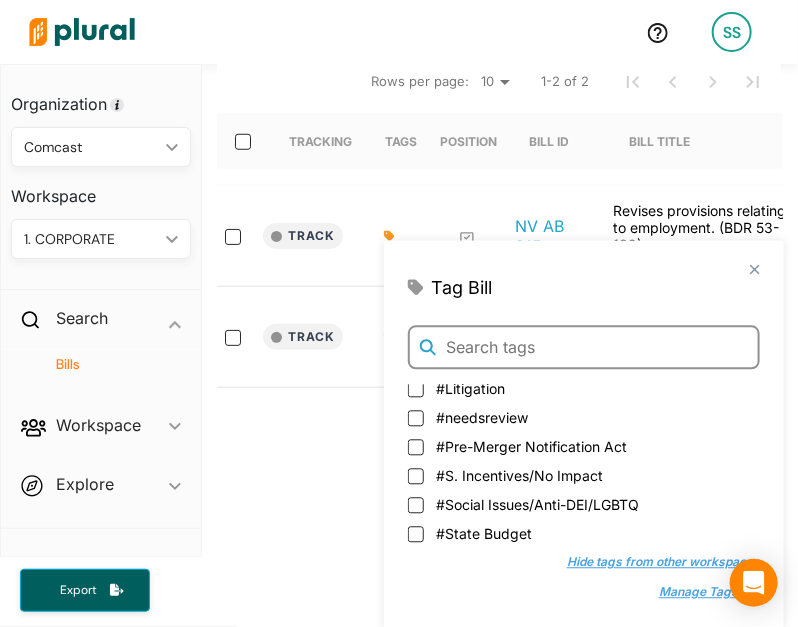 type 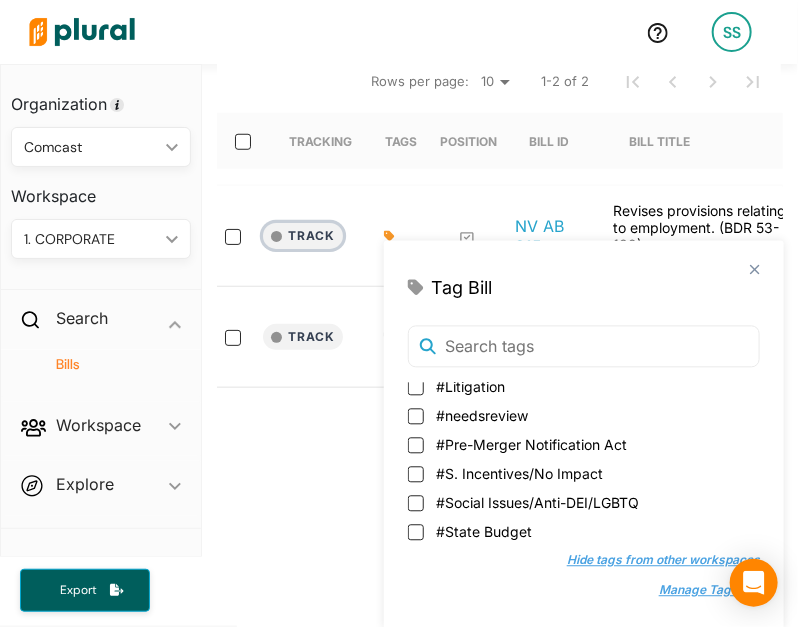 click on "Track" at bounding box center [303, 236] 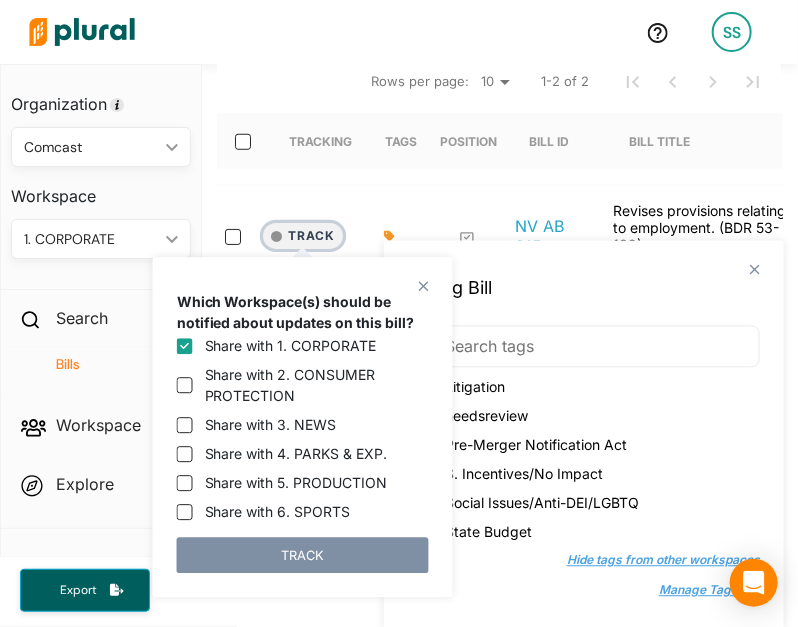 scroll, scrollTop: 63, scrollLeft: 0, axis: vertical 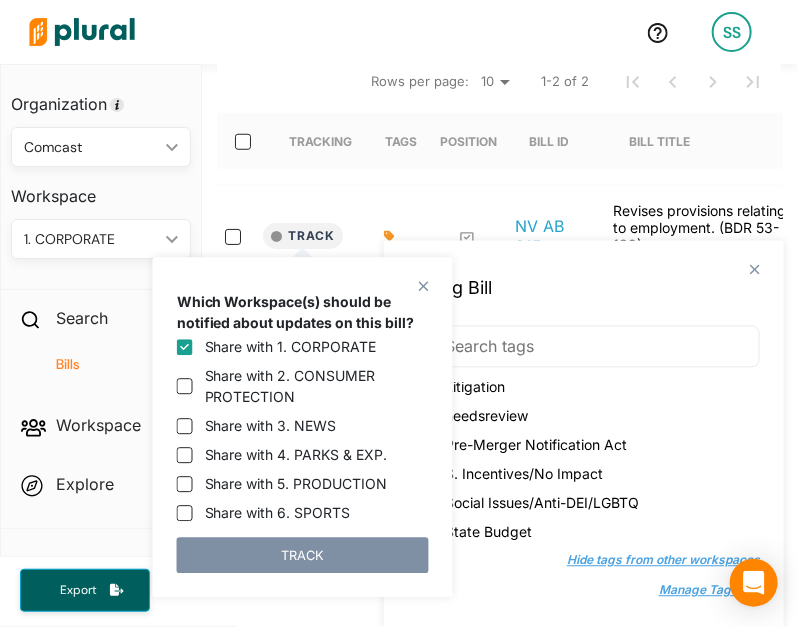 click on "Share with 5. PRODUCTION" at bounding box center (296, 483) 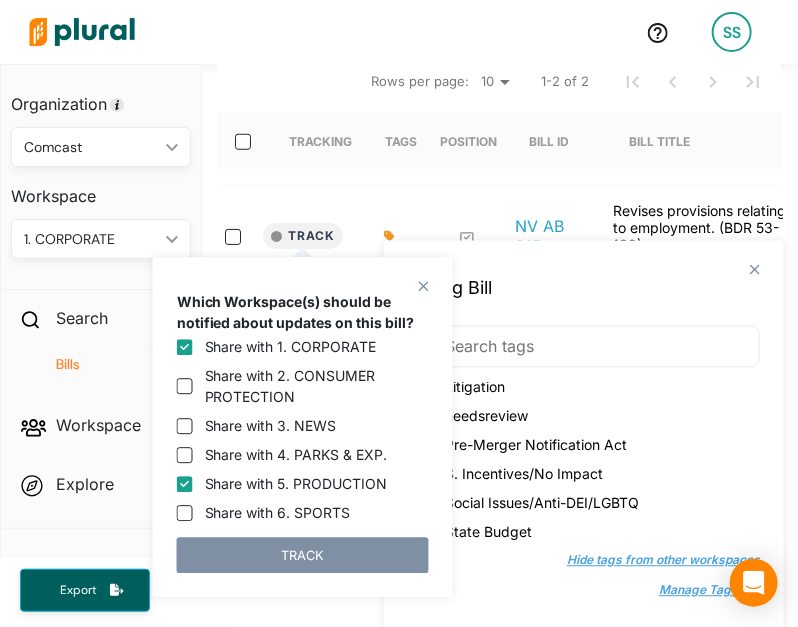 checkbox on "true" 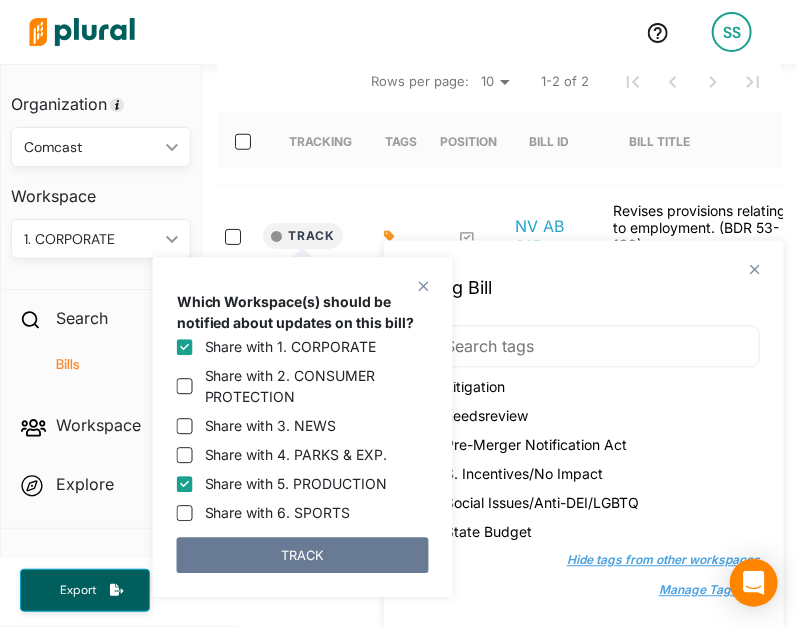 click on "TRACK" at bounding box center (303, 555) 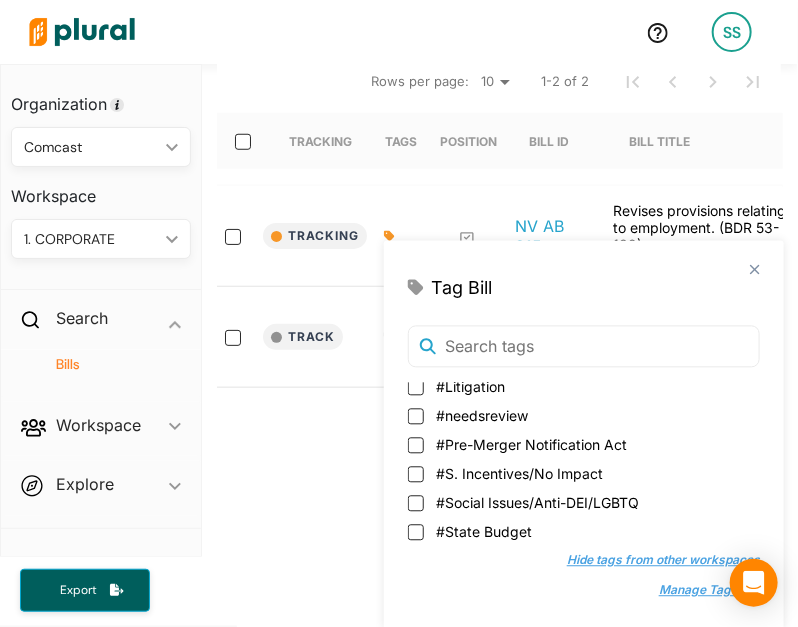 click 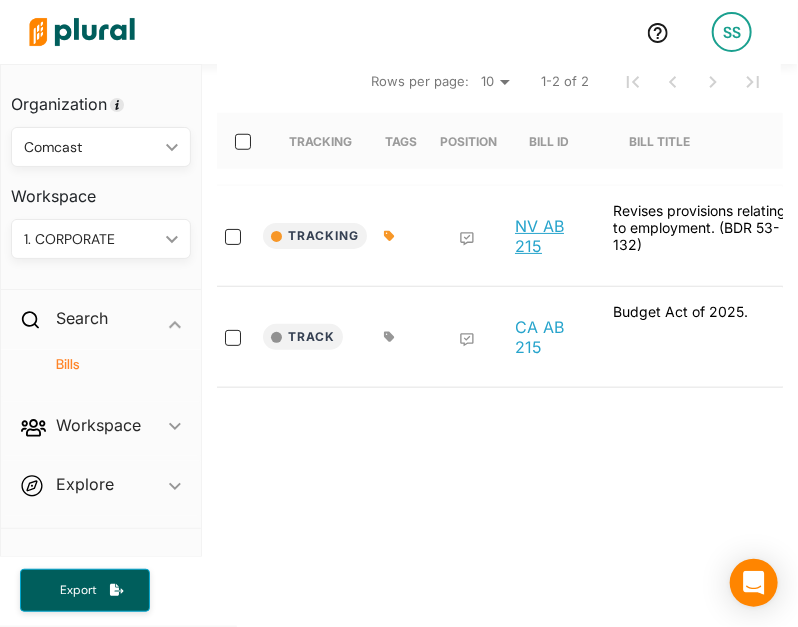 click on "NV AB 215" at bounding box center [553, 236] 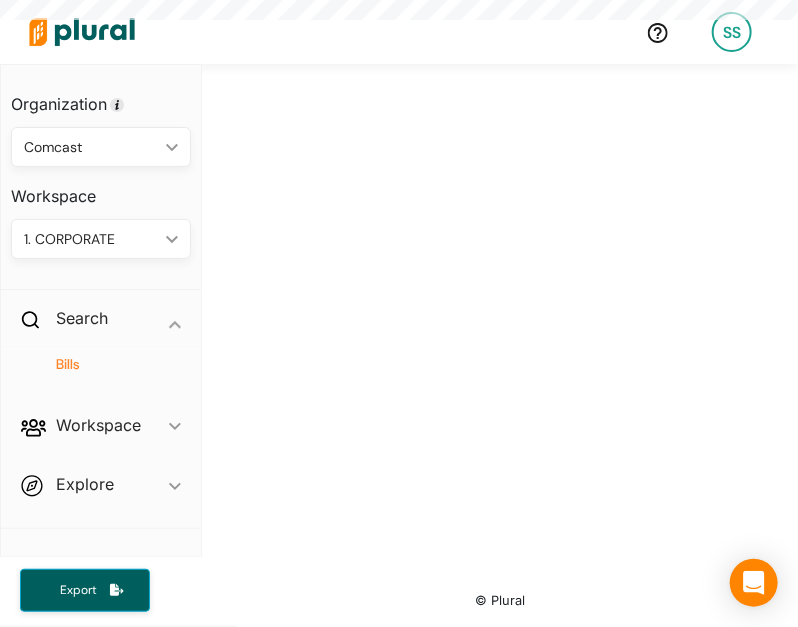 scroll, scrollTop: 0, scrollLeft: 0, axis: both 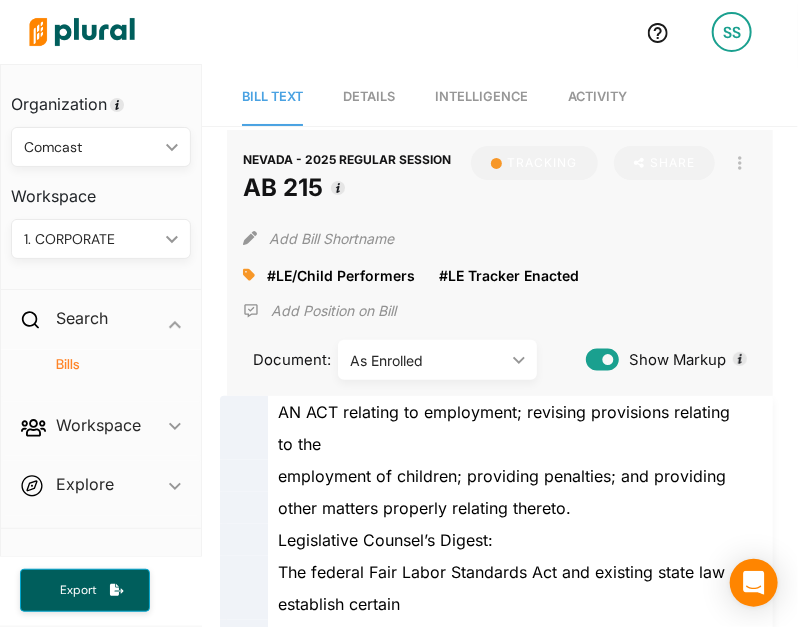 click on "Details" at bounding box center [369, 96] 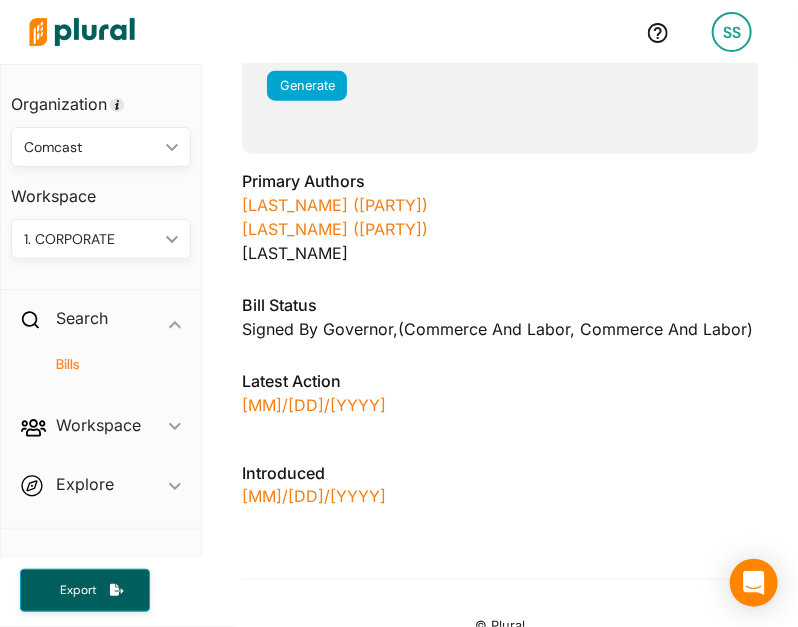 scroll, scrollTop: 576, scrollLeft: 0, axis: vertical 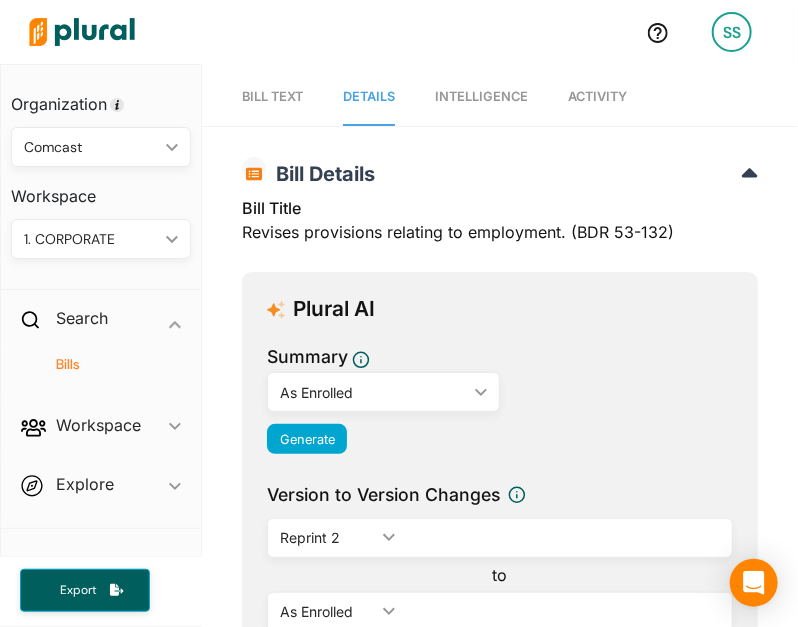 click on "Activity" at bounding box center [597, 97] 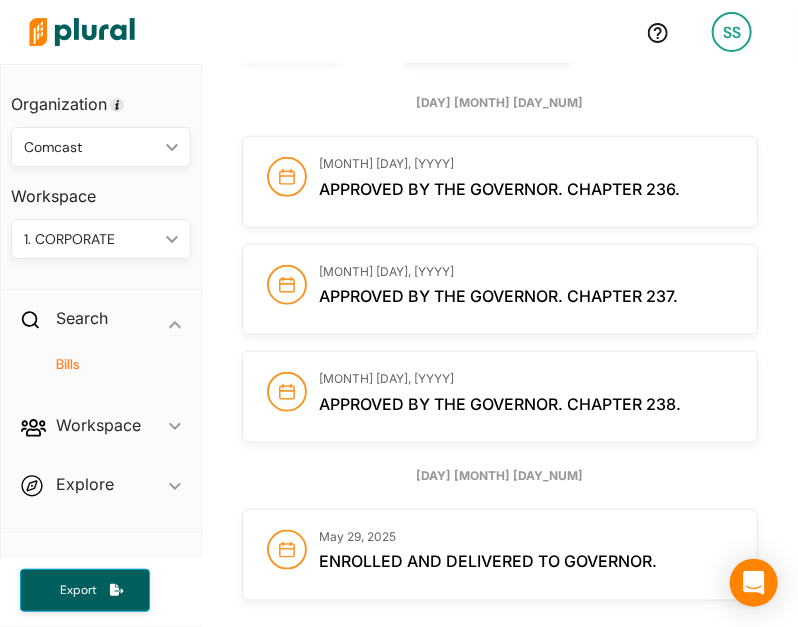 scroll, scrollTop: 0, scrollLeft: 0, axis: both 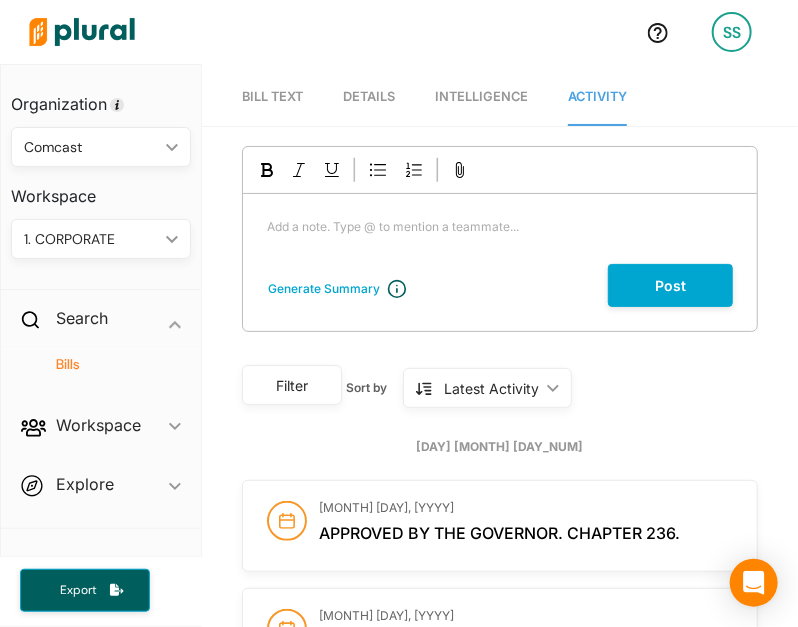 click on "Details" at bounding box center (369, 96) 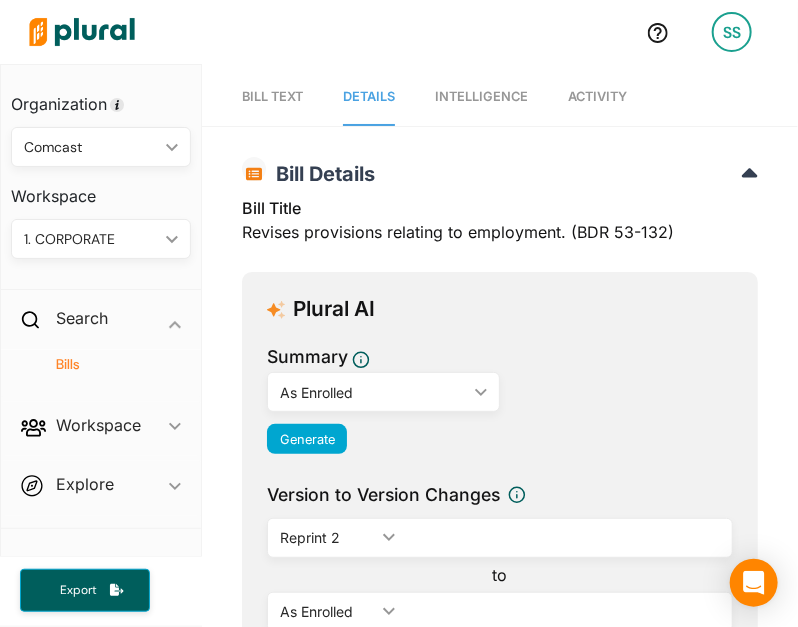 click on "Bill Text" at bounding box center (272, 96) 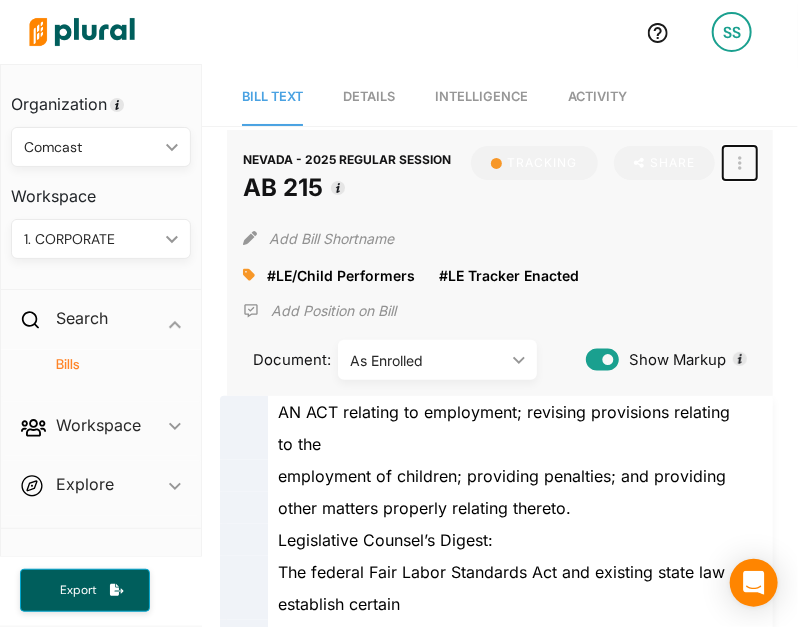 click at bounding box center (740, 163) 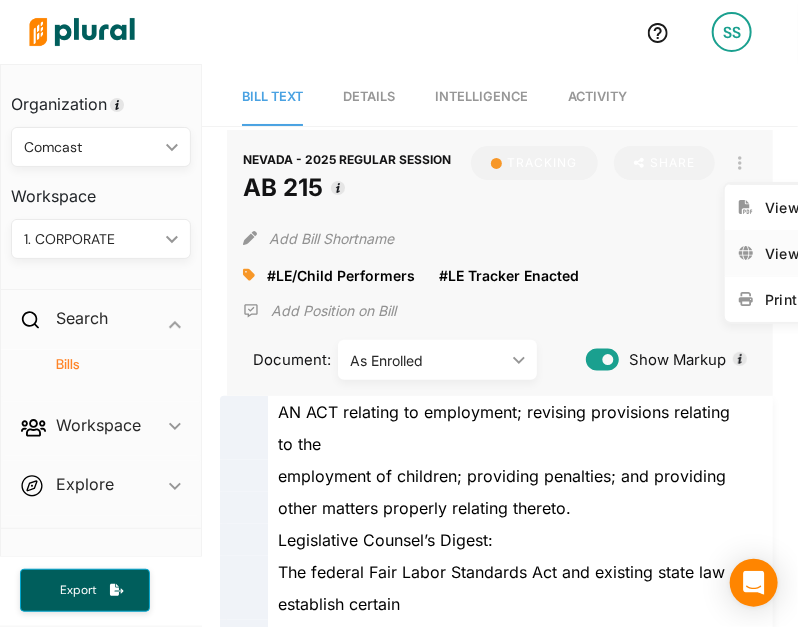 click 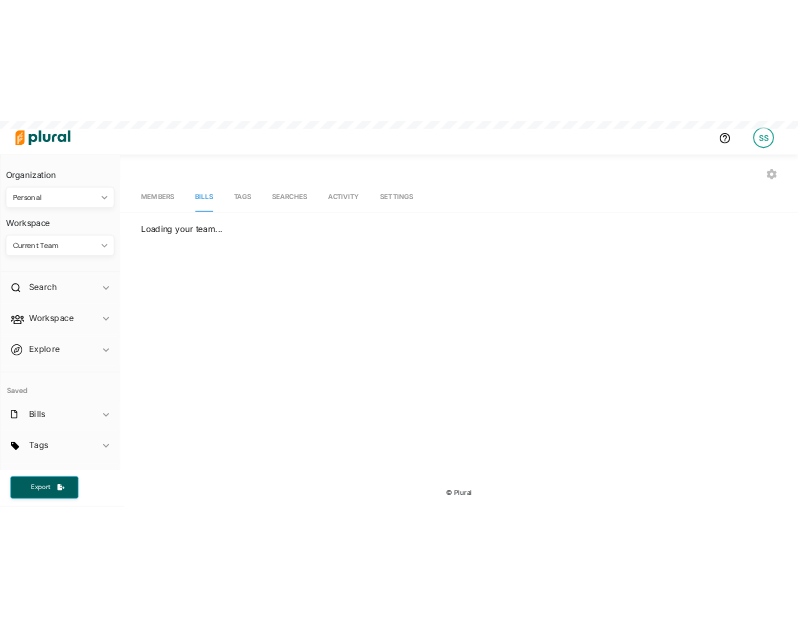 scroll, scrollTop: 0, scrollLeft: 0, axis: both 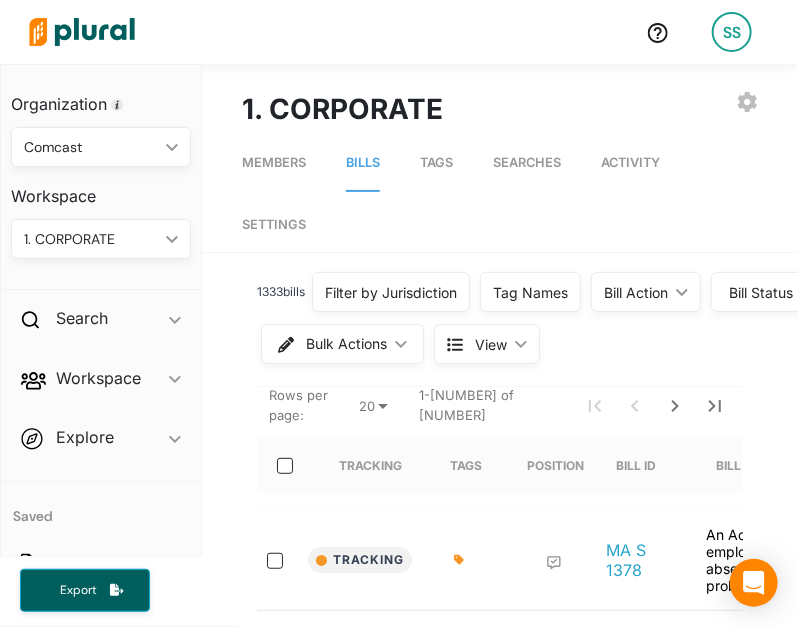 click on "EXPORT BILLS INVITE USER EDIT WORKSPACE LEAVE WORKSPACE DELETE WORKSPACE 1. CORPORATE" at bounding box center (500, 109) 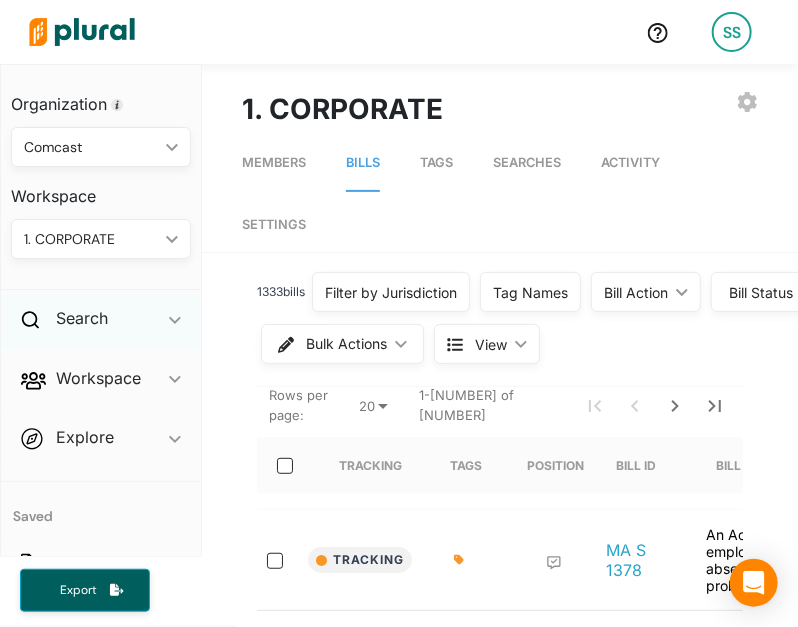 click on "Search ic_keyboard_arrow_down" at bounding box center (101, 322) 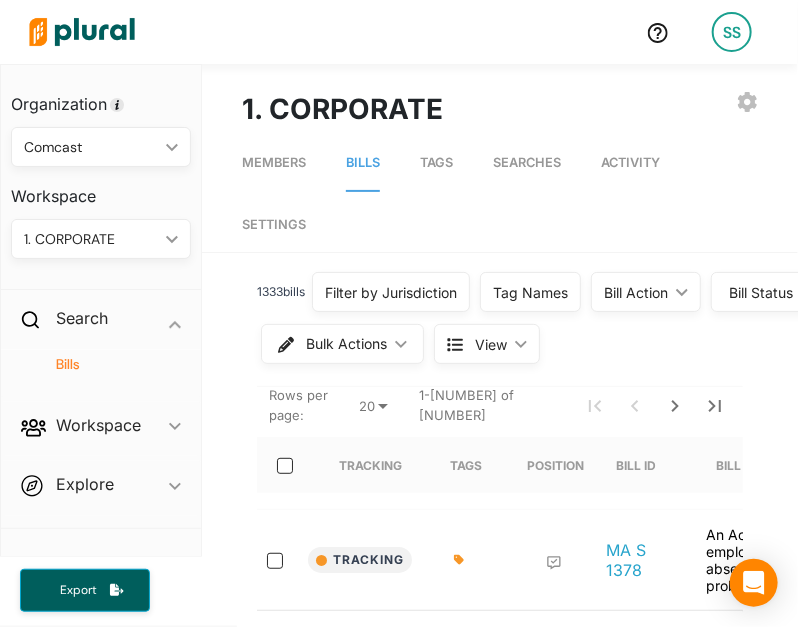 click on "Bills" at bounding box center [106, 364] 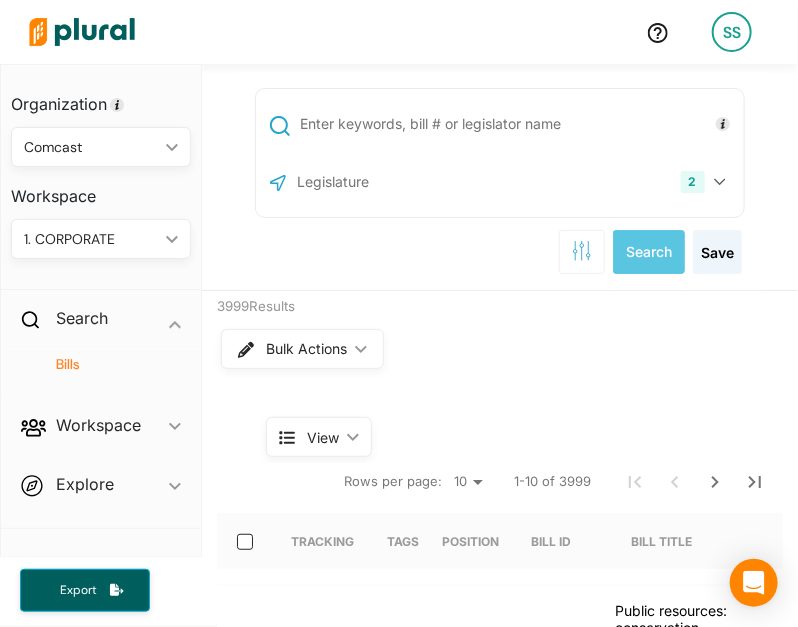 click at bounding box center [518, 124] 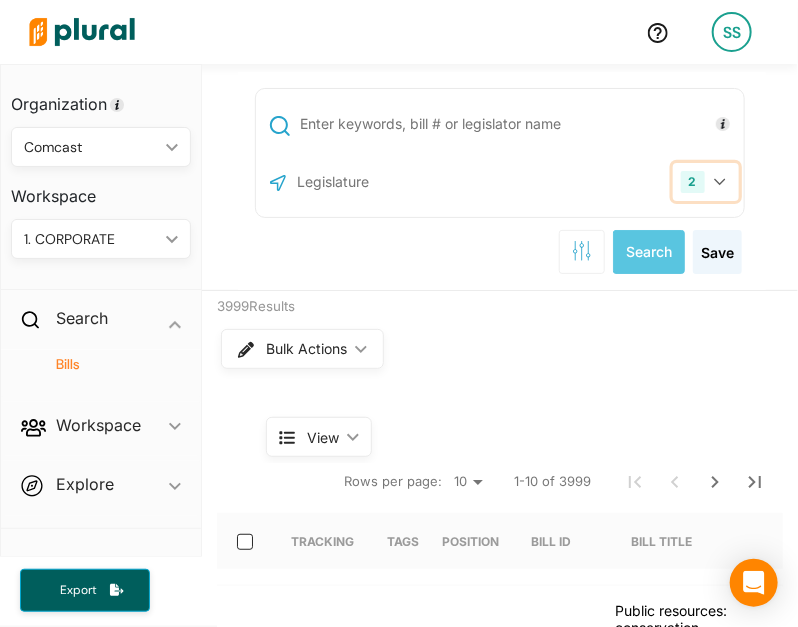 click 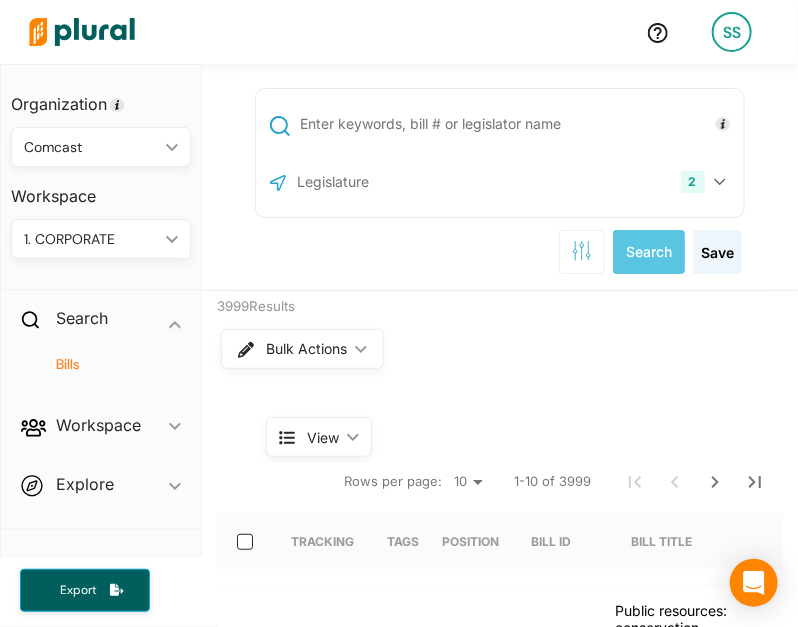 click at bounding box center (402, 182) 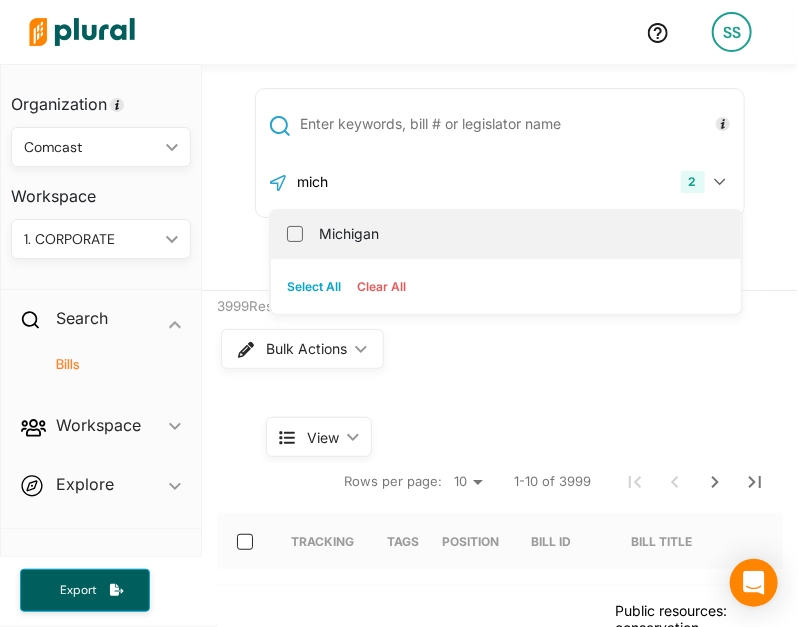 type on "mich" 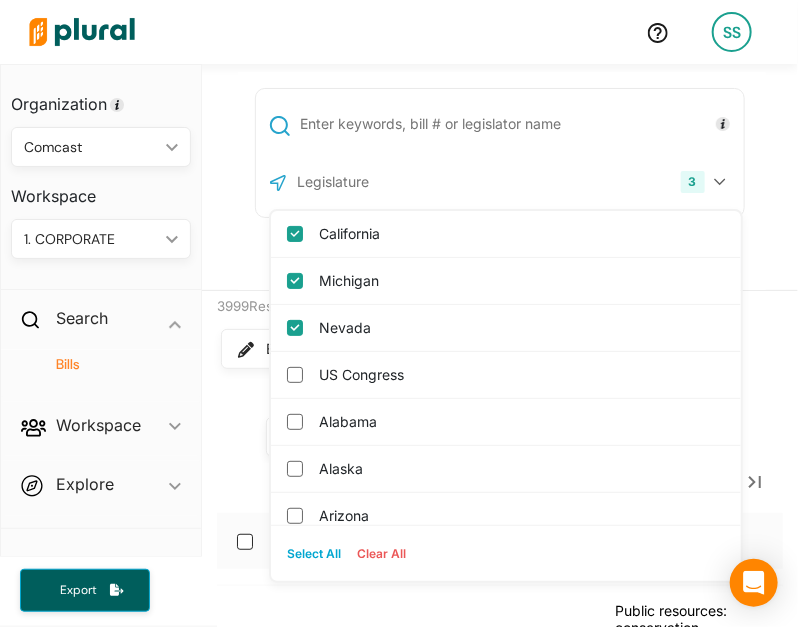 click at bounding box center (500, 124) 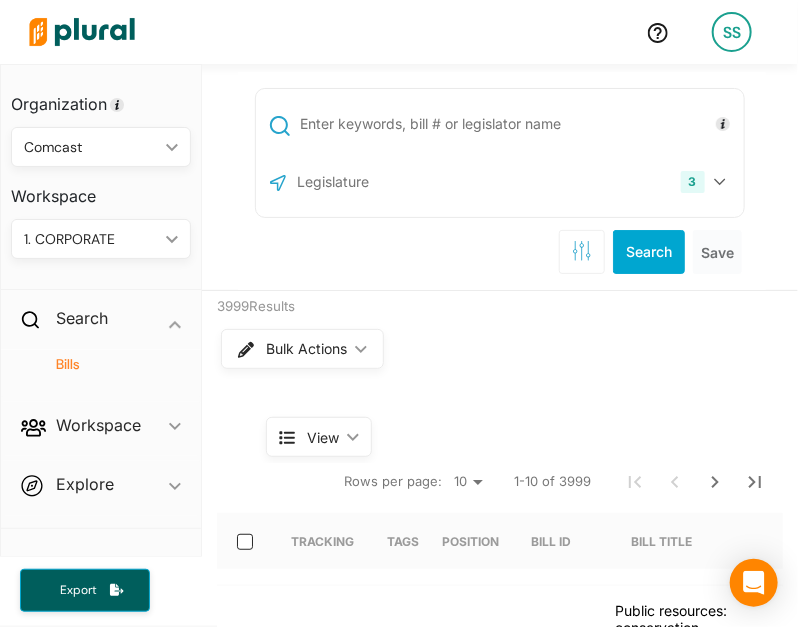 click at bounding box center [518, 124] 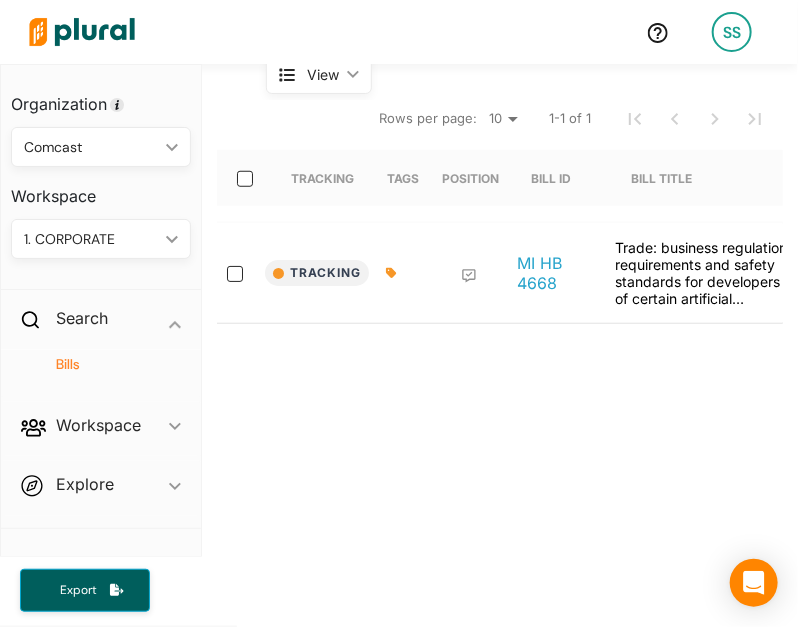 scroll, scrollTop: 360, scrollLeft: 0, axis: vertical 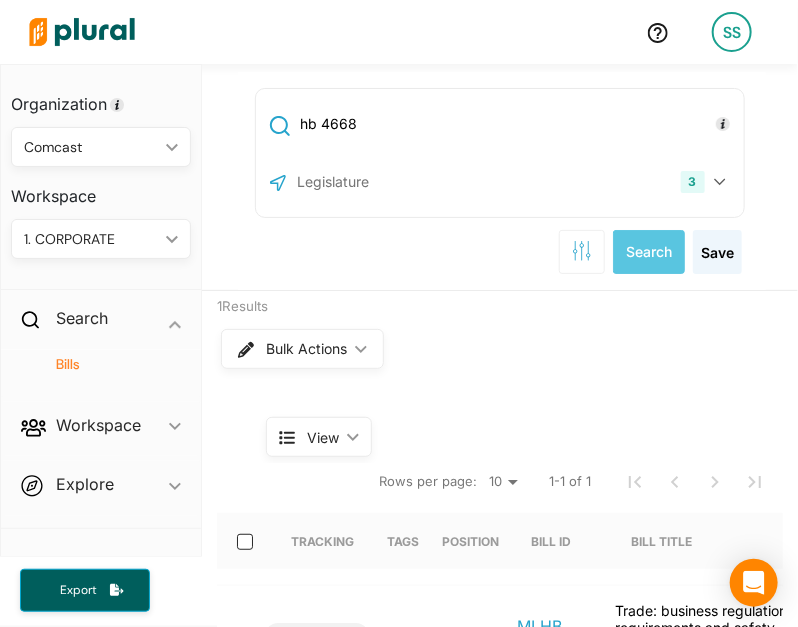click on "hb 4668" at bounding box center (518, 124) 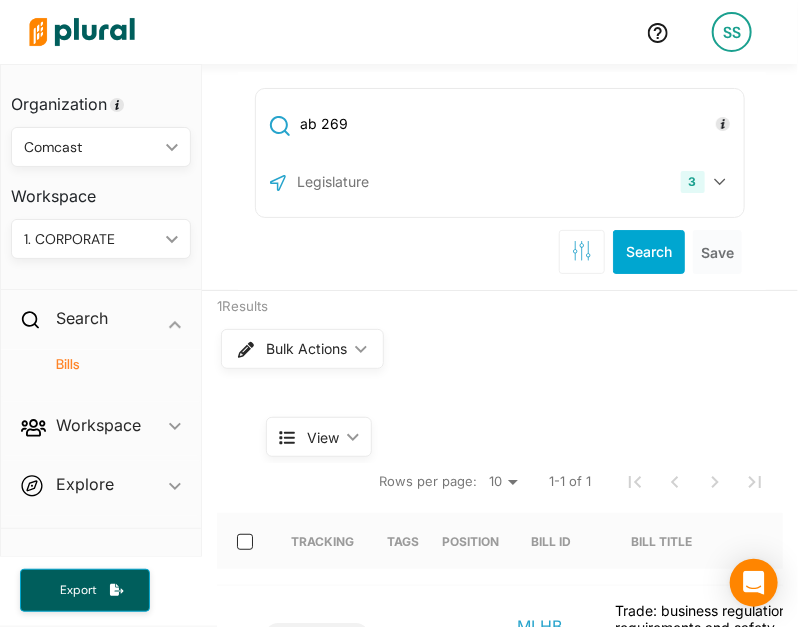 type on "ab 269" 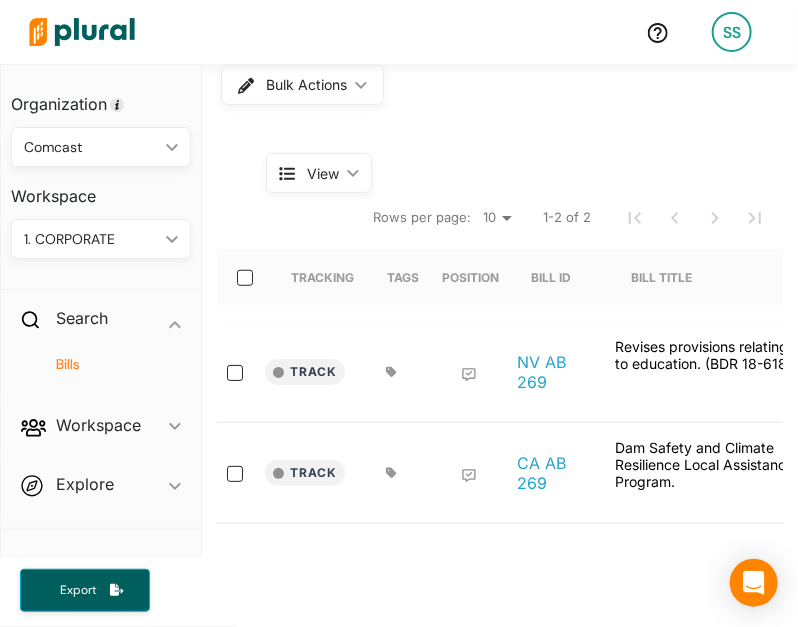 scroll, scrollTop: 0, scrollLeft: 0, axis: both 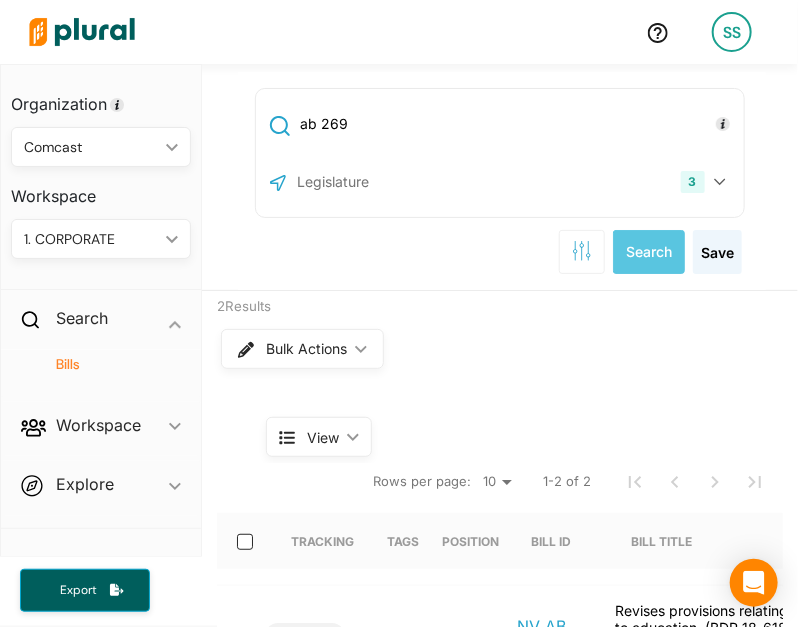 click on "3 California Michigan Nevada US Congress Alabama Alaska Arizona Arkansas Colorado Connecticut Delaware District of Columbia Florida Georgia Hawaii Idaho Illinois Indiana Iowa Kansas Kentucky Louisiana Maine Maryland Massachusetts Minnesota Mississippi Missouri Montana Nebraska New Hampshire New Jersey New Mexico New York North Carolina North Dakota Ohio Oklahoma Oregon Pennsylvania Puerto Rico Rhode Island South Carolina South Dakota Tennessee Texas Utah Vermont Virginia Washington West Virginia Wisconsin Wyoming Select All Clear All" at bounding box center (500, 182) 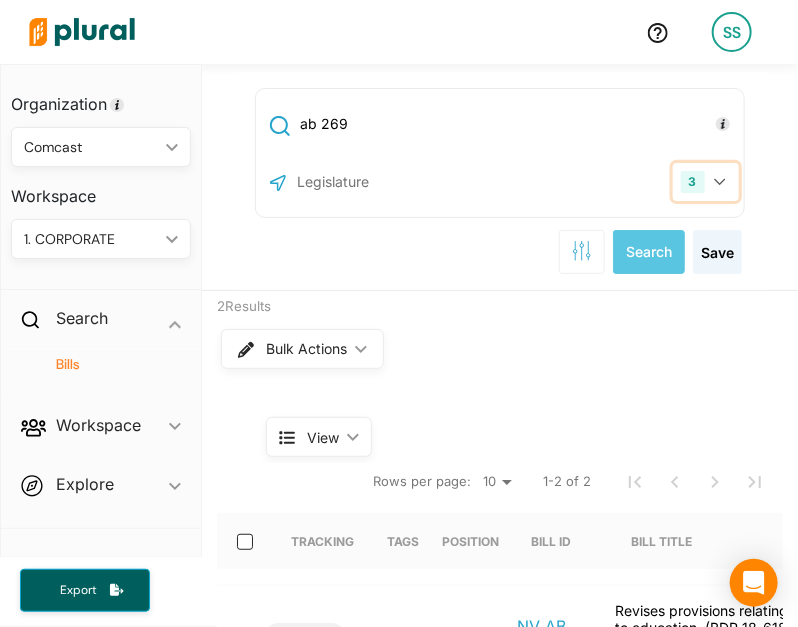 click on "3" at bounding box center (706, 182) 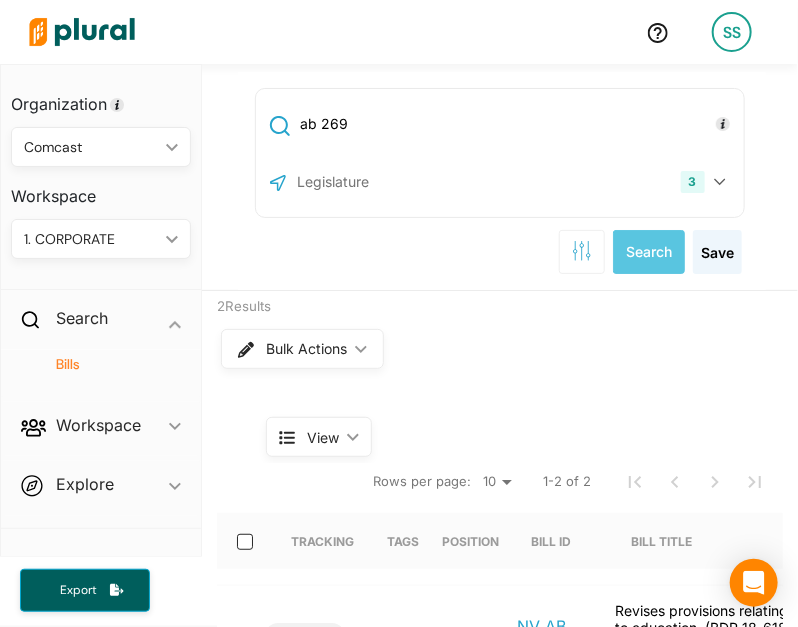 click at bounding box center (402, 182) 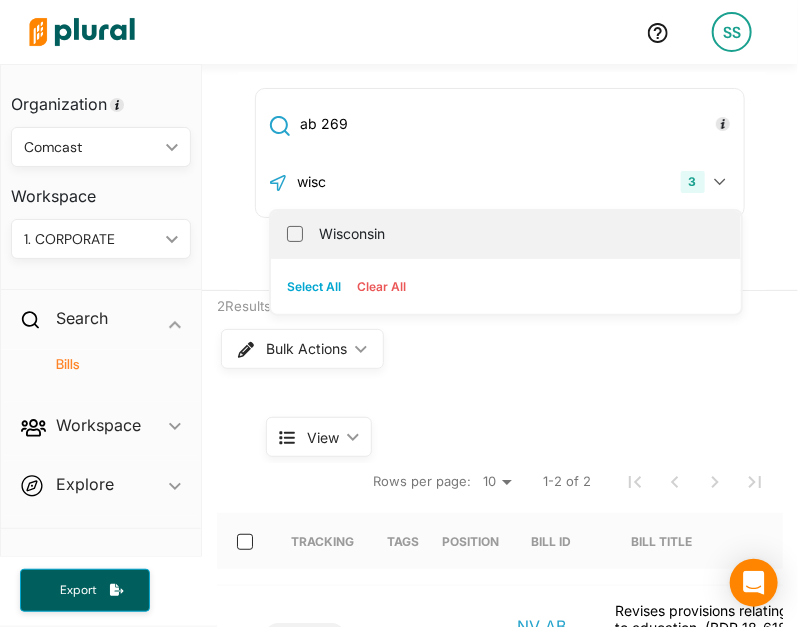 type on "wisc" 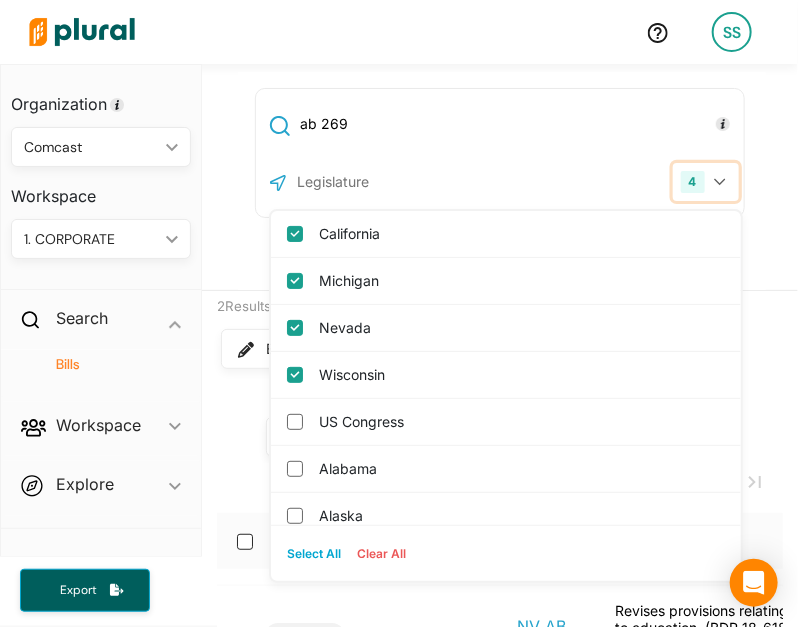 click on "4" at bounding box center [706, 182] 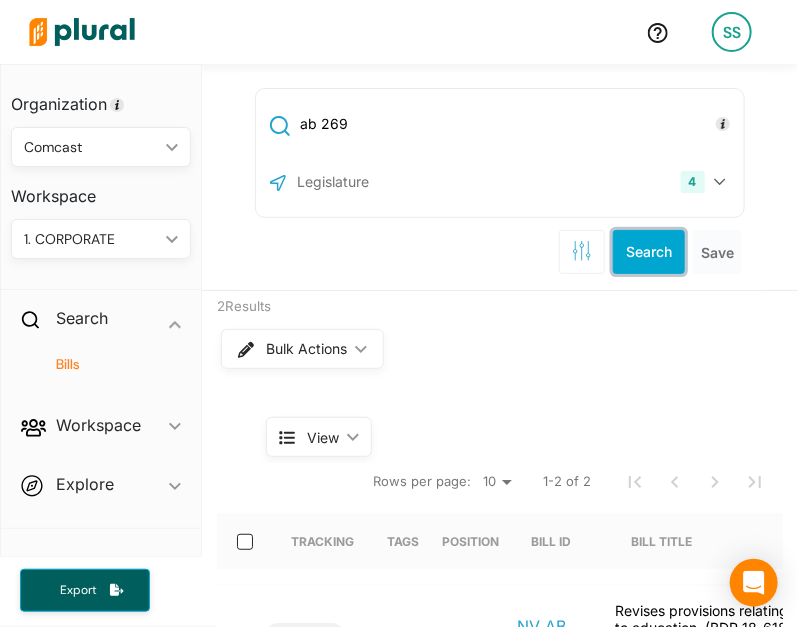click on "Search" at bounding box center [649, 252] 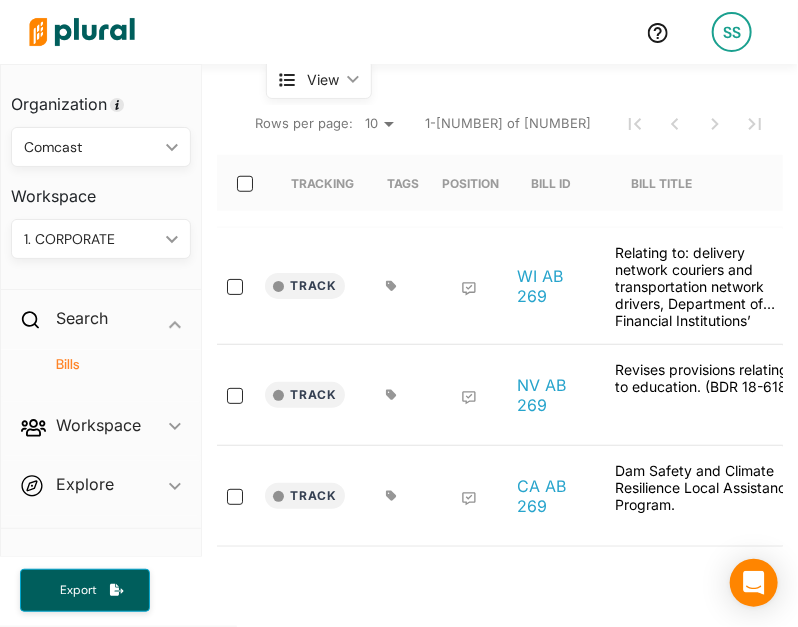 scroll, scrollTop: 372, scrollLeft: 0, axis: vertical 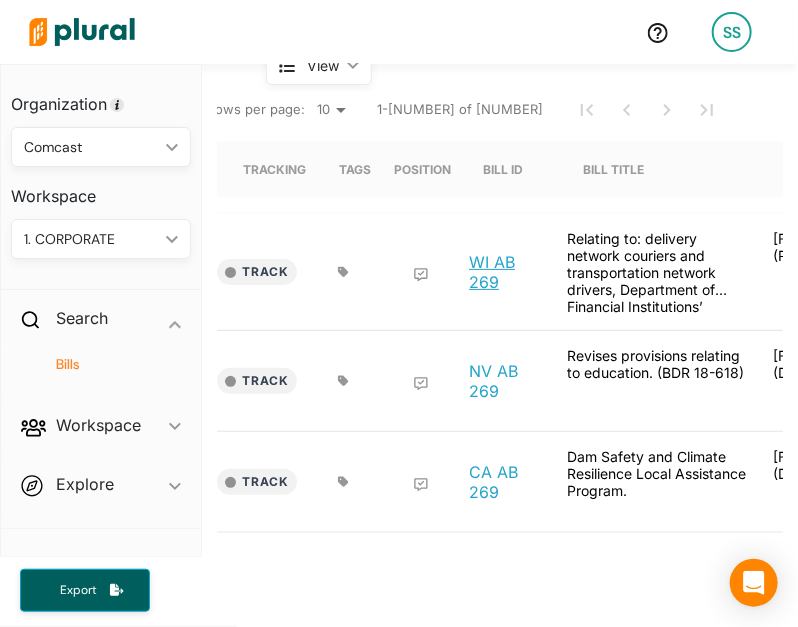click on "WI AB 269" at bounding box center [507, 272] 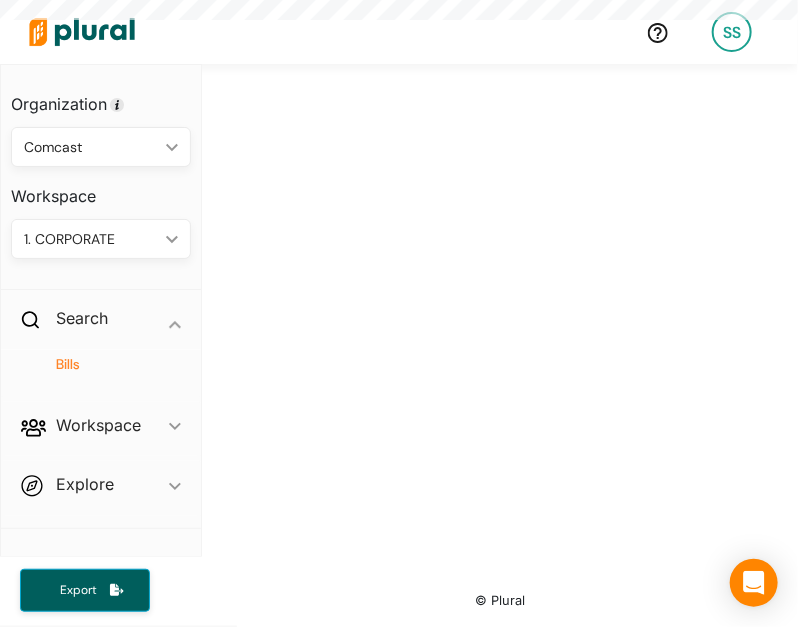 scroll, scrollTop: 0, scrollLeft: 0, axis: both 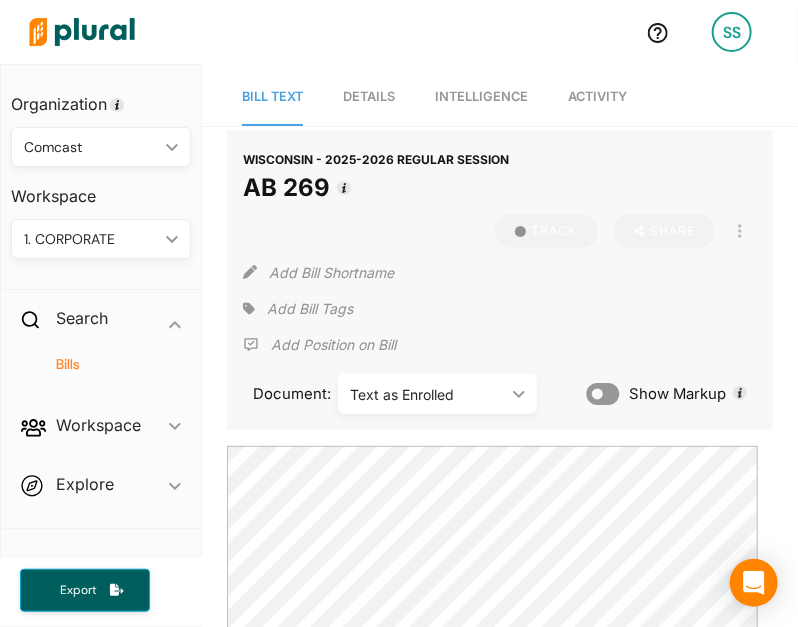 click on "Add Bill Tags" at bounding box center (298, 309) 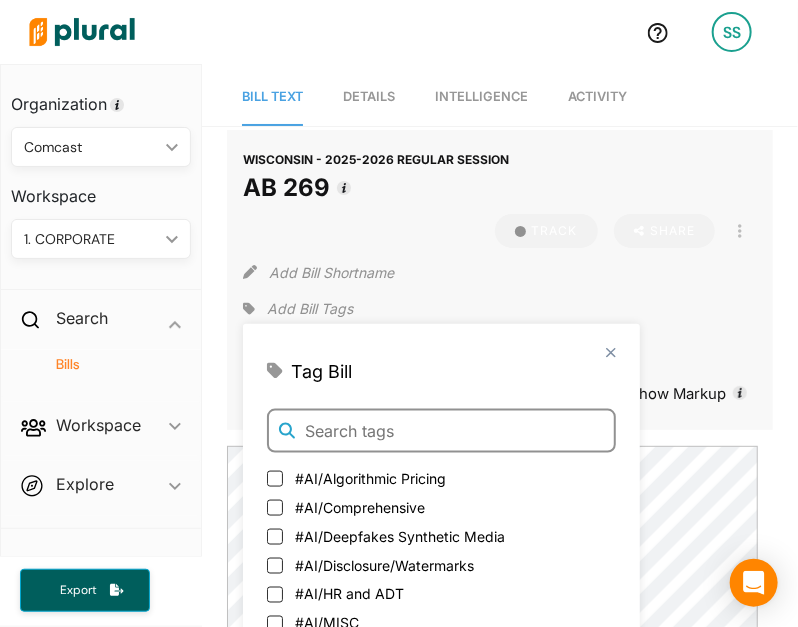 click at bounding box center [441, 431] 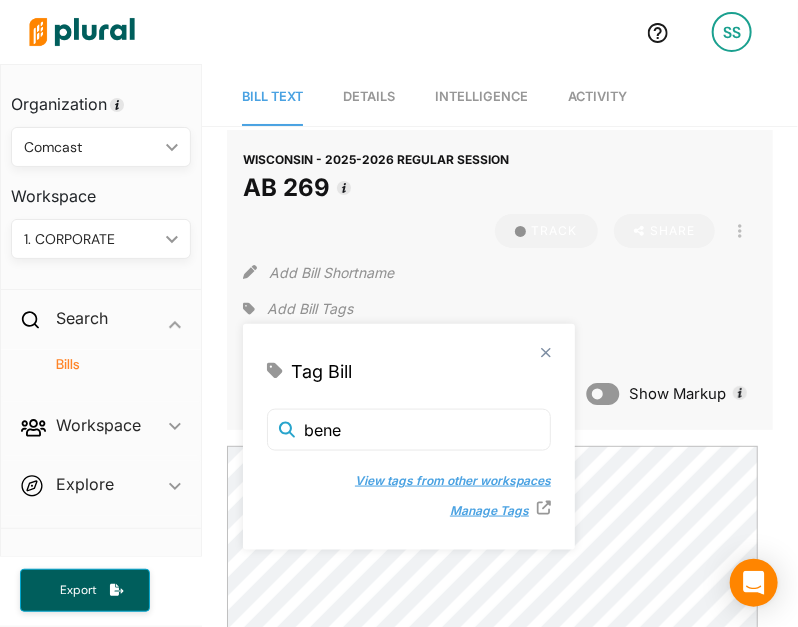 click on "View tags from other workspaces" at bounding box center [443, 481] 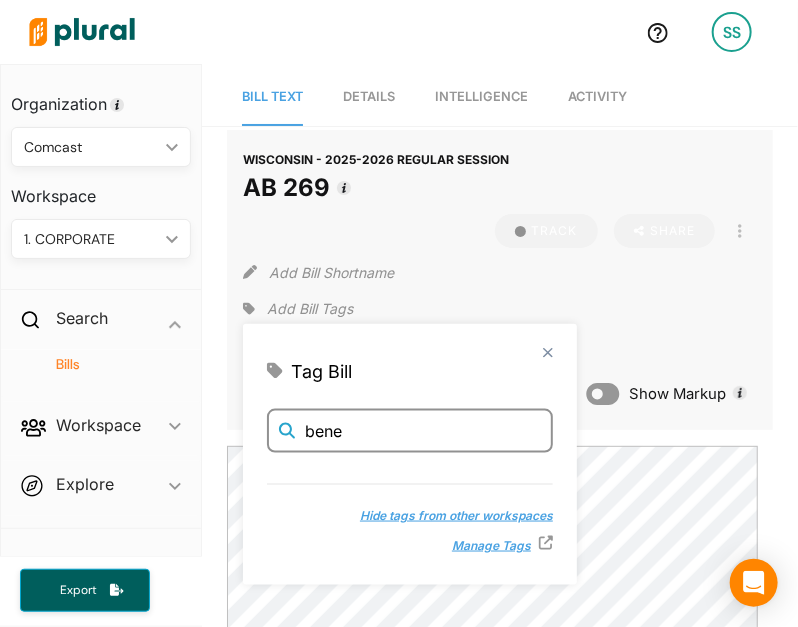 click on "bene" at bounding box center (410, 431) 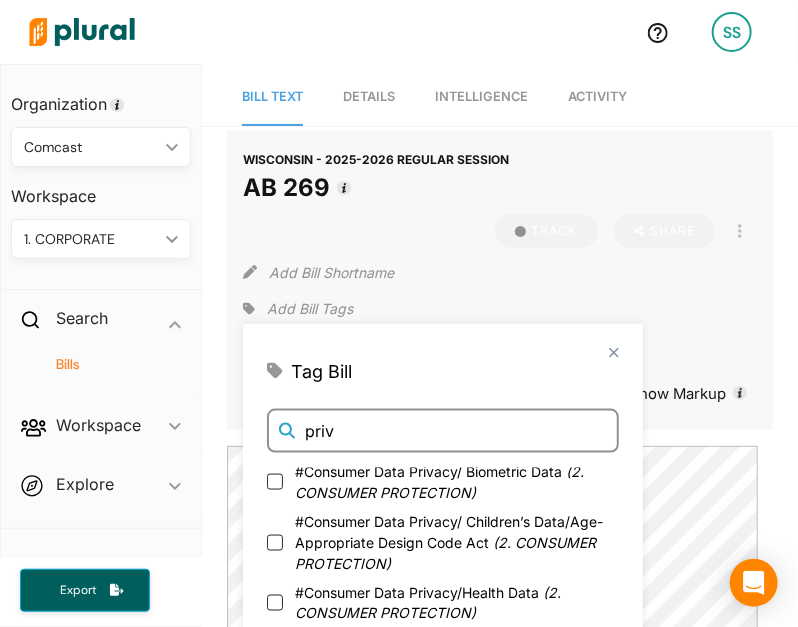 scroll, scrollTop: 0, scrollLeft: 0, axis: both 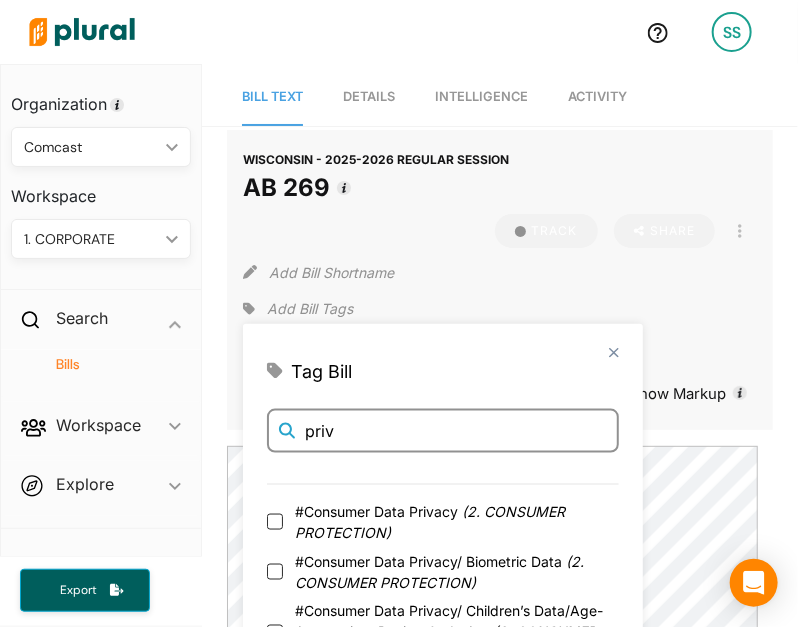 type on "priv" 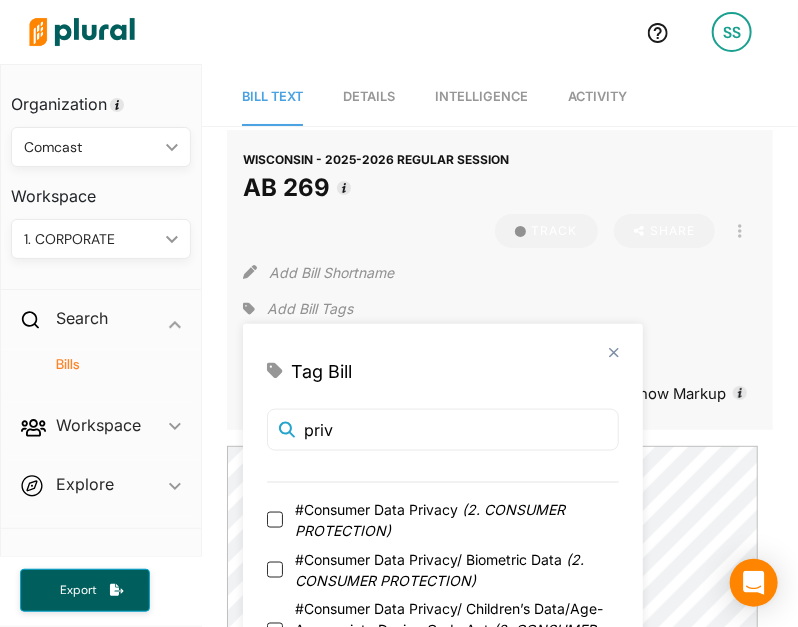 click on "( 2. CONSUMER PROTECTION )" at bounding box center (430, 520) 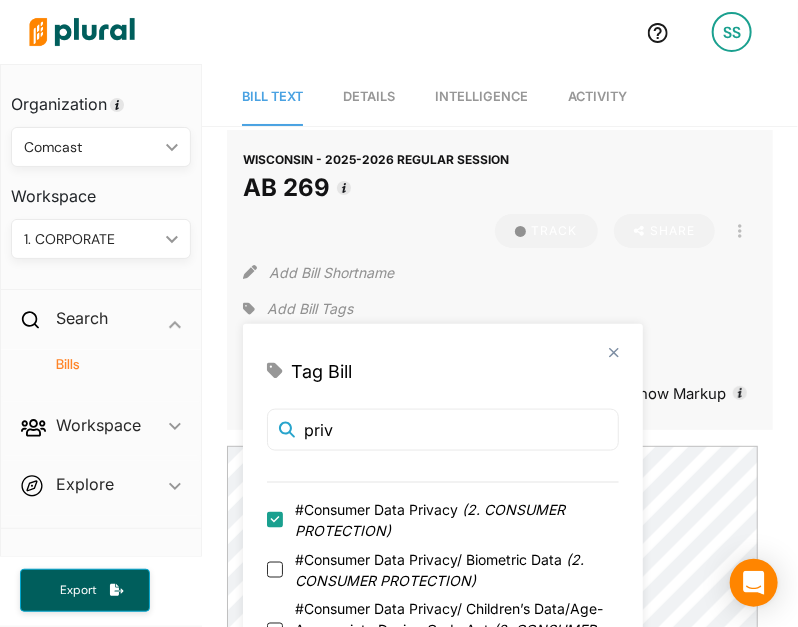 checkbox on "true" 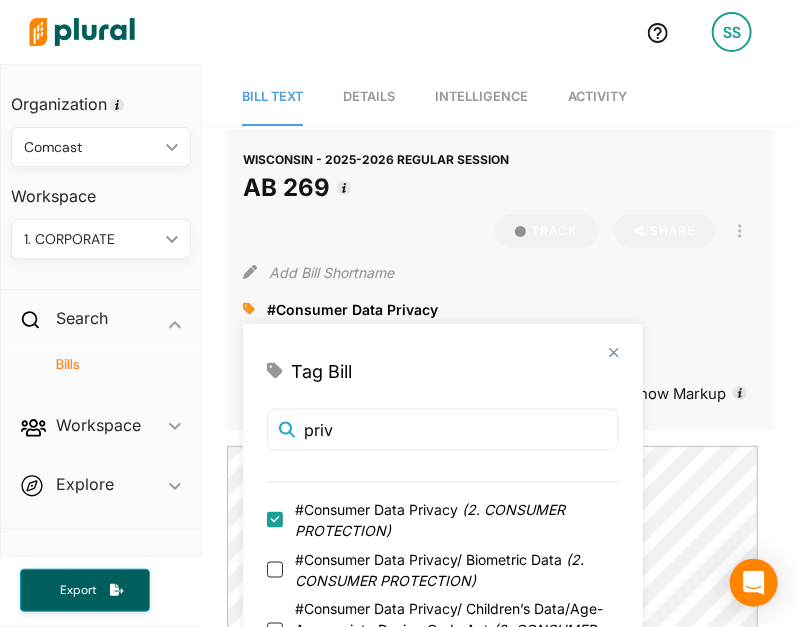 click on "close Tag Bill priv   #Consumer Data Privacy    ( 2. CONSUMER PROTECTION )   #Consumer Data Privacy/ Biometric Data    ( 2. CONSUMER PROTECTION )   #Consumer Data Privacy/ Children’s Data/Age-Appropriate Design Code Act    ( 2. CONSUMER PROTECTION )   #Consumer Data Privacy/Health Data     ( 2. CONSUMER PROTECTION ) Hide tags from other workspaces Manage Tags" at bounding box center [443, 518] 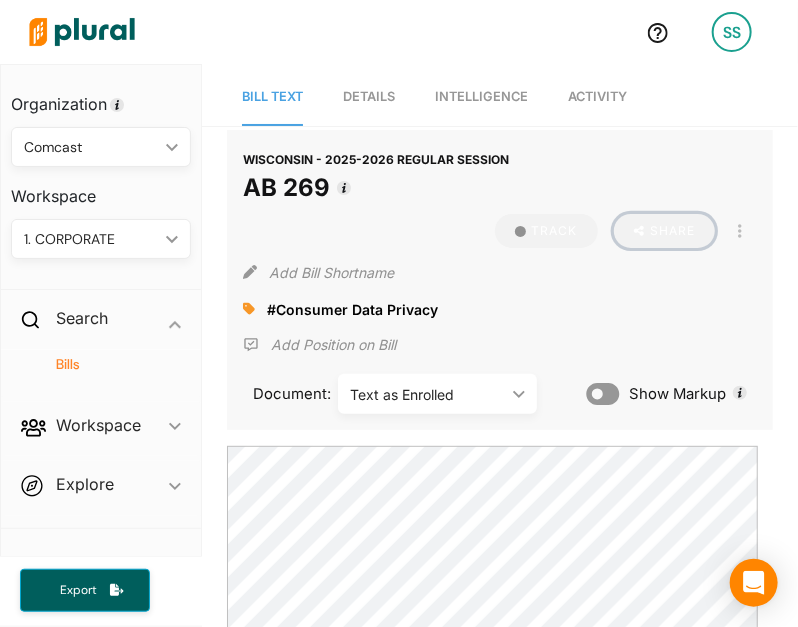 click on "Share" at bounding box center (665, 231) 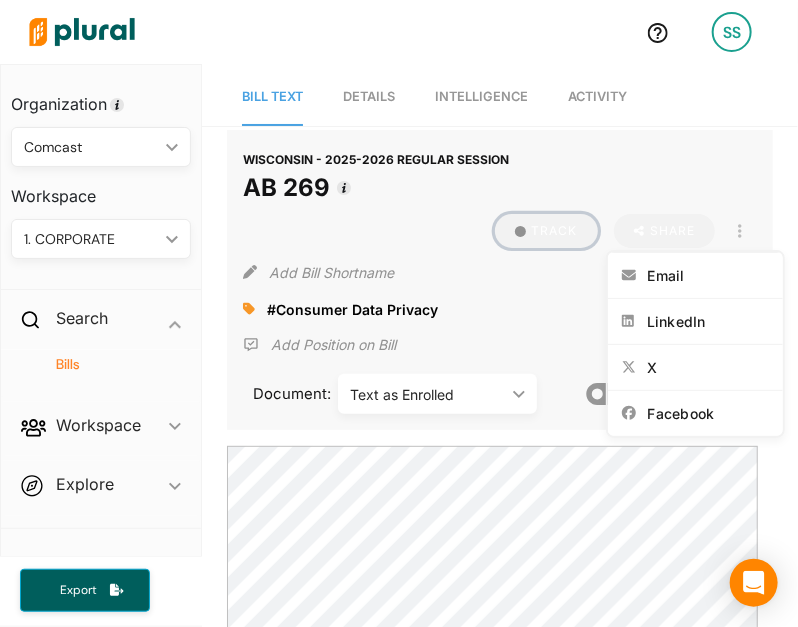 click on "Track" at bounding box center (546, 231) 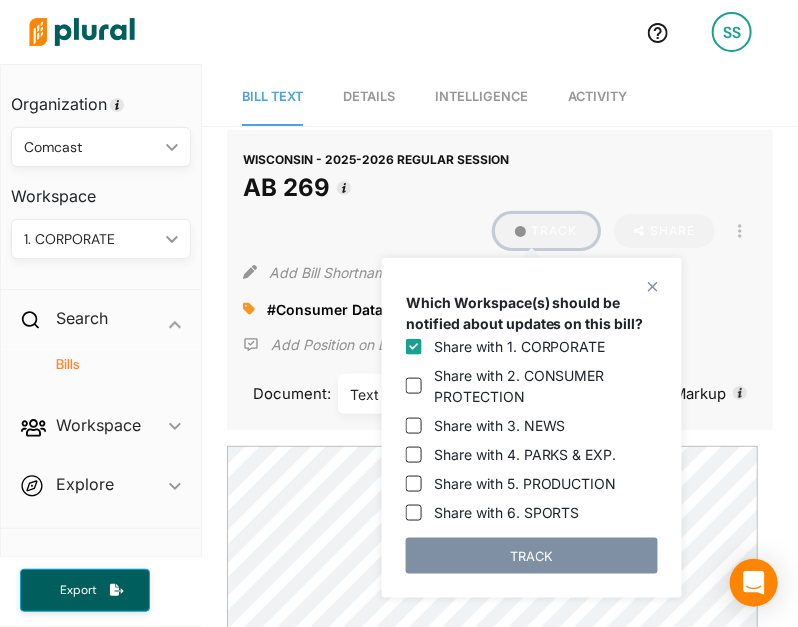 scroll, scrollTop: 64, scrollLeft: 0, axis: vertical 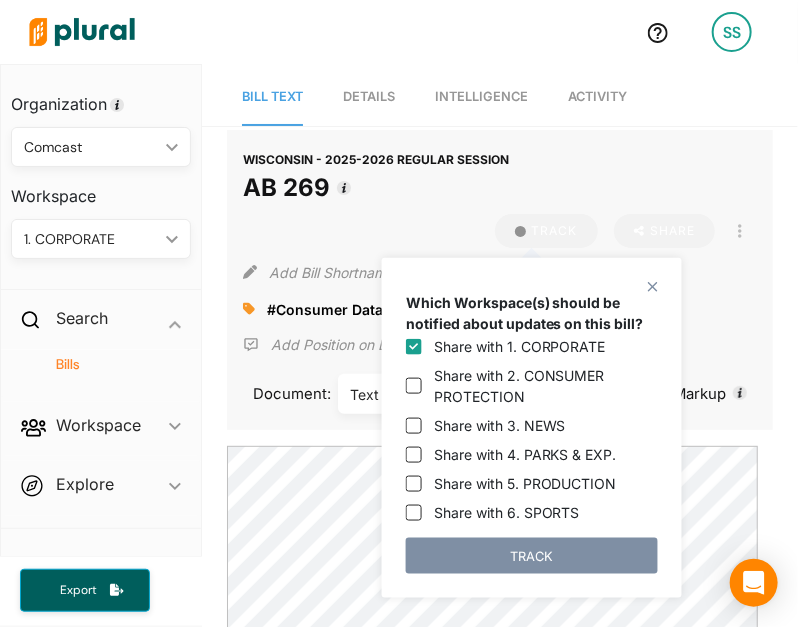 click on "Share with 2. CONSUMER PROTECTION" at bounding box center [546, 386] 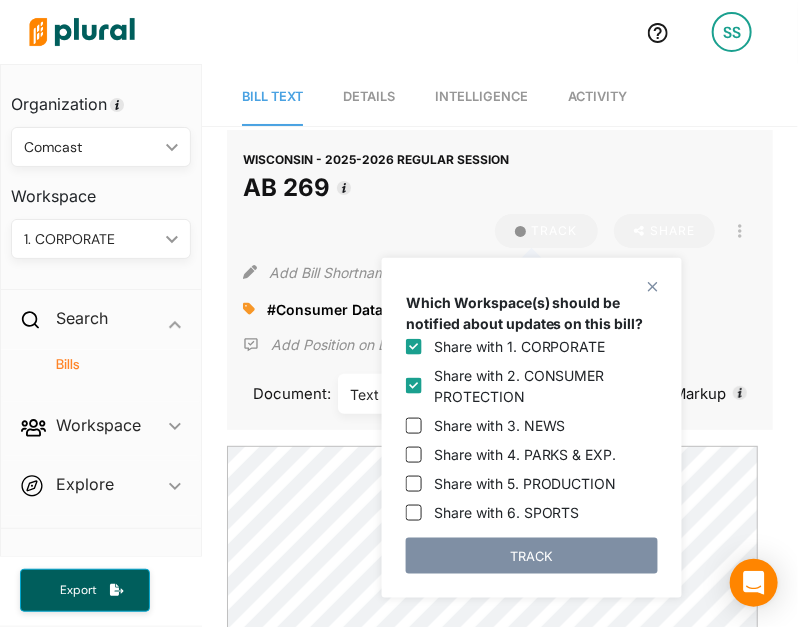 checkbox on "true" 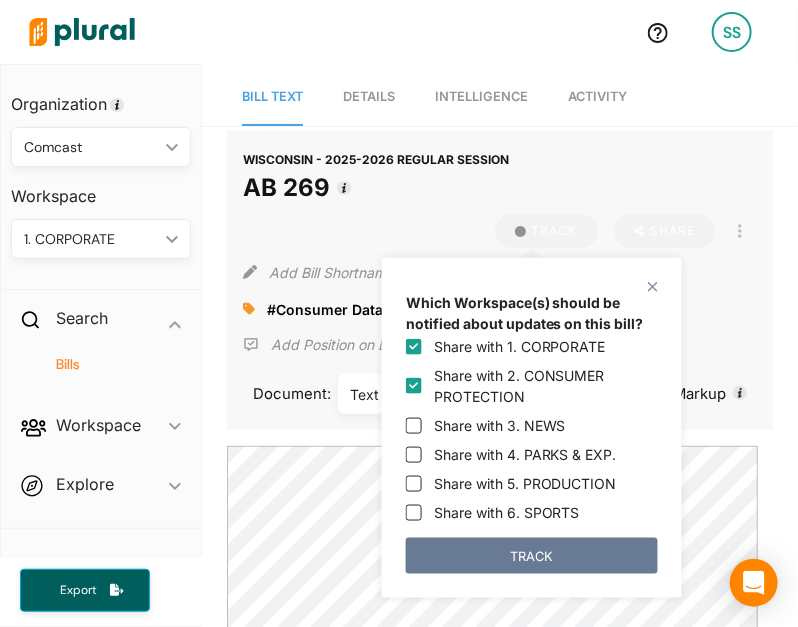 click on "TRACK" at bounding box center [532, 556] 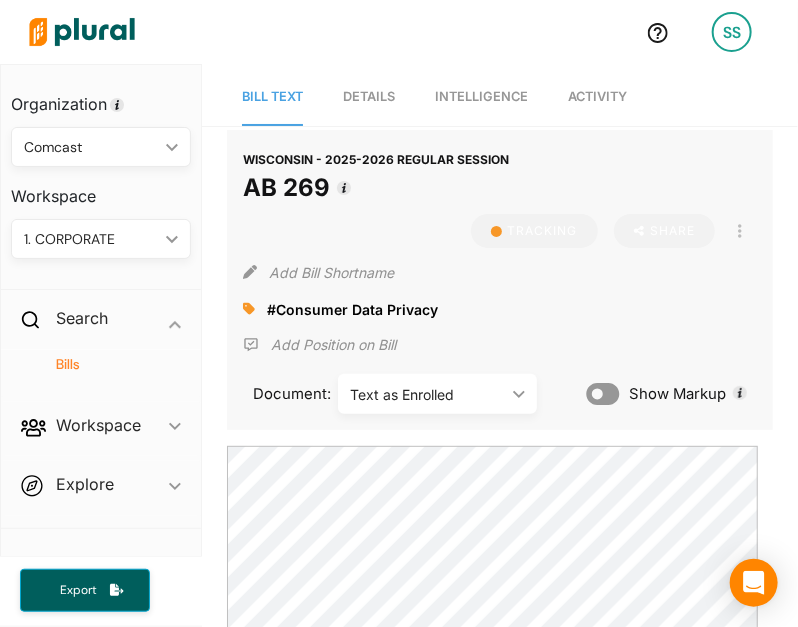 click on "Activity" at bounding box center [597, 97] 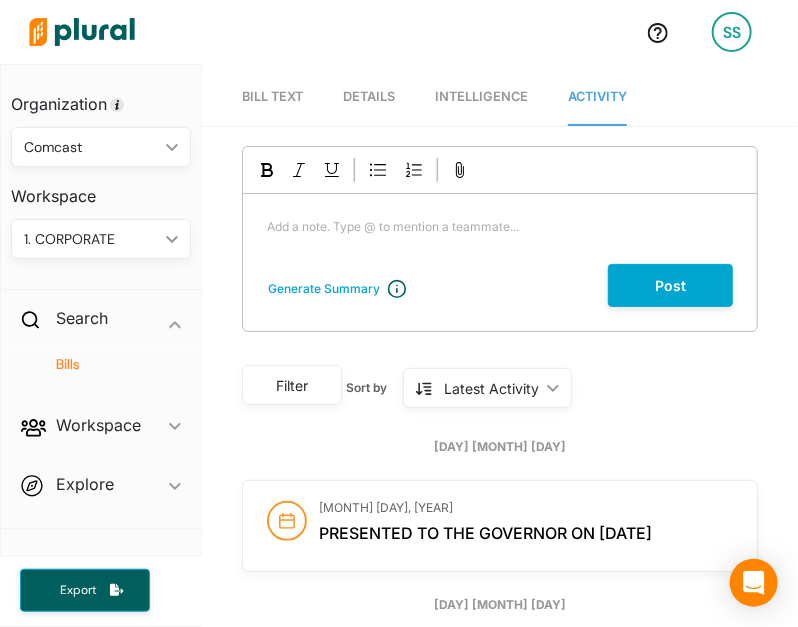 click on "Add a note. Type @ to mention a teammate... ﻿" at bounding box center (500, 227) 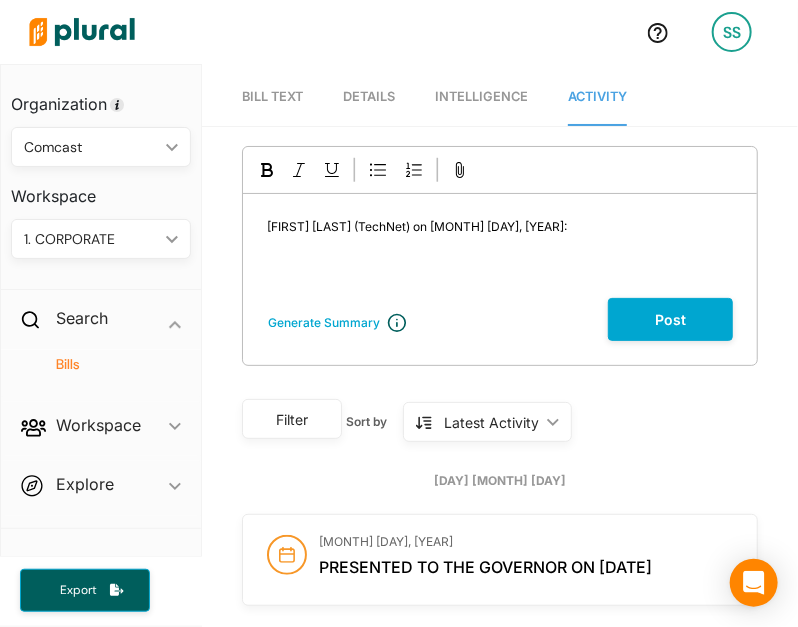 click on "﻿" at bounding box center (500, 261) 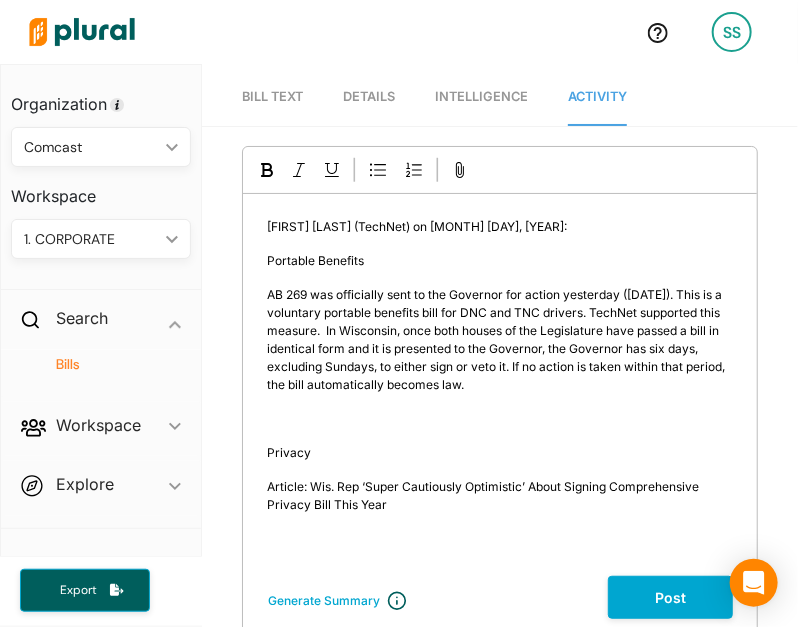 click on "Tyler Diers (TechNet) on August 8, 2025: Portable Benefits  AB 269 was officially sent to the Governor for action yesterday (8/7). This is a voluntary portable benefits bill for DNC and TNC drivers. TechNet supported this measure.  In Wisconsin, once both houses of the Legislature have passed a bill in identical form and it is presented to the Governor, the Governor has six days, excluding Sundays, to either sign or veto it. If no action is taken within that period, the bill automatically becomes law.  ﻿ Privacy  Article: Wis. Rep ‘Super Cautiously Optimistic’ About Signing Comprehensive Privacy Bill This Year ﻿" at bounding box center (500, 385) 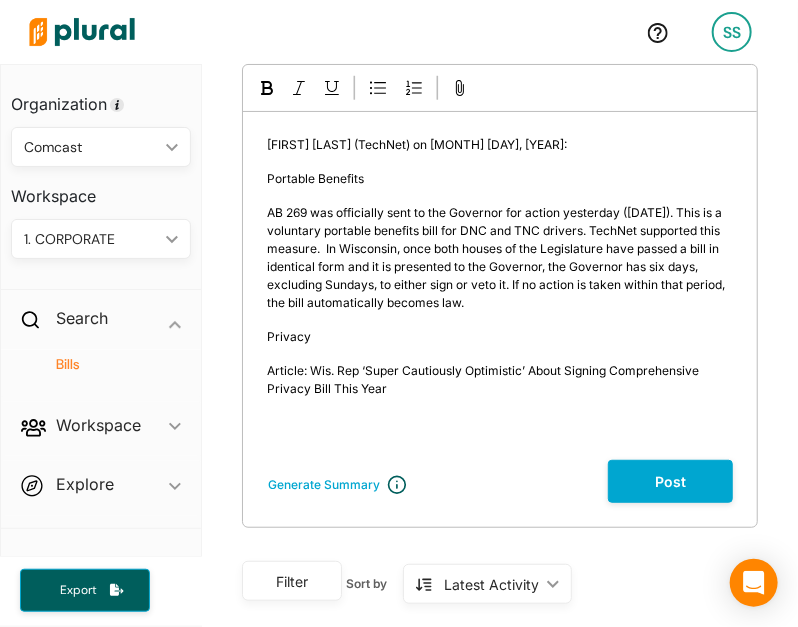 scroll, scrollTop: 80, scrollLeft: 0, axis: vertical 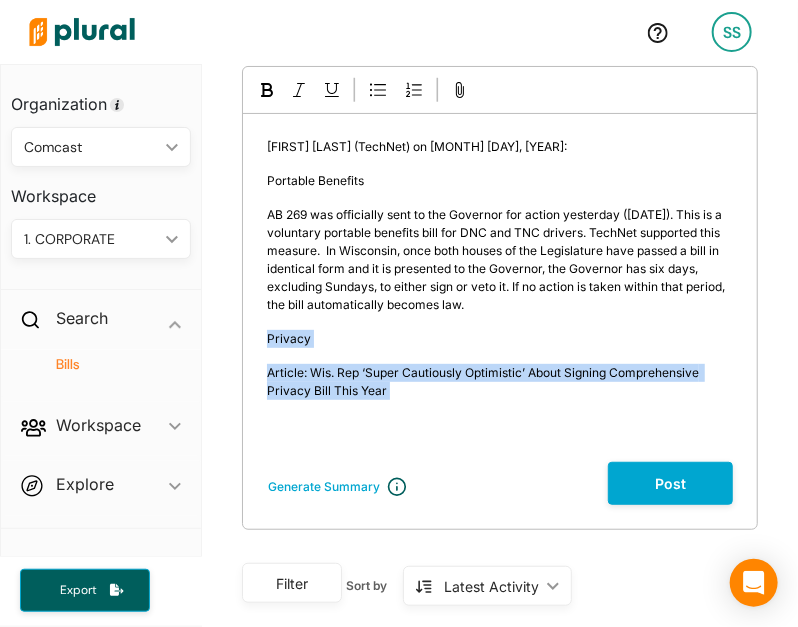 drag, startPoint x: 470, startPoint y: 399, endPoint x: 264, endPoint y: 327, distance: 218.22008 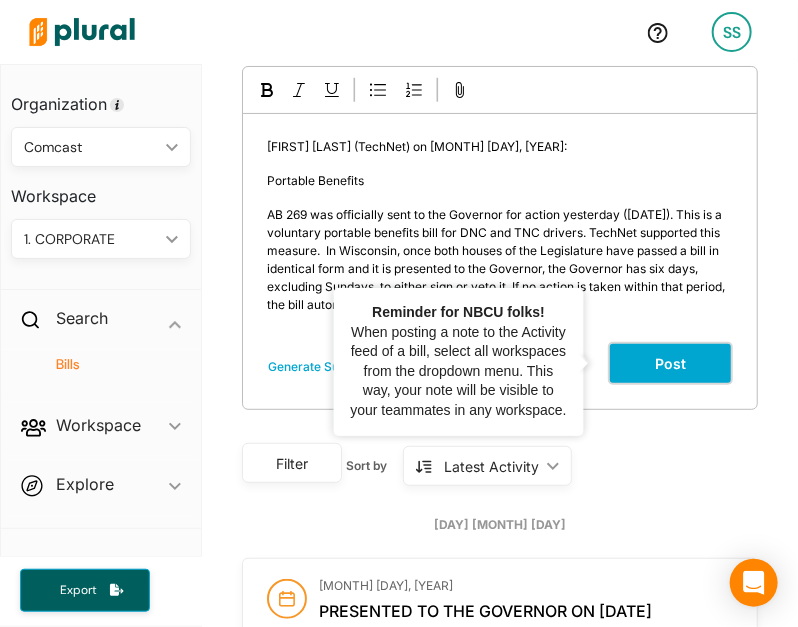 click on "Post" at bounding box center (670, 363) 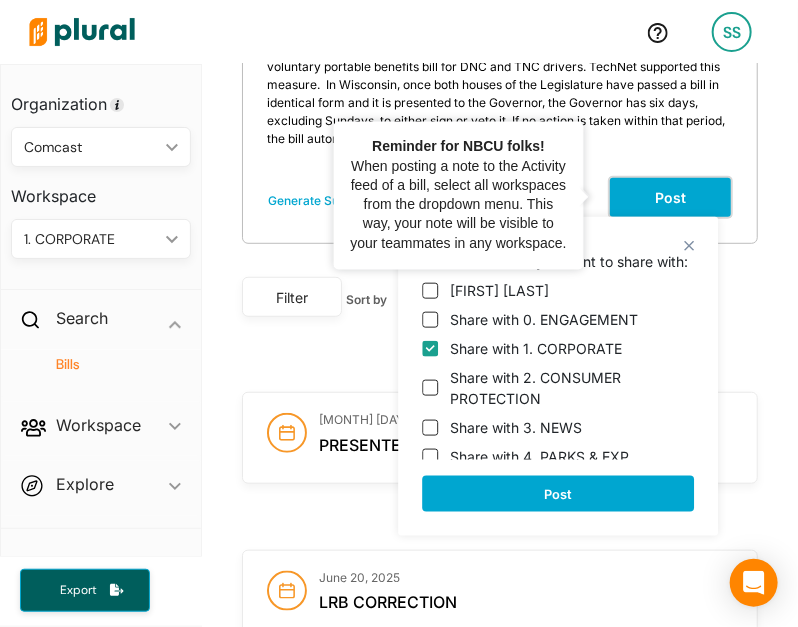scroll, scrollTop: 247, scrollLeft: 0, axis: vertical 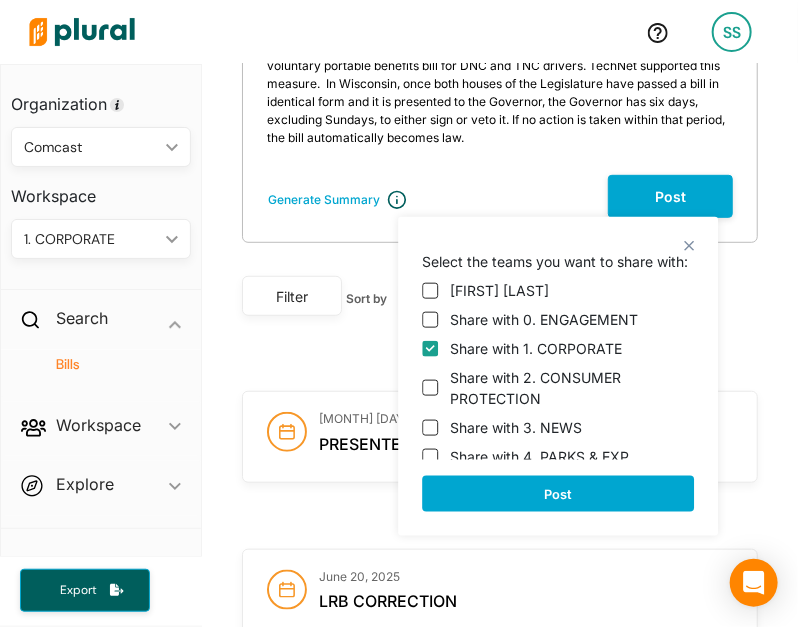click on "Share with 0. ENGAGEMENT" at bounding box center (544, 319) 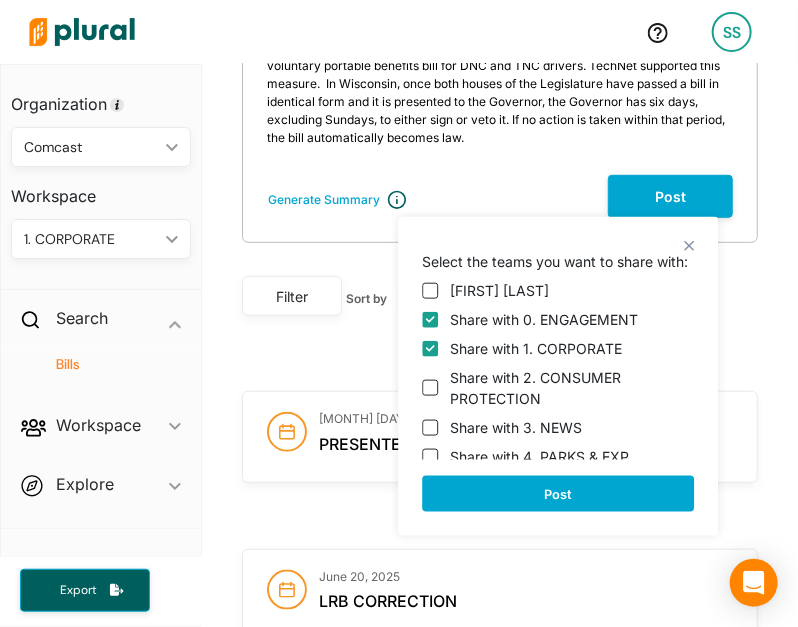 click on "Share with 2. CONSUMER PROTECTION" at bounding box center [572, 388] 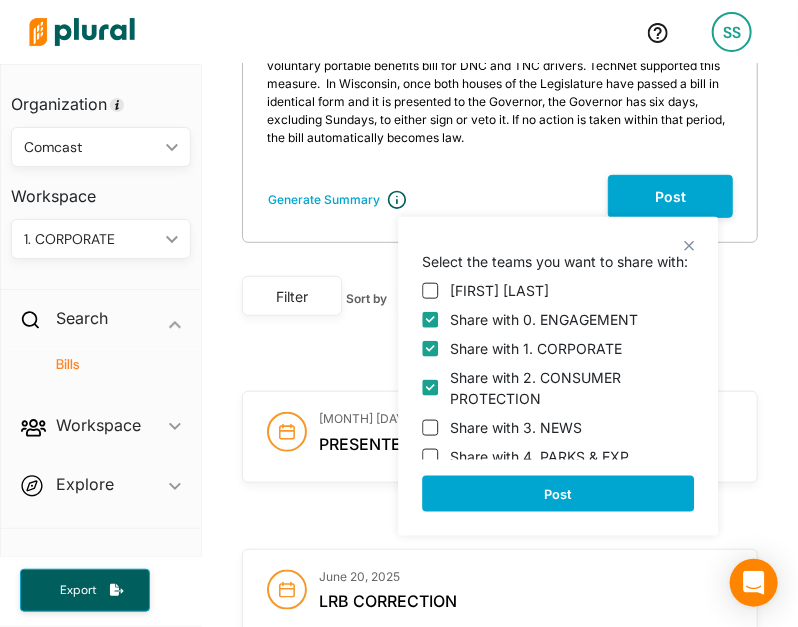 checkbox on "true" 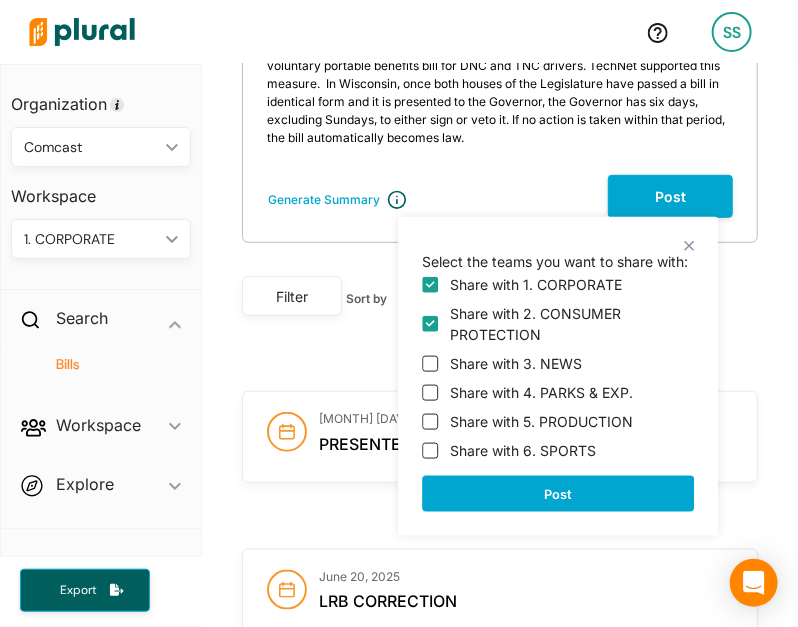 click on "Share with 3. NEWS" at bounding box center [558, 363] 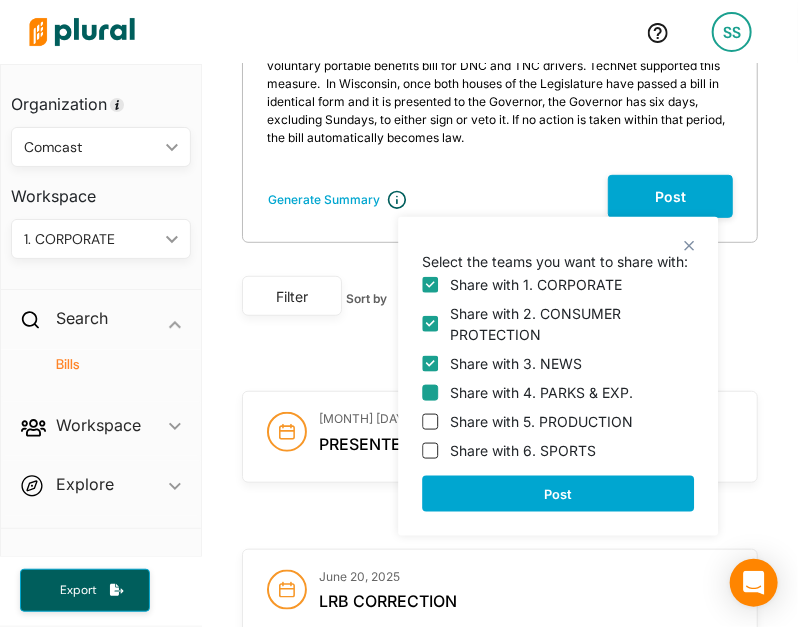 click on "Share with 4. PARKS & EXP." at bounding box center [430, 392] 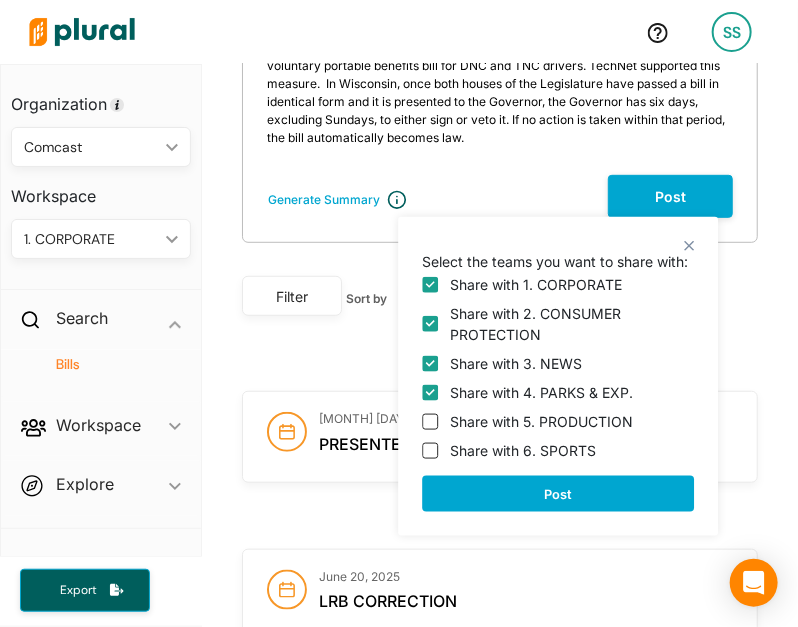 checkbox on "true" 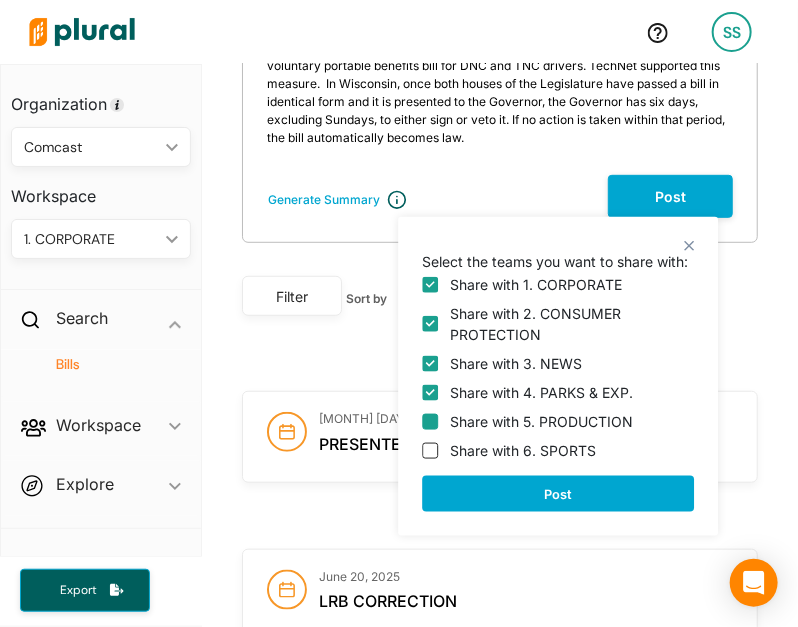 click on "Share with 5. PRODUCTION" at bounding box center [430, 421] 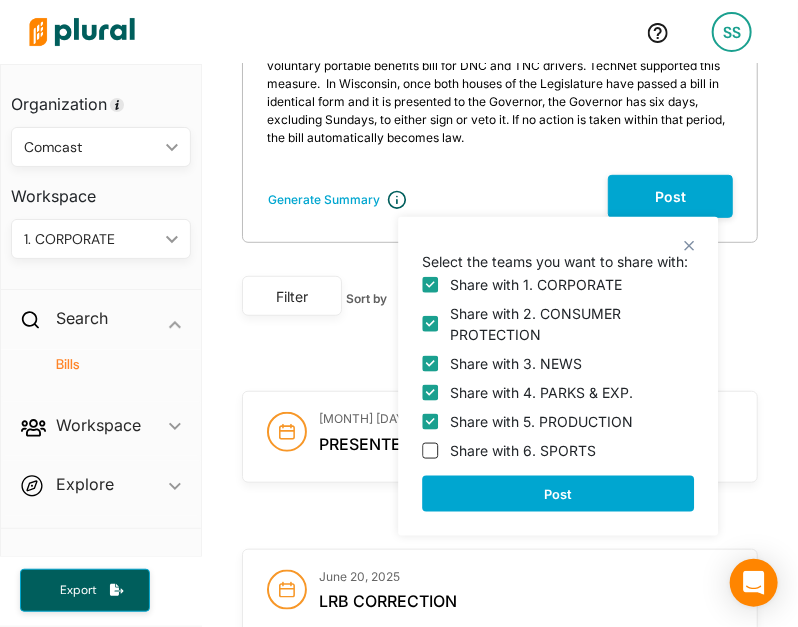 checkbox on "true" 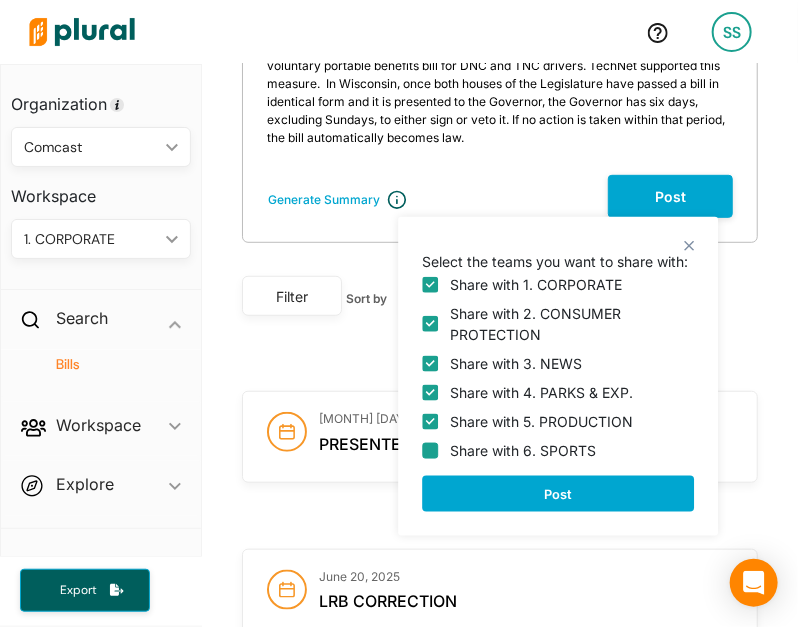 click on "Share with 6. SPORTS" at bounding box center (430, 450) 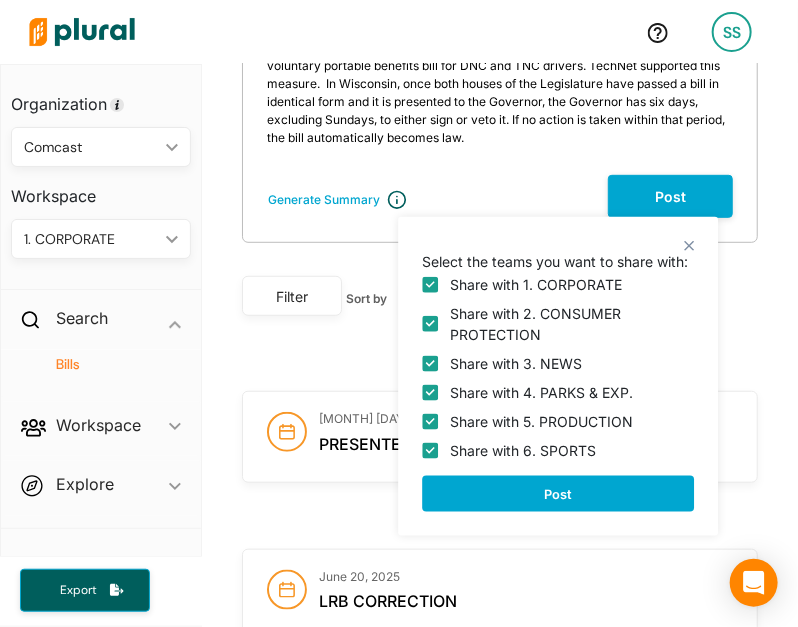 checkbox on "true" 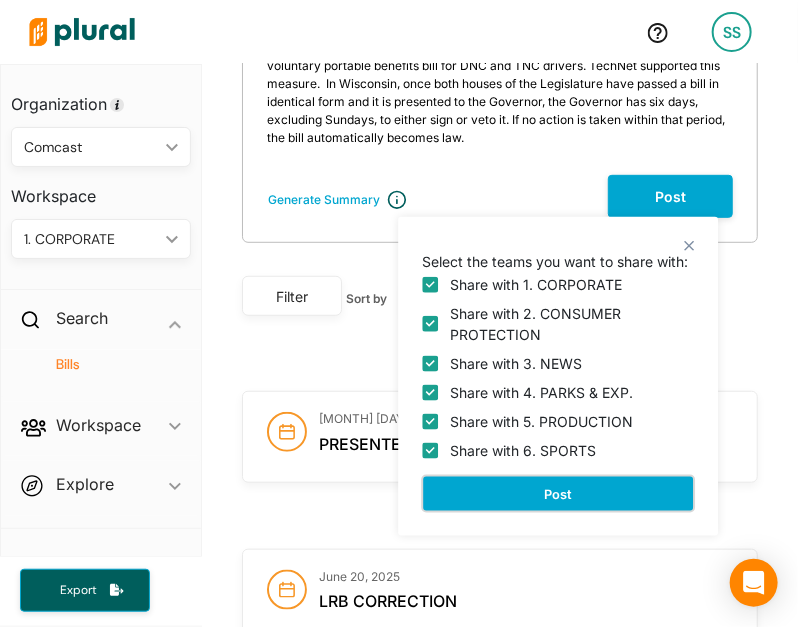 click on "Post" at bounding box center [558, 494] 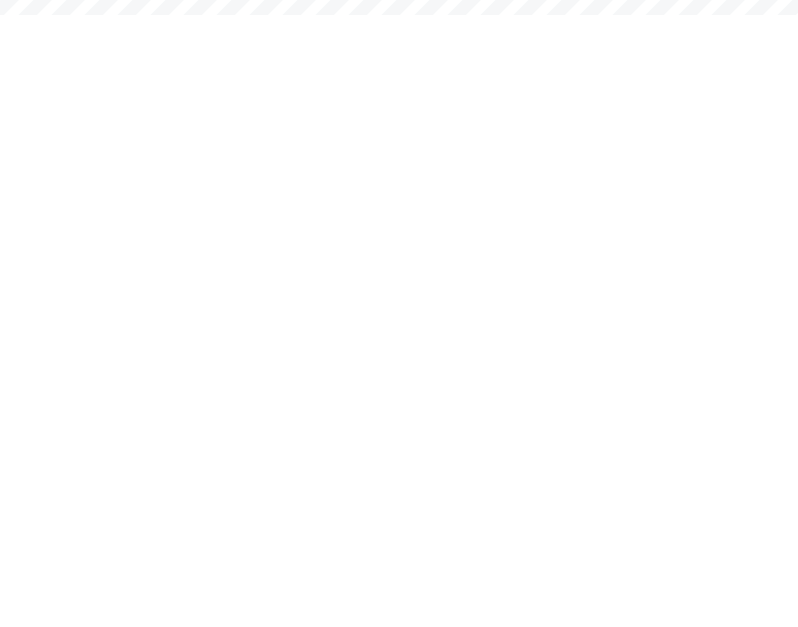 scroll, scrollTop: 0, scrollLeft: 0, axis: both 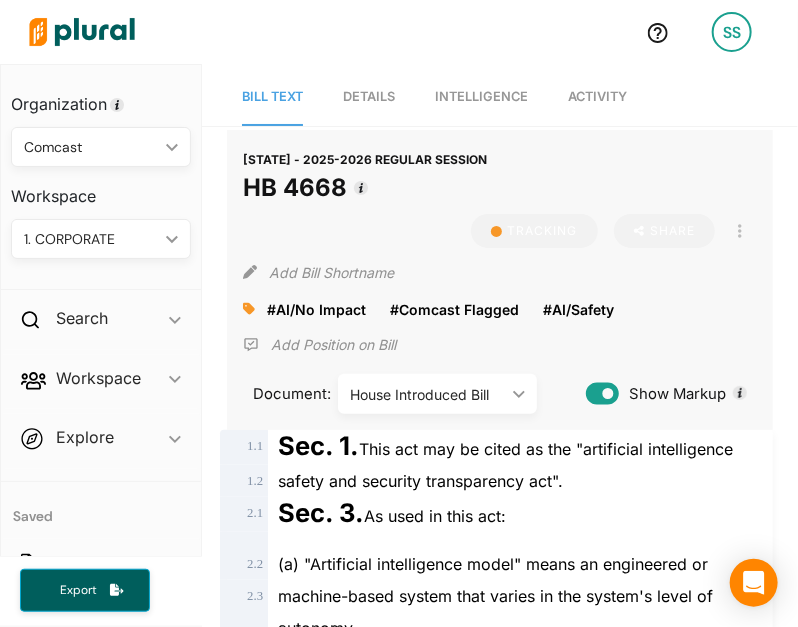 click on "Activity" at bounding box center (597, 96) 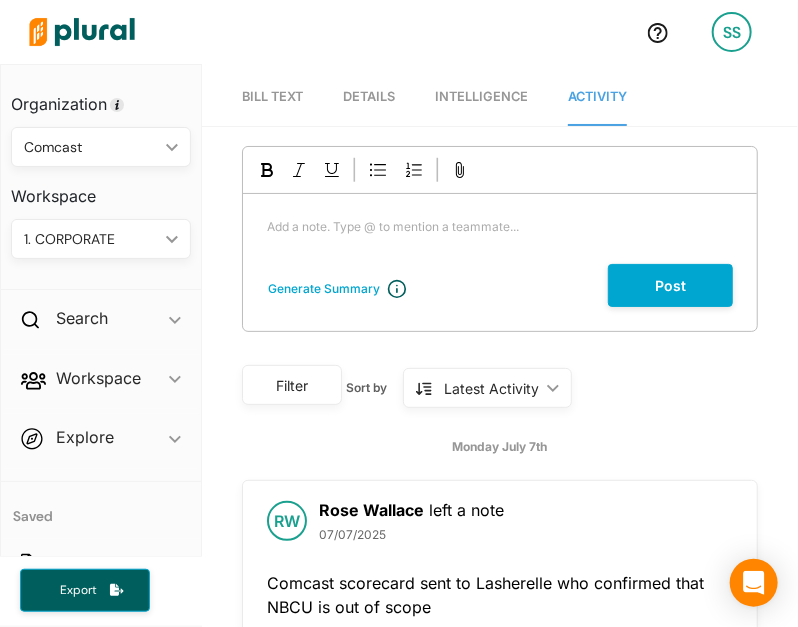 click on "Add a note. Type @ to mention a teammate... ﻿" at bounding box center (500, 227) 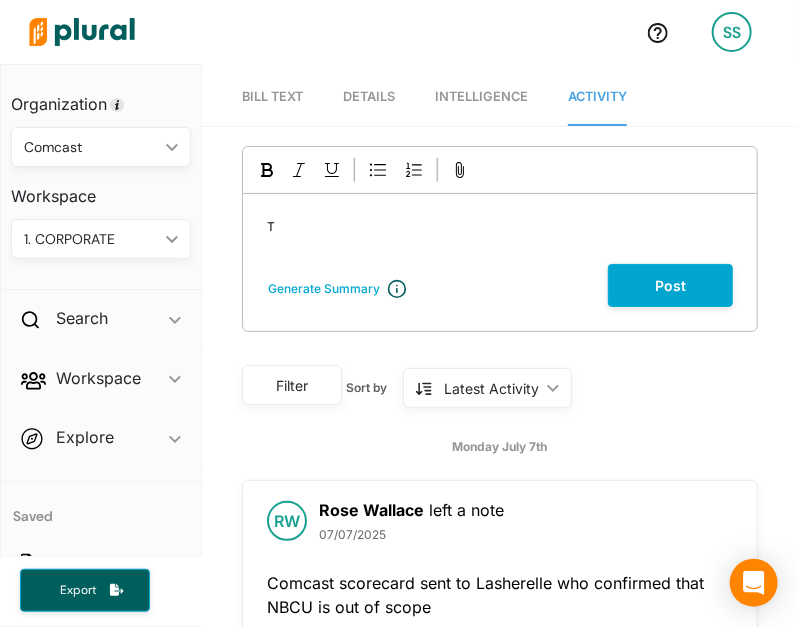 type 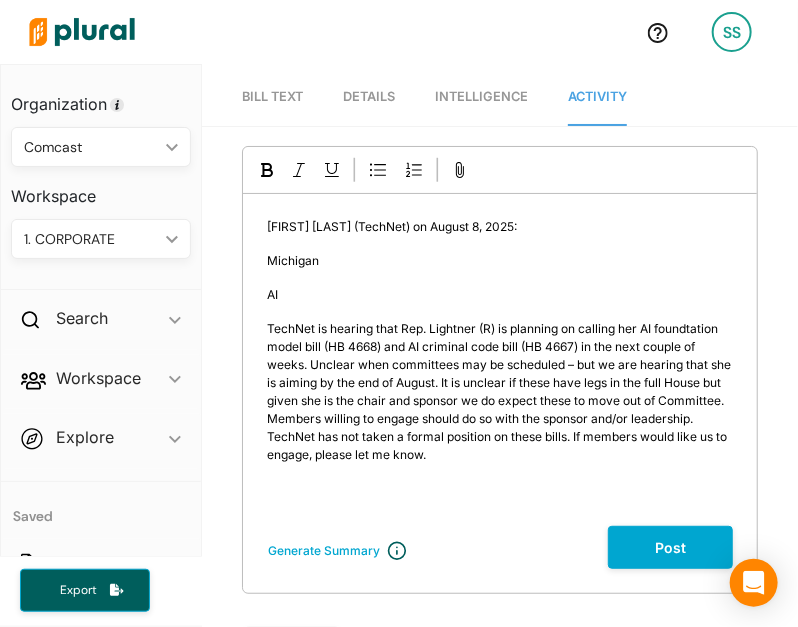 drag, startPoint x: 299, startPoint y: 294, endPoint x: 267, endPoint y: 254, distance: 51.224995 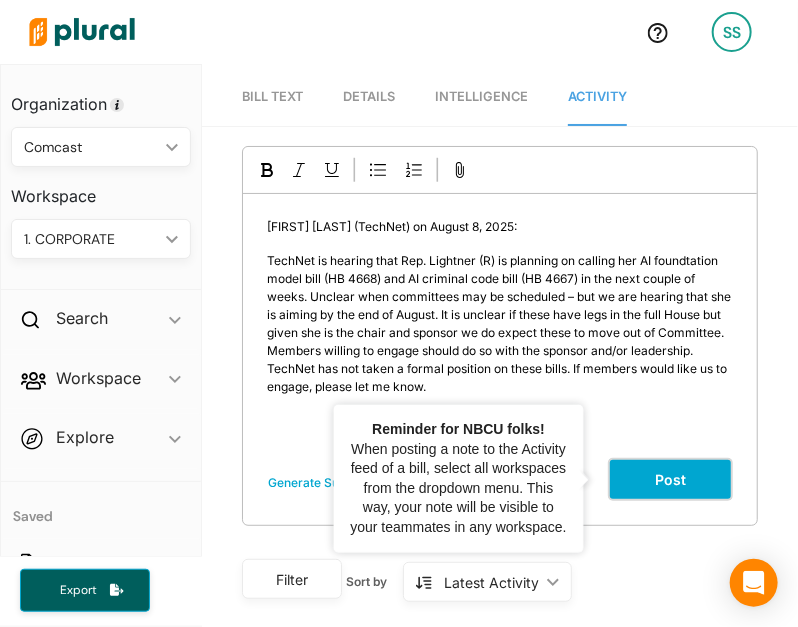 click on "Post" at bounding box center [670, 479] 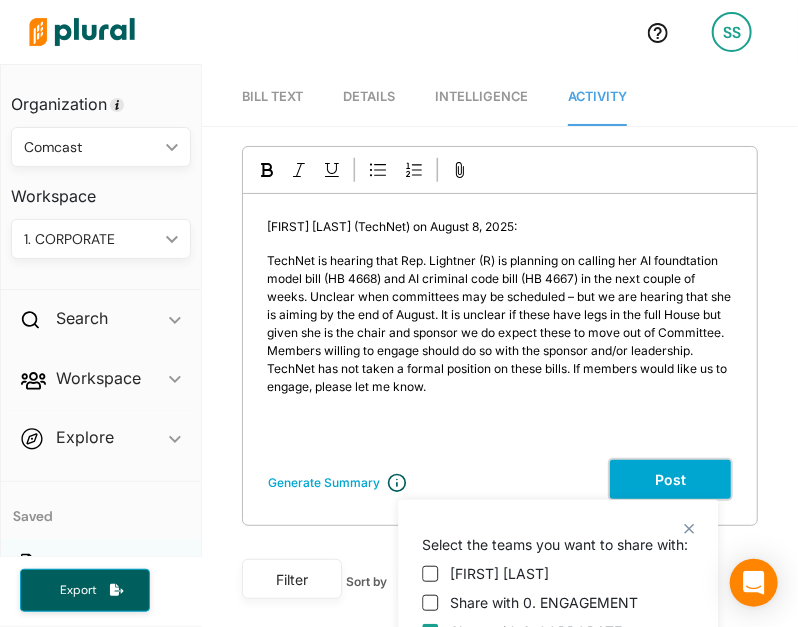 type 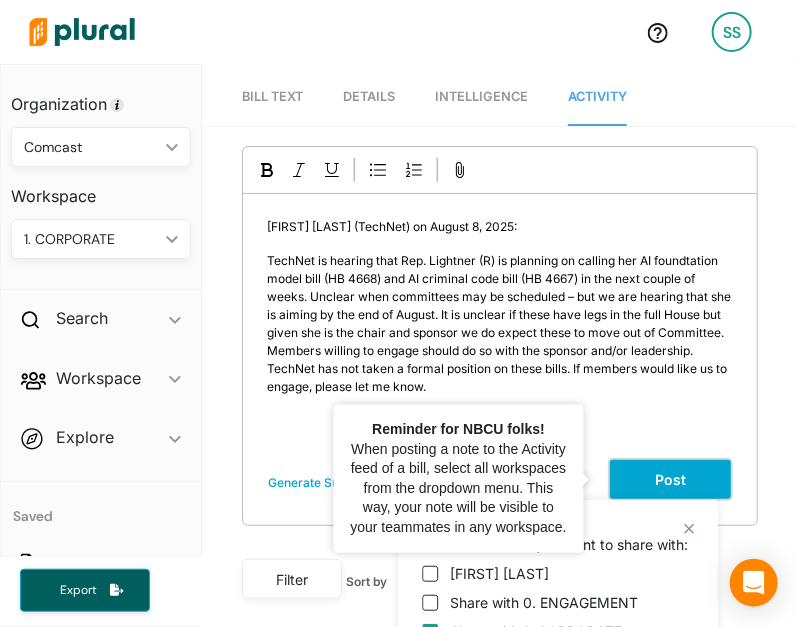 click on "Post" at bounding box center (670, 479) 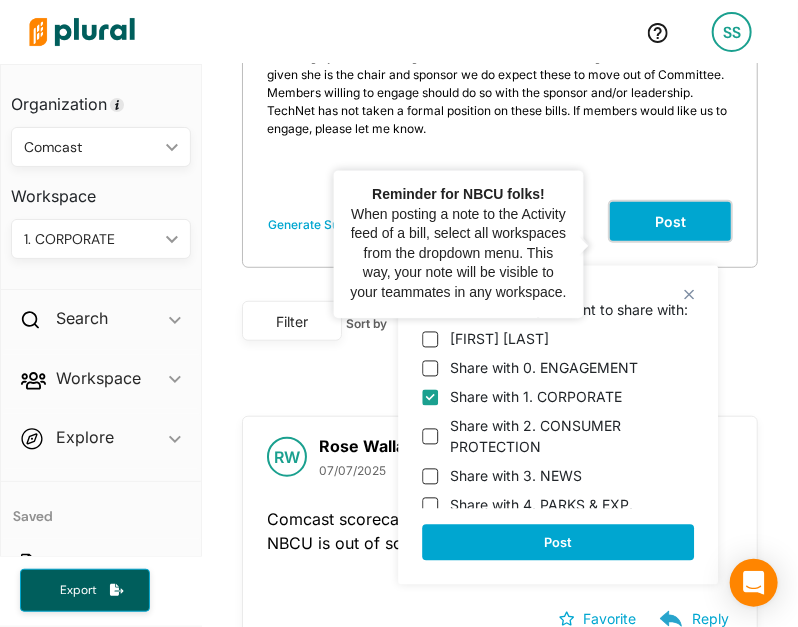 scroll, scrollTop: 256, scrollLeft: 0, axis: vertical 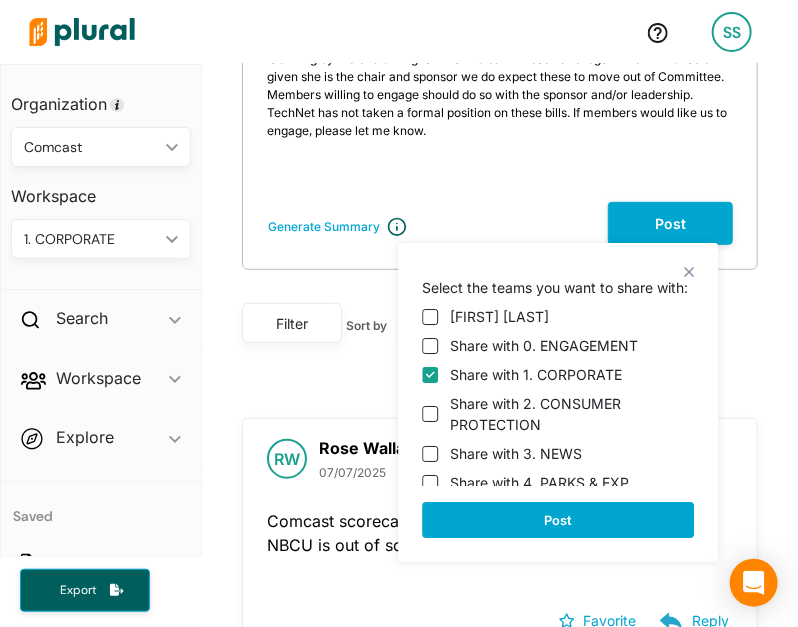 click on "Share with 0. ENGAGEMENT" at bounding box center [544, 345] 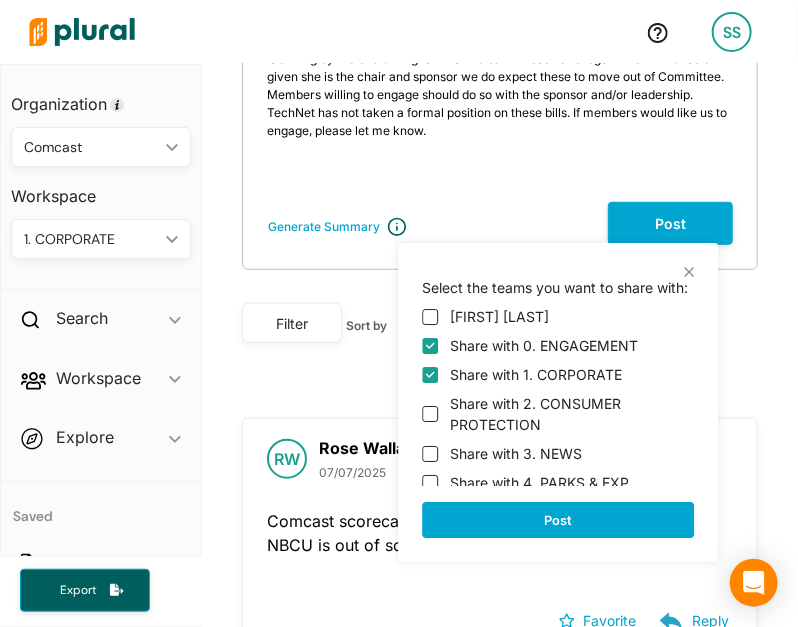 checkbox on "true" 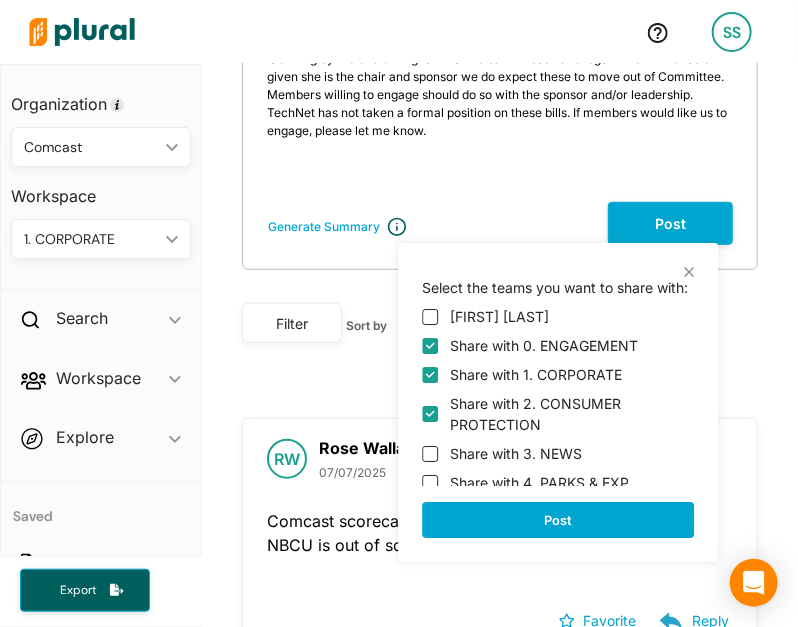 click on "Sophia Stewart Share with 0. ENGAGEMENT Share with 1. CORPORATE Share with 2. CONSUMER PROTECTION Share with 3. NEWS Share with 4. PARKS & EXP. Share with 5. PRODUCTION Share with 6. SPORTS" at bounding box center [558, 392] 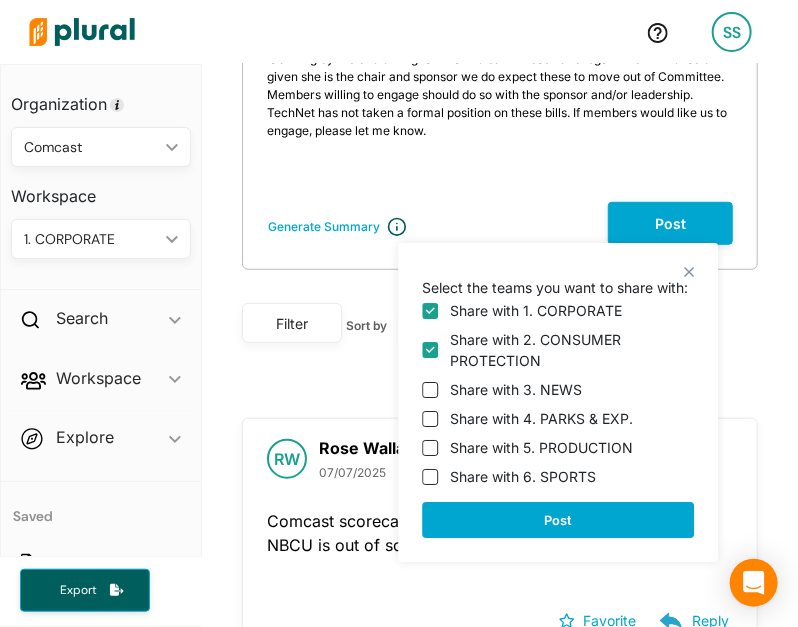 click on "Share with 2. CONSUMER PROTECTION" at bounding box center (572, 350) 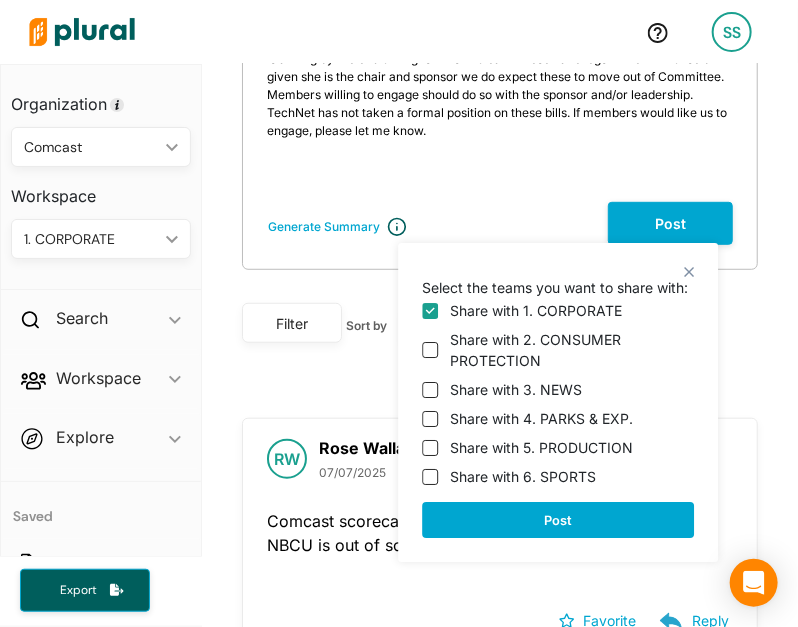 click on "Sophia Stewart Share with 0. ENGAGEMENT Share with 1. CORPORATE Share with 2. CONSUMER PROTECTION Share with 3. NEWS Share with 4. PARKS & EXP. Share with 5. PRODUCTION Share with 6. SPORTS" at bounding box center [558, 392] 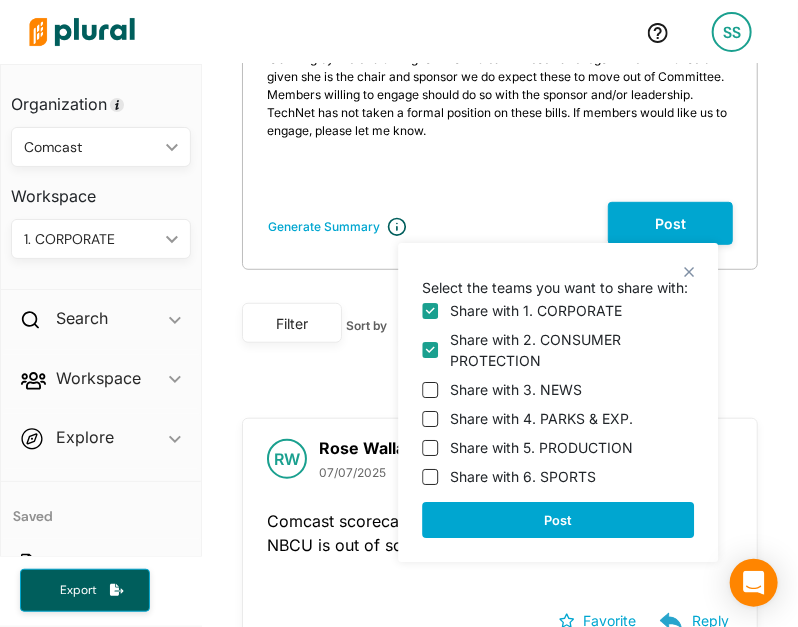 click on "Share with 3. NEWS" at bounding box center (516, 389) 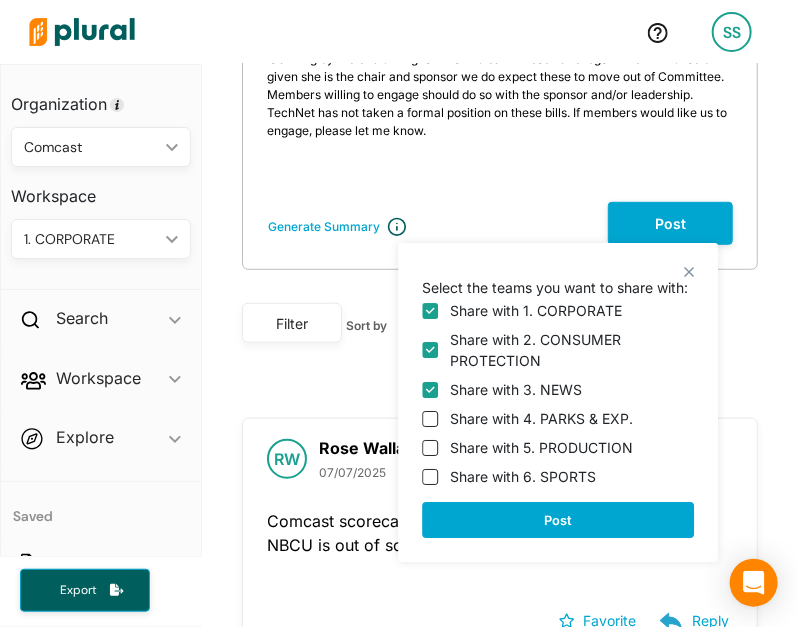 checkbox on "true" 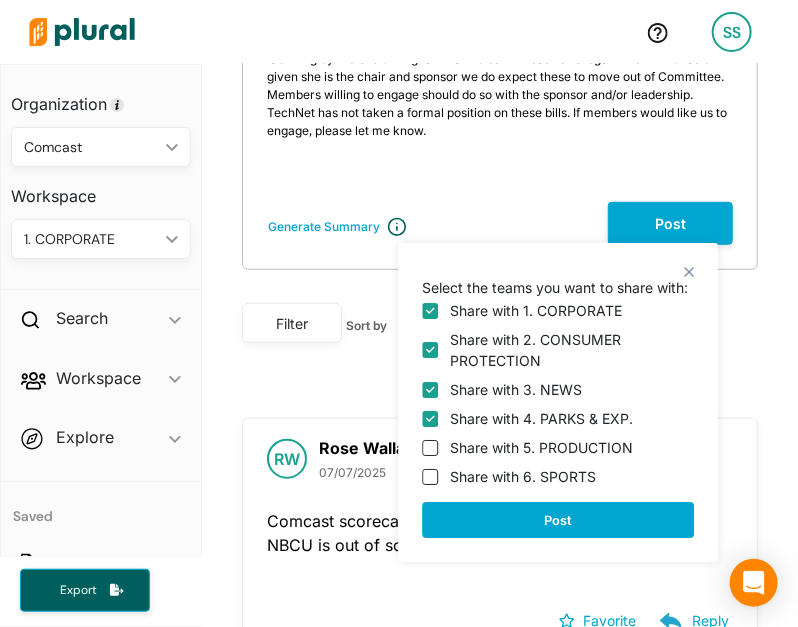 checkbox on "true" 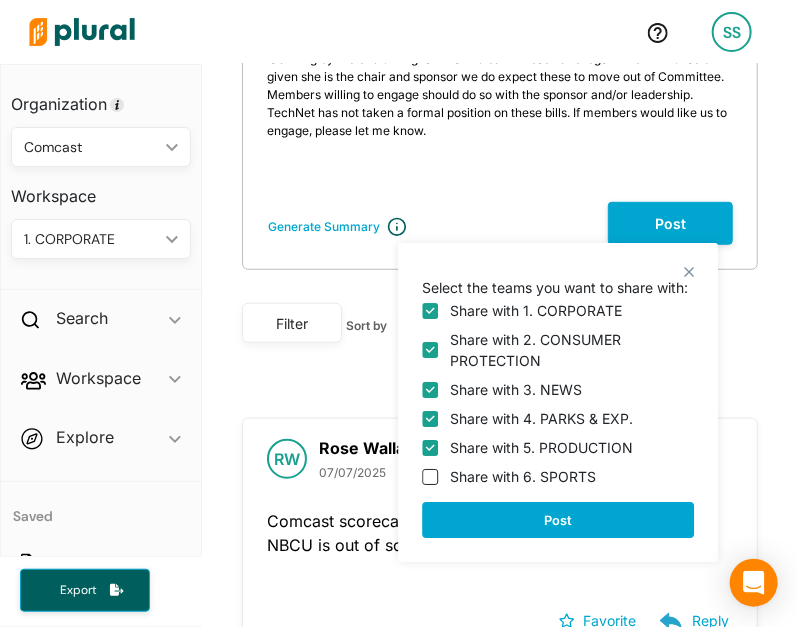 checkbox on "true" 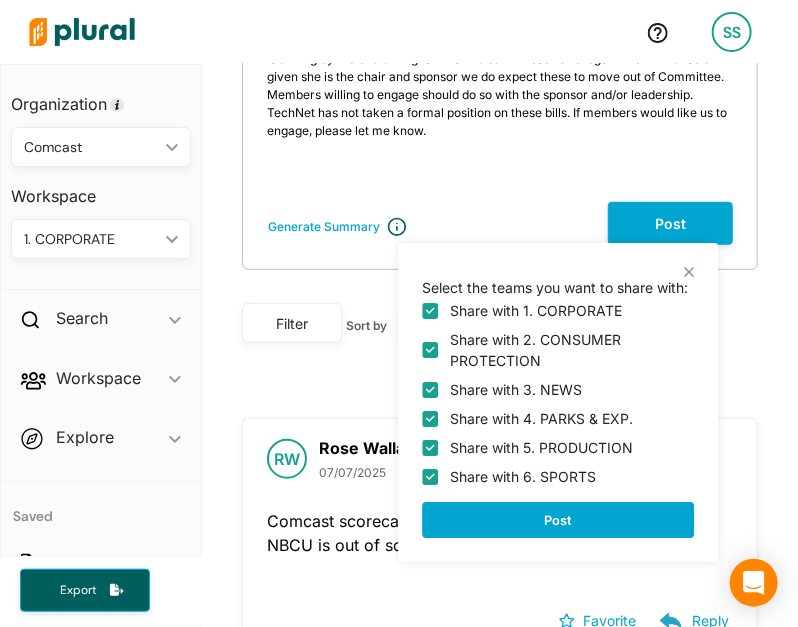 checkbox on "true" 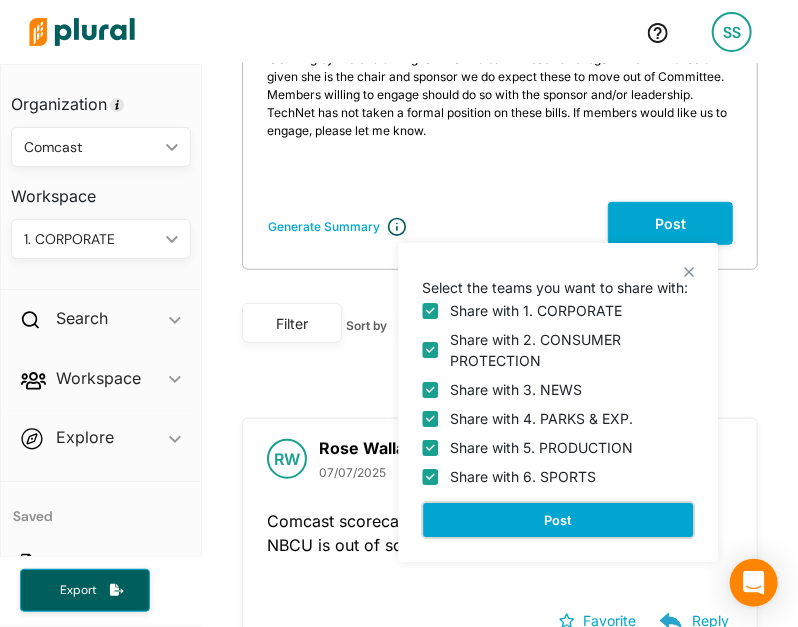 click on "Post" at bounding box center (558, 520) 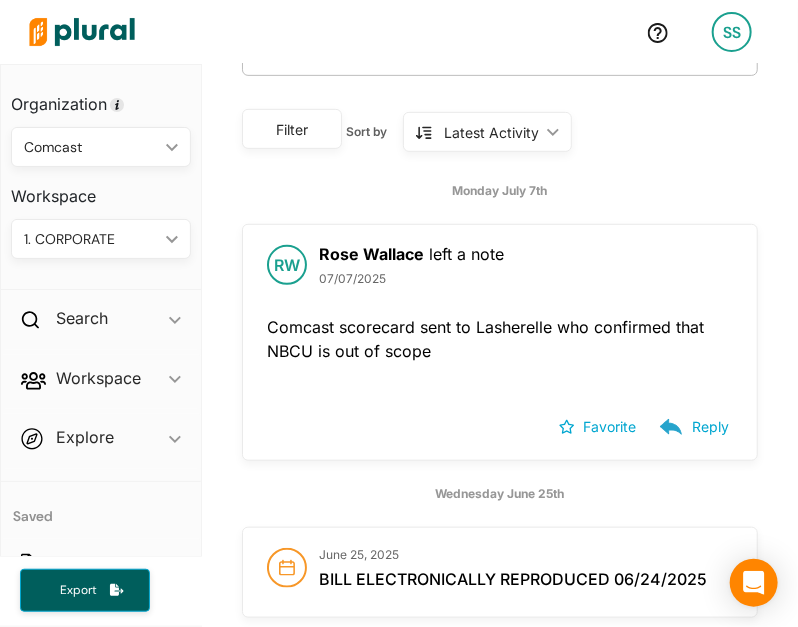 scroll, scrollTop: 0, scrollLeft: 0, axis: both 